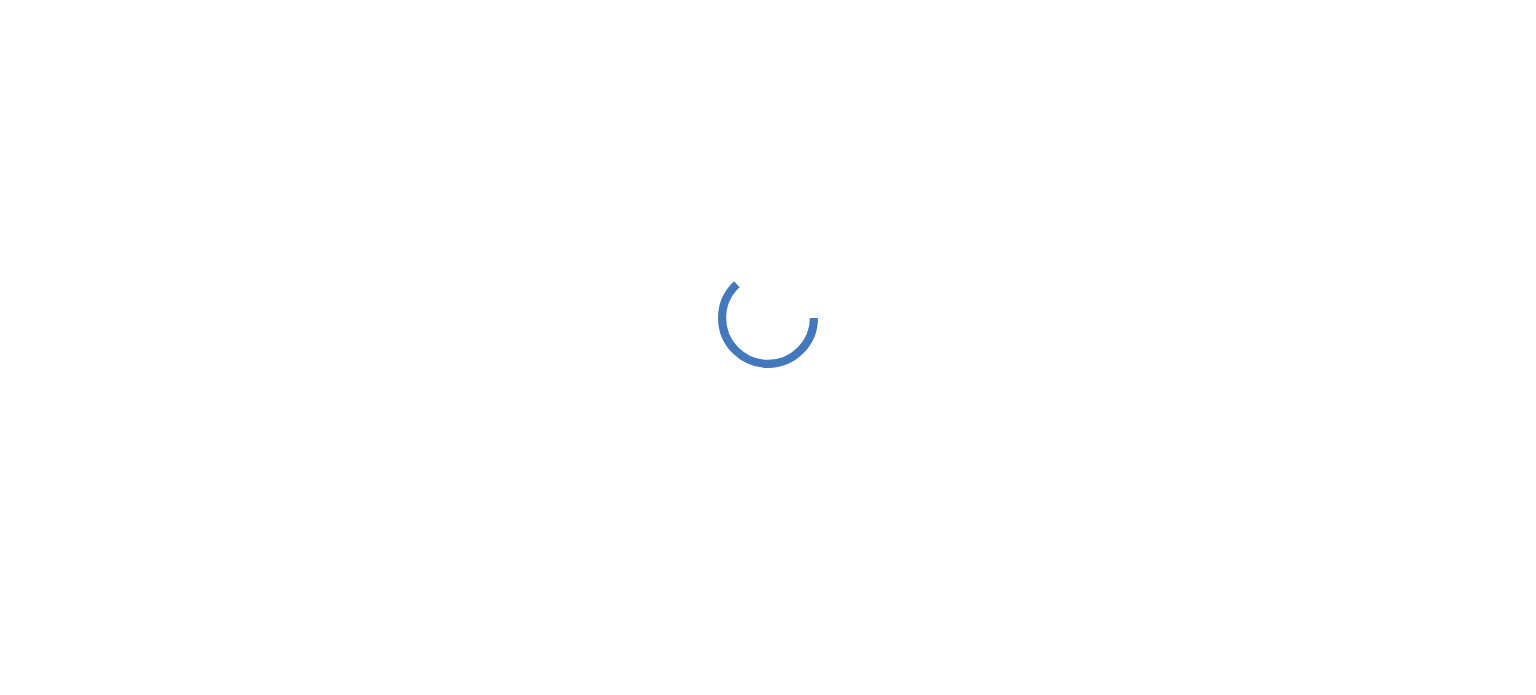 scroll, scrollTop: 0, scrollLeft: 0, axis: both 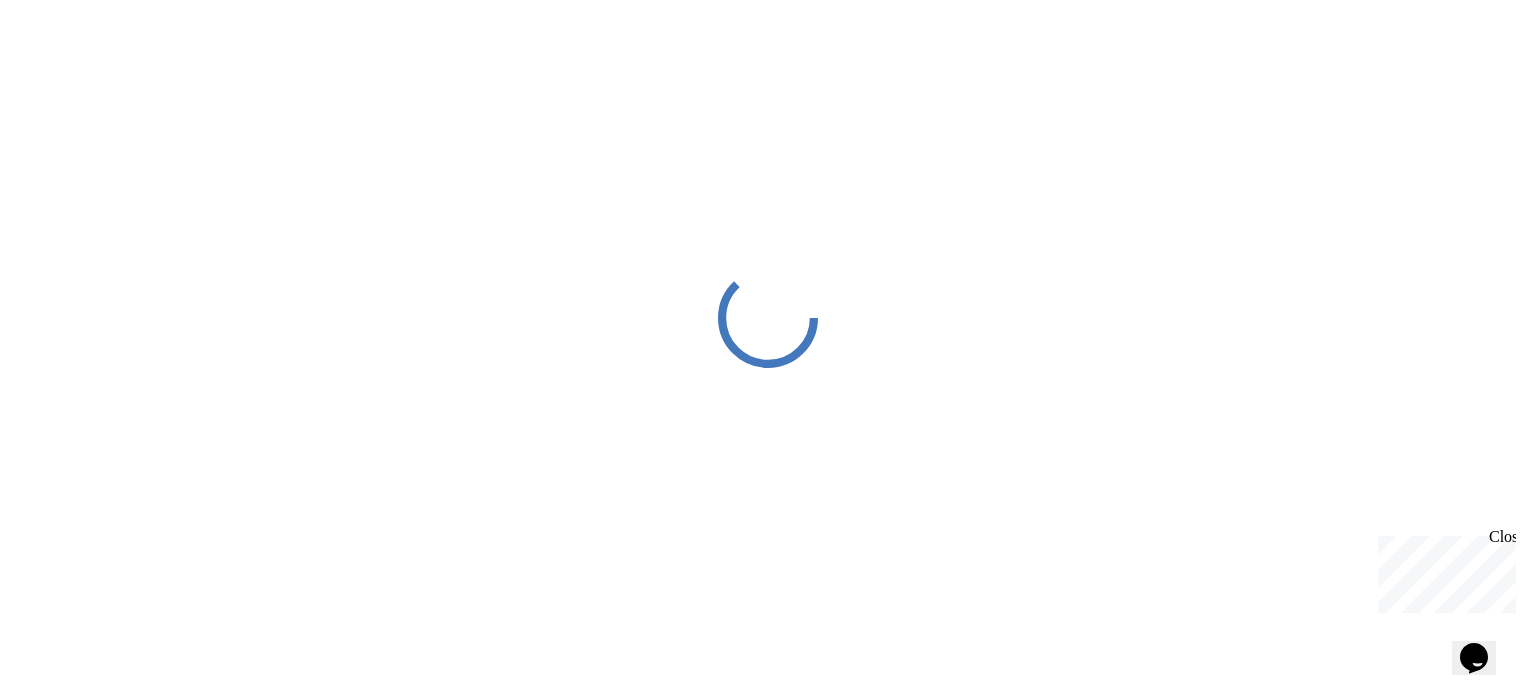 click on "Close" at bounding box center (1501, 540) 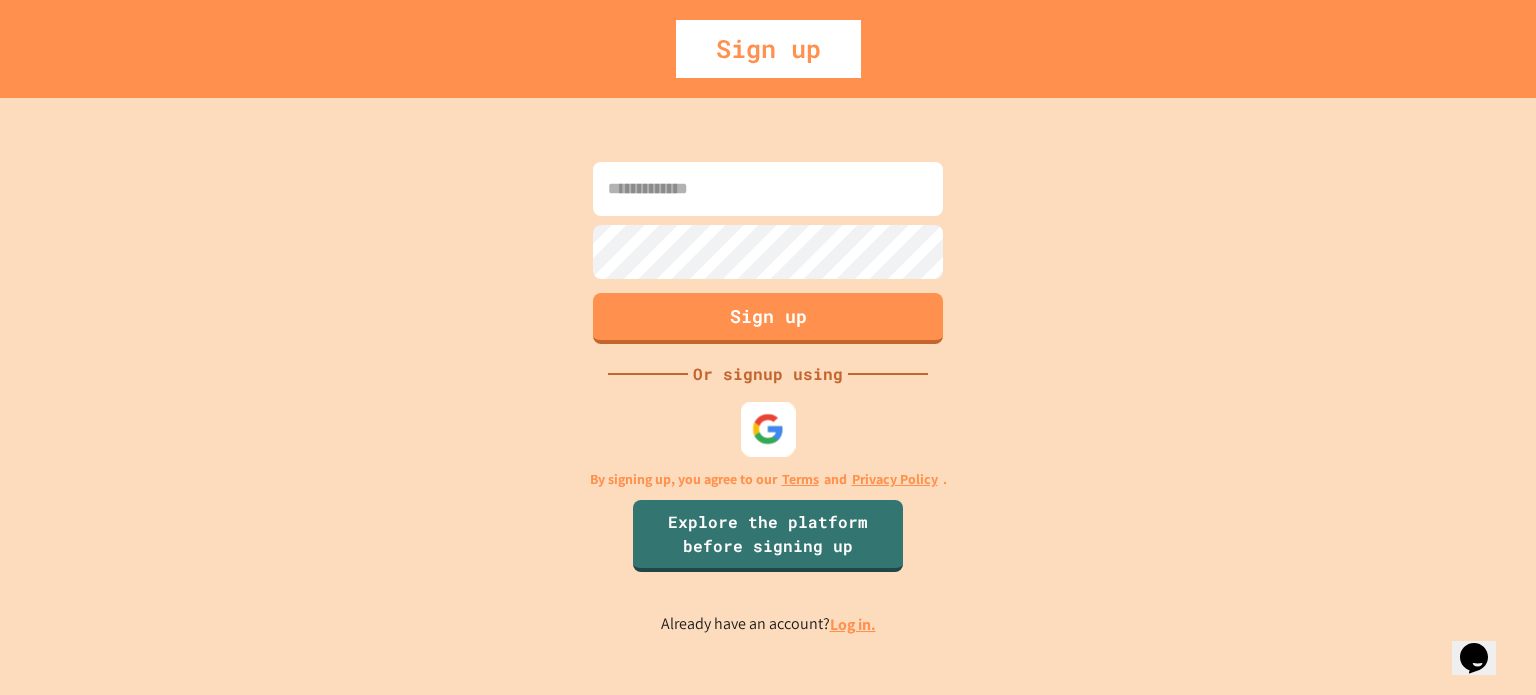 click at bounding box center (768, 428) 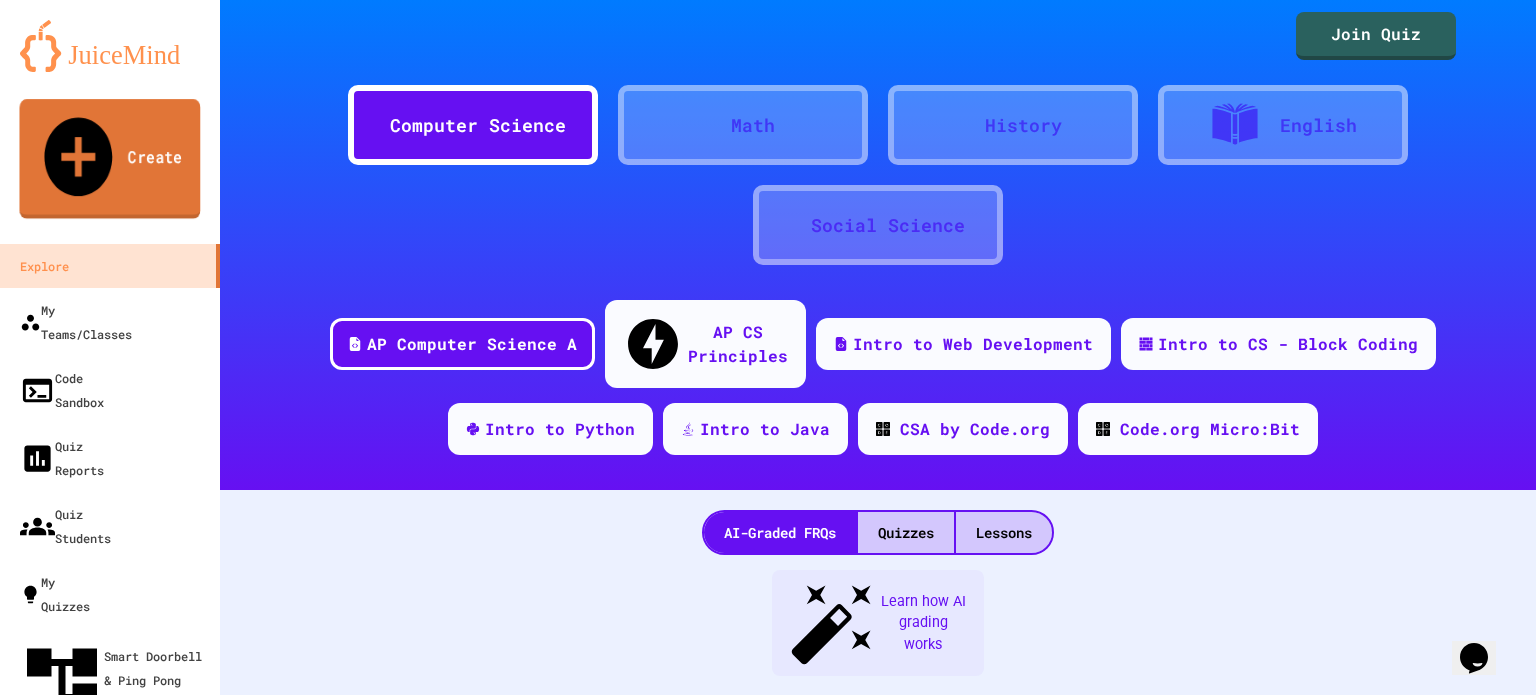 click on "Create" at bounding box center (109, 159) 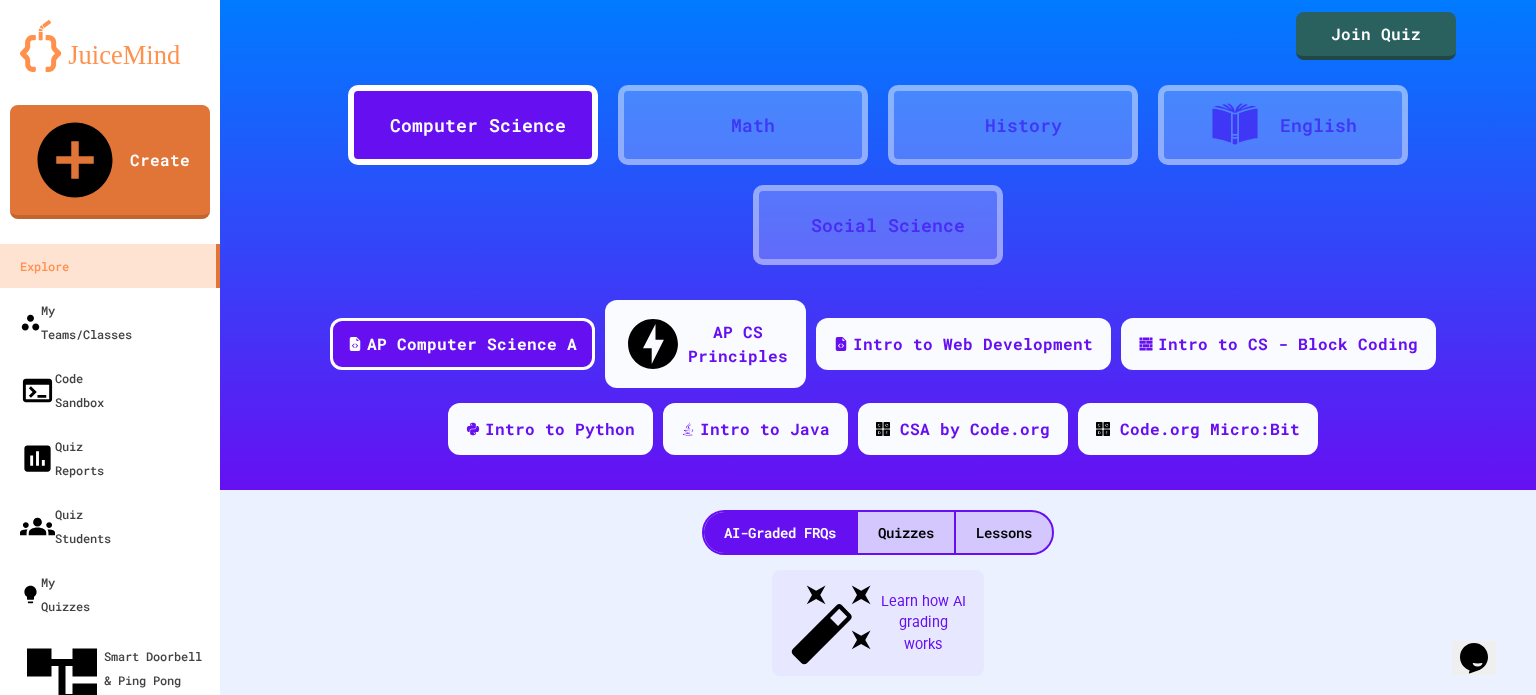 scroll, scrollTop: 80, scrollLeft: 0, axis: vertical 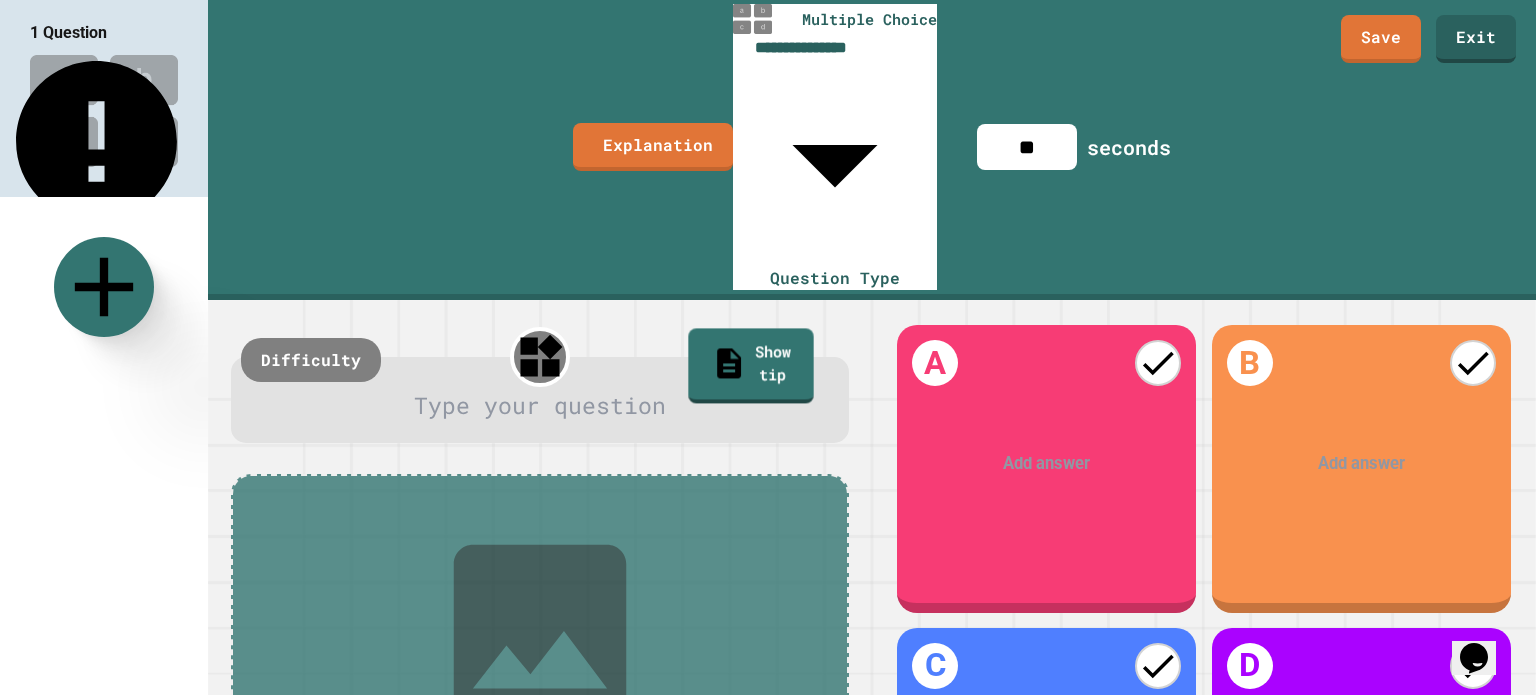 click at bounding box center [541, 405] 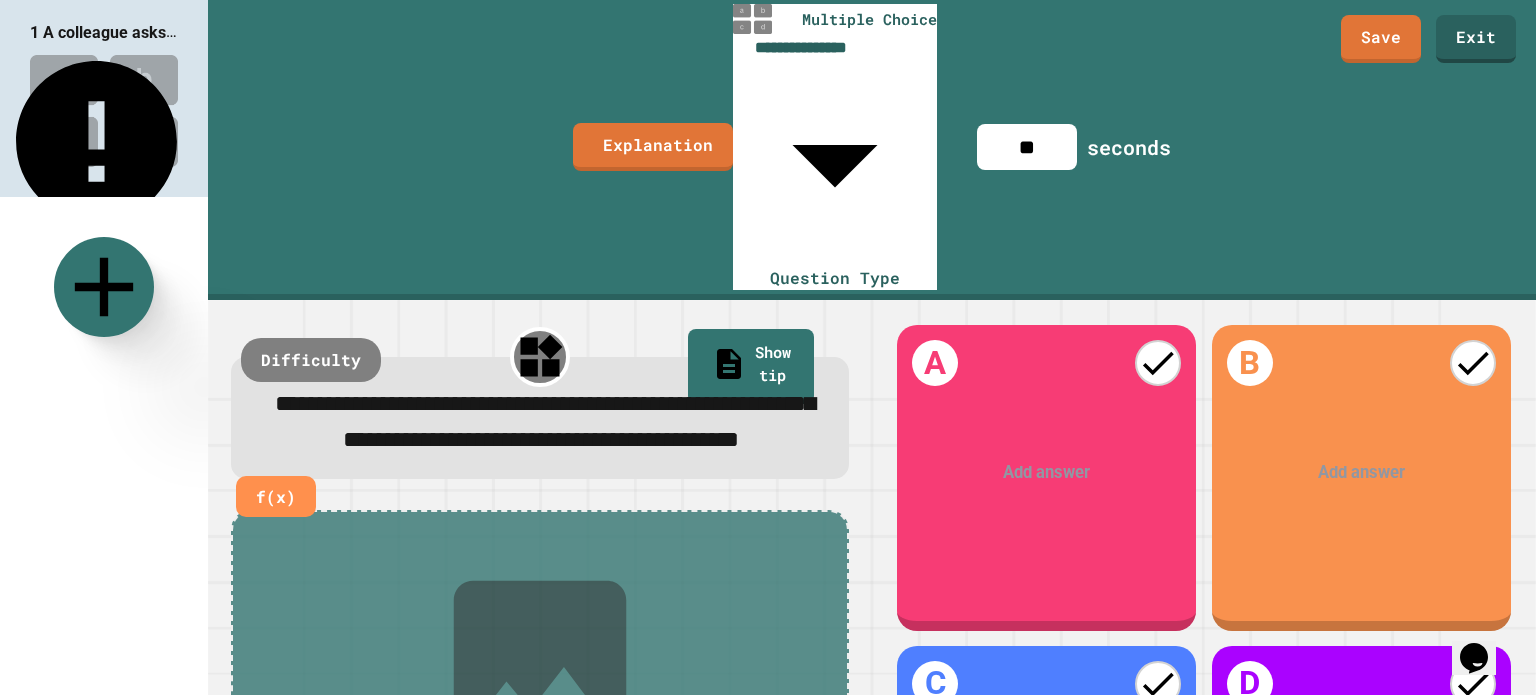 click on "Add answer" at bounding box center (1046, 472) 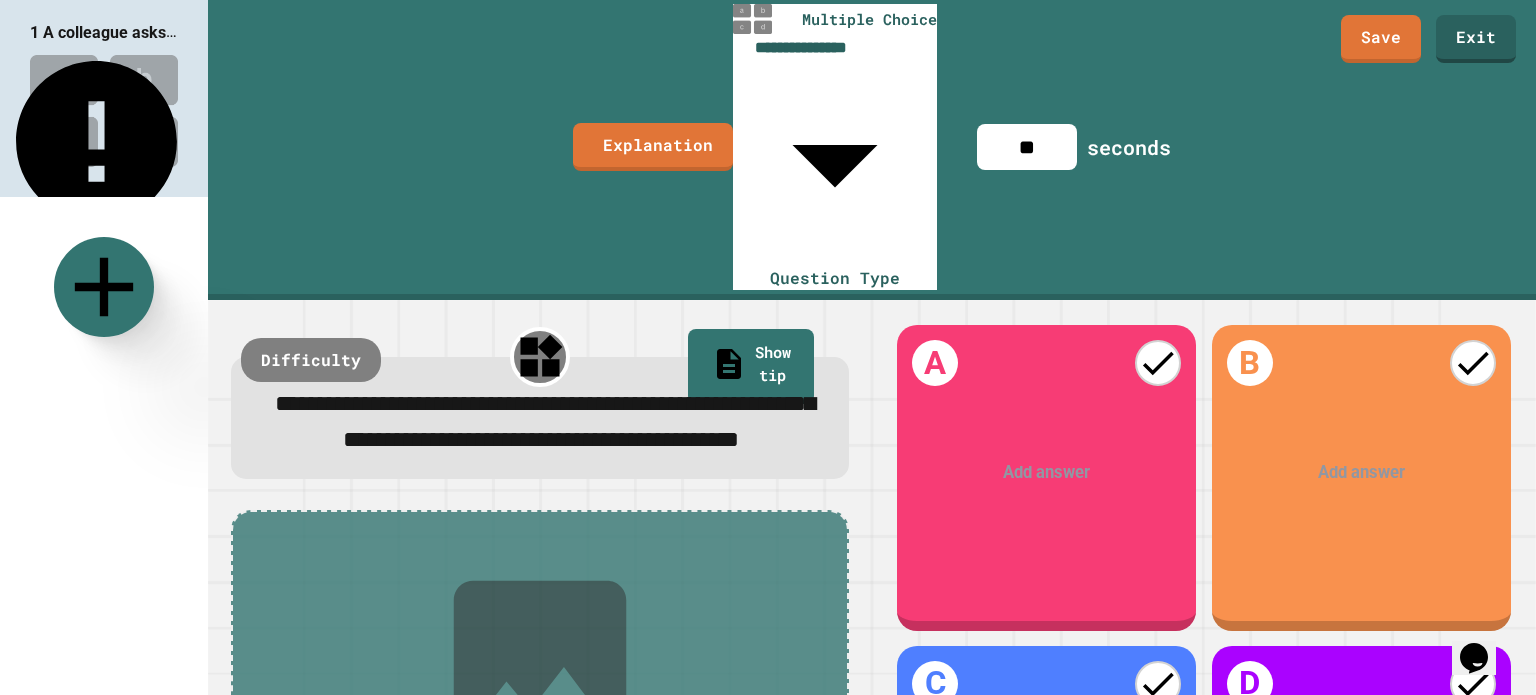 click at bounding box center [1048, 473] 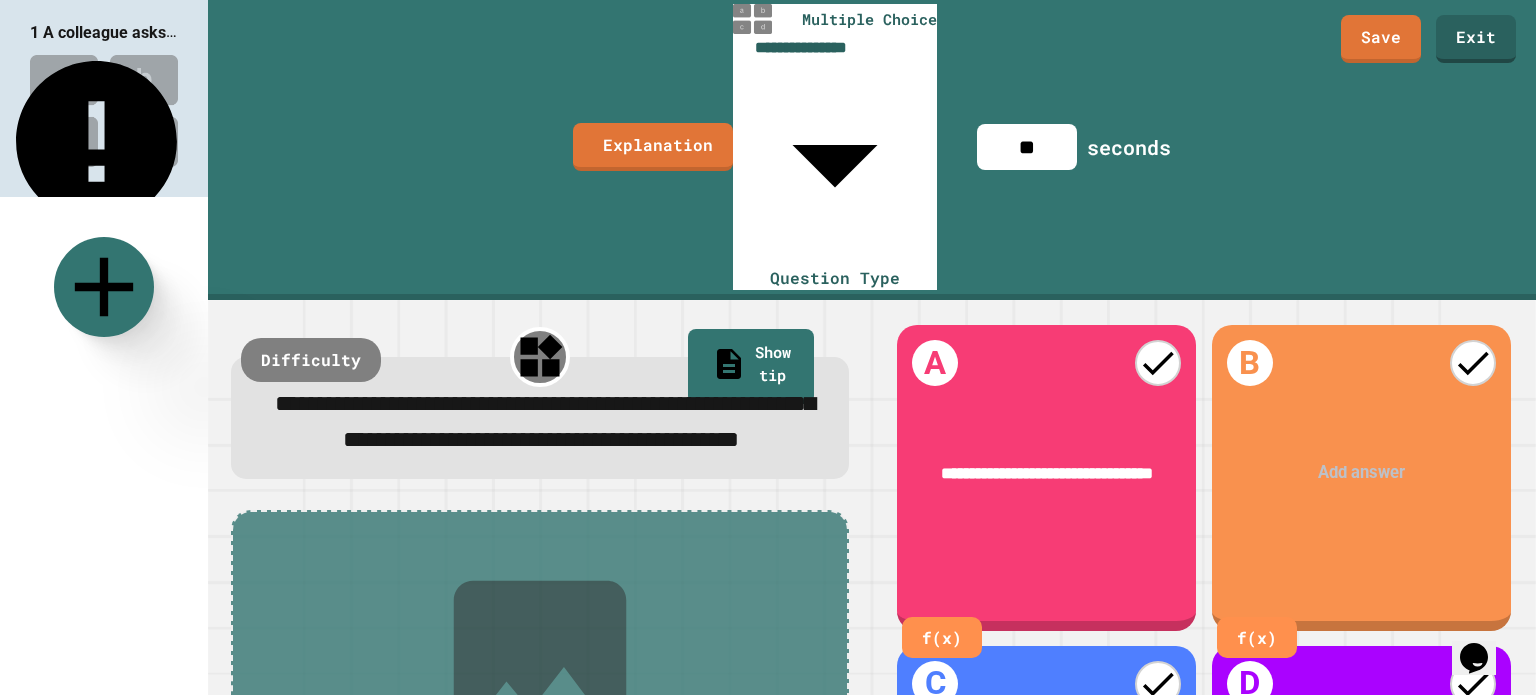 click at bounding box center [1362, 473] 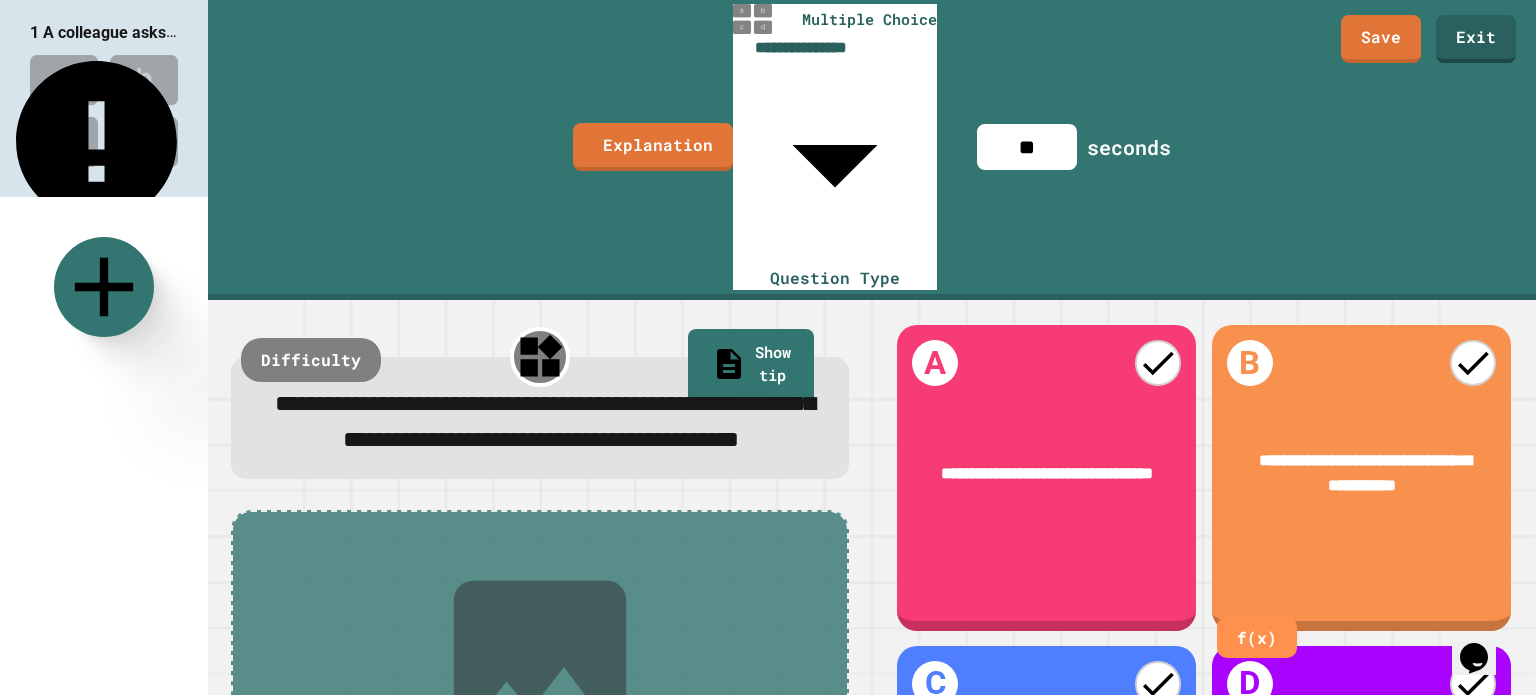 click at bounding box center [1048, 793] 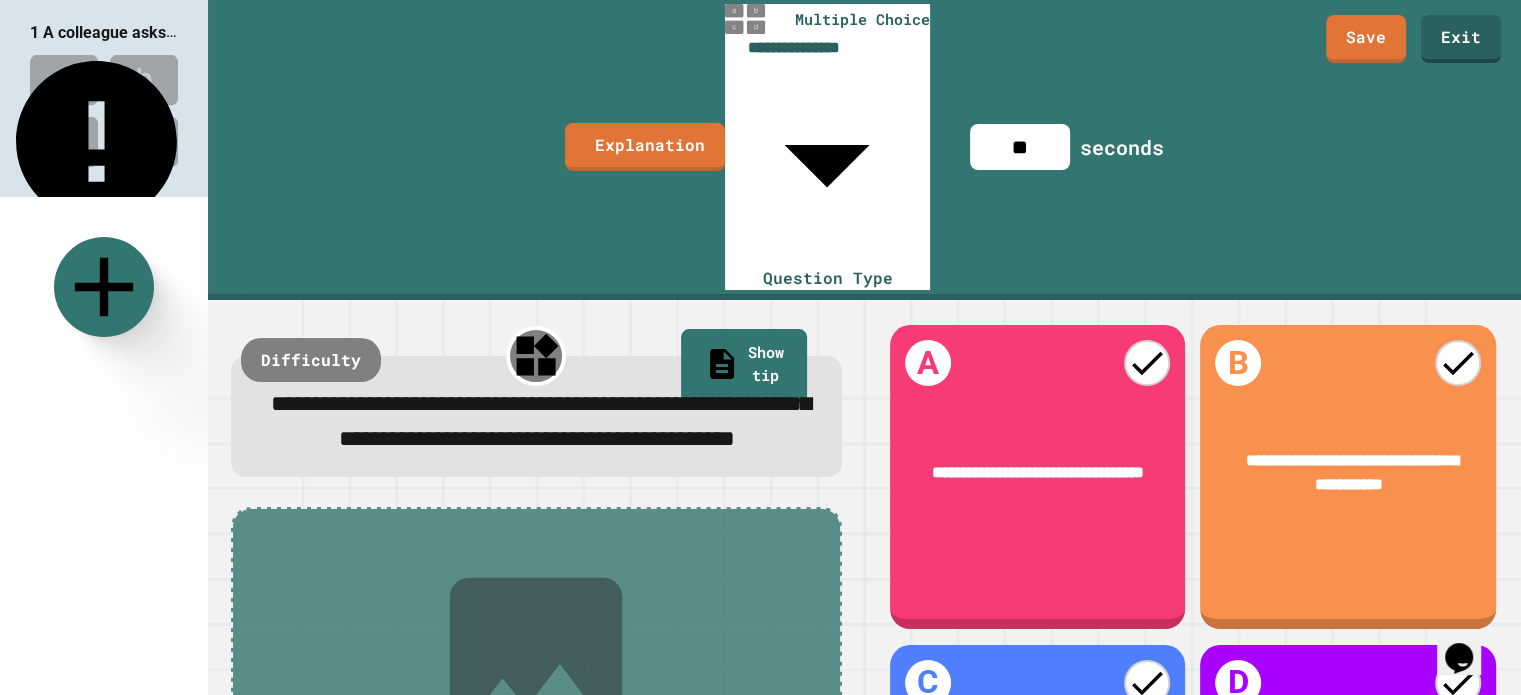 click on "Add answer" at bounding box center (1347, 792) 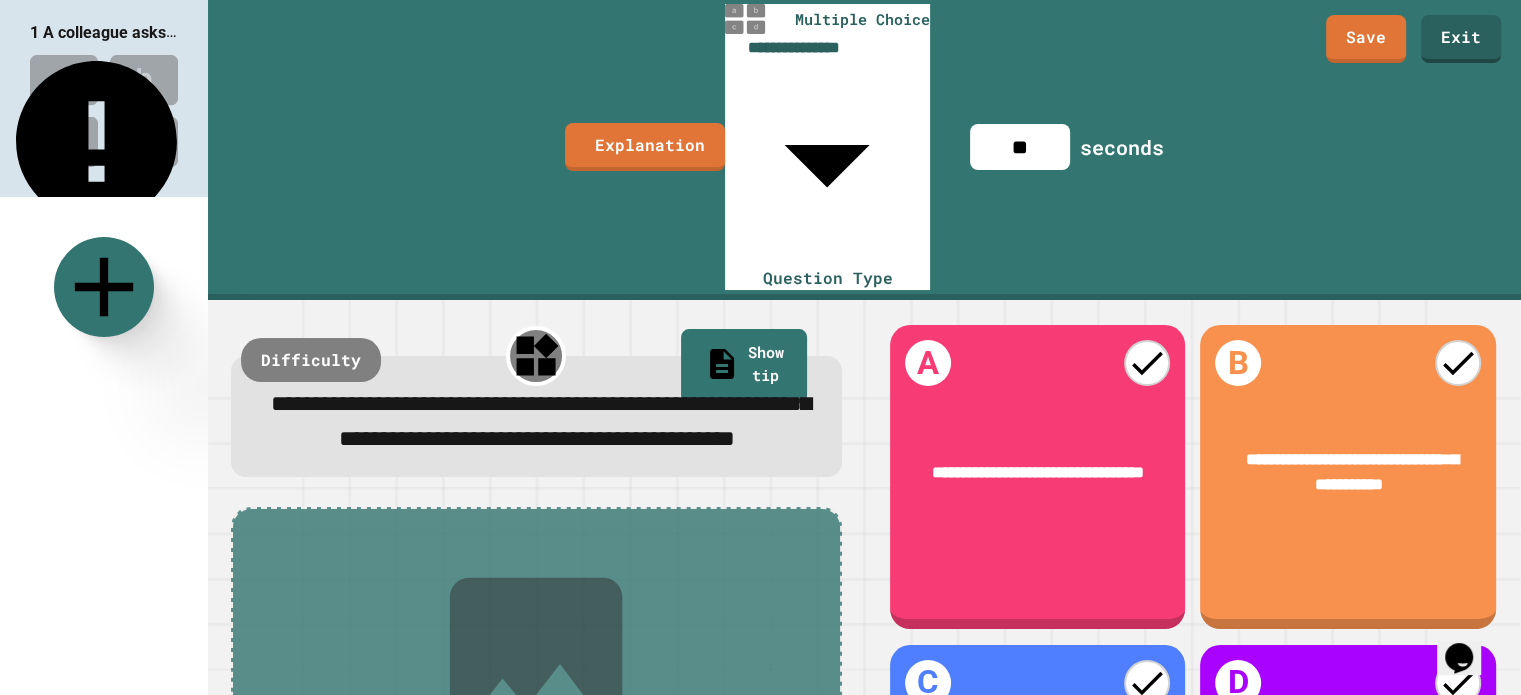 click at bounding box center [1349, 791] 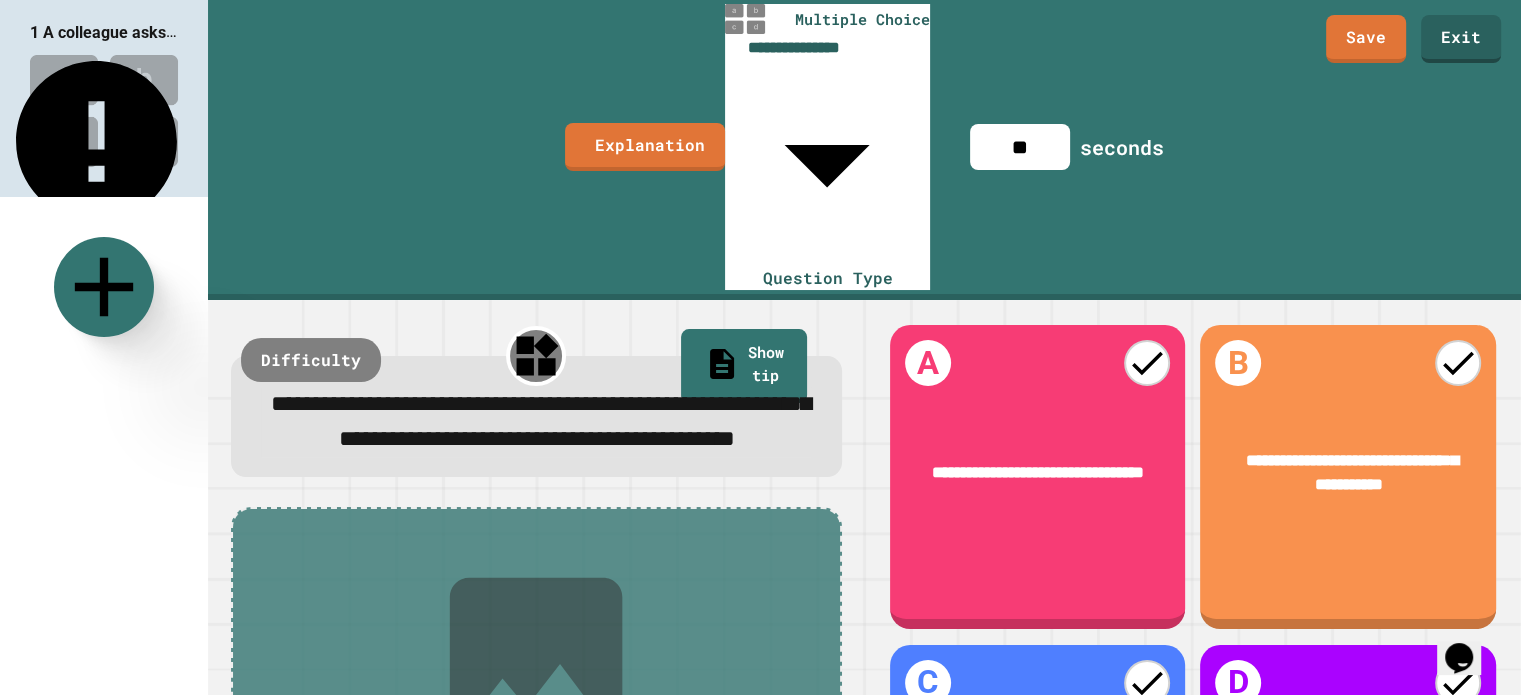 drag, startPoint x: 1084, startPoint y: 34, endPoint x: 963, endPoint y: 22, distance: 121.59358 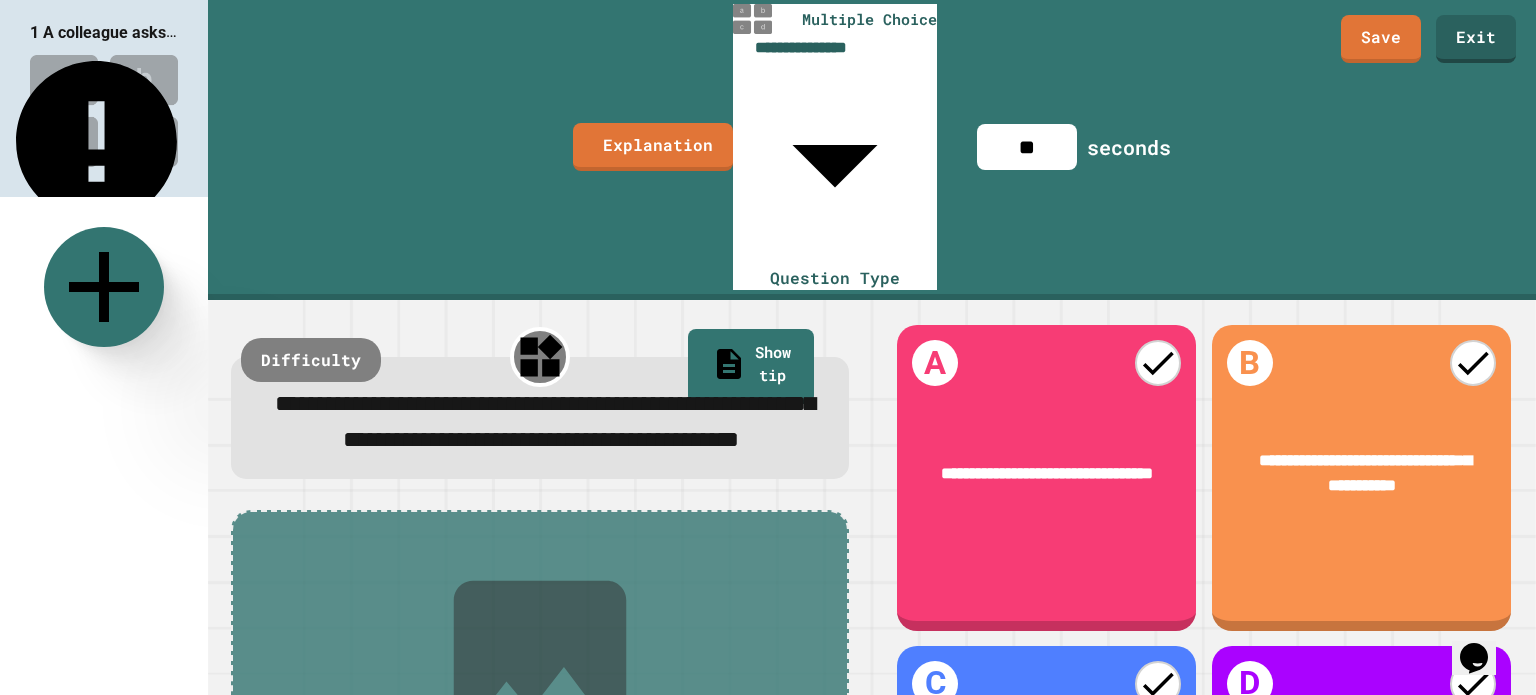 click 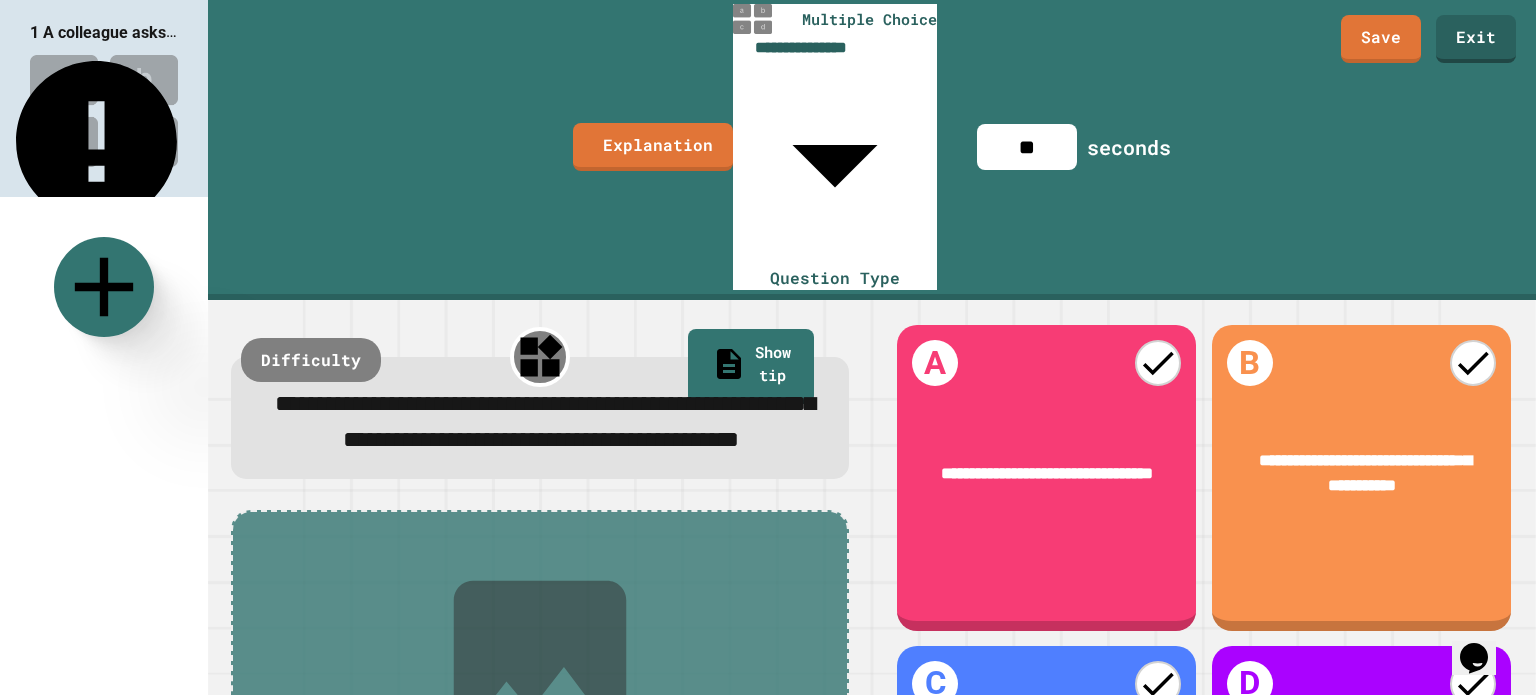 click on "Multiple Choice" at bounding box center (454, 928) 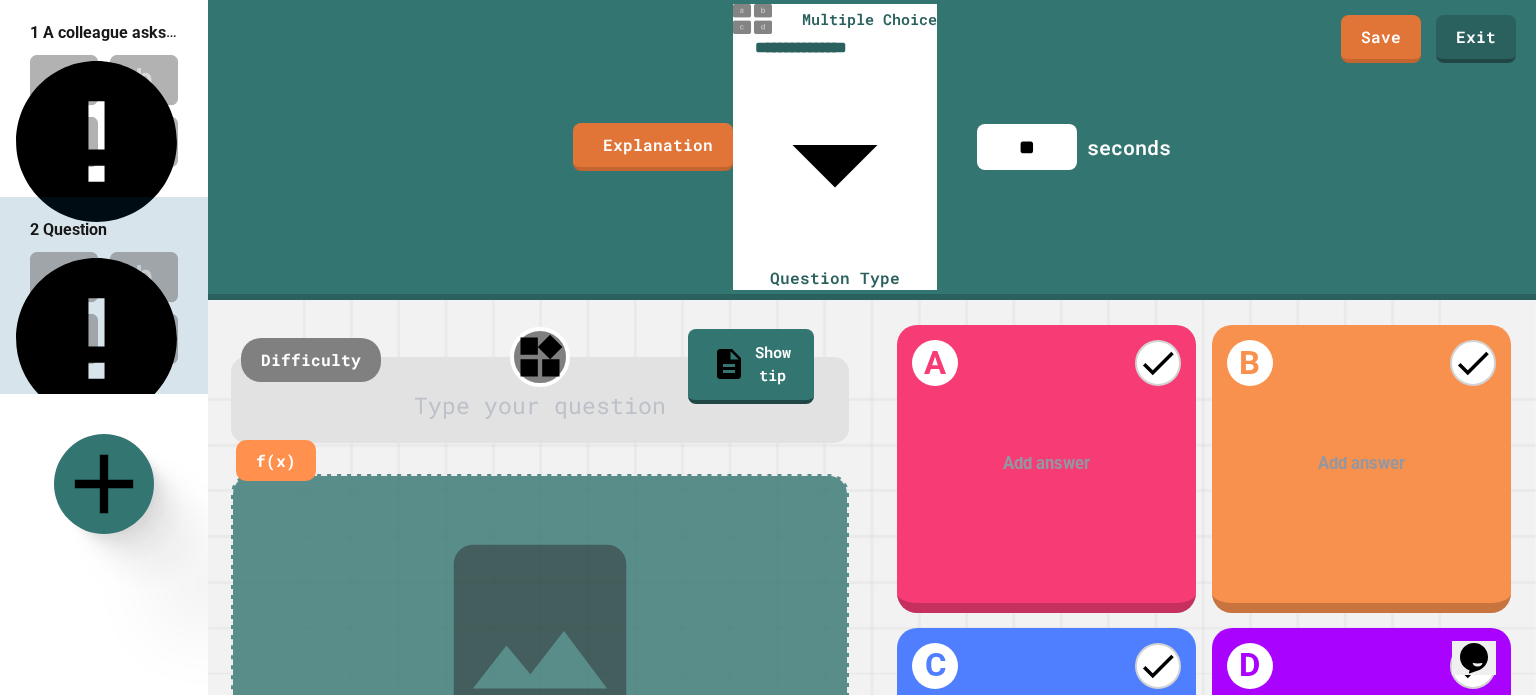 click at bounding box center [541, 405] 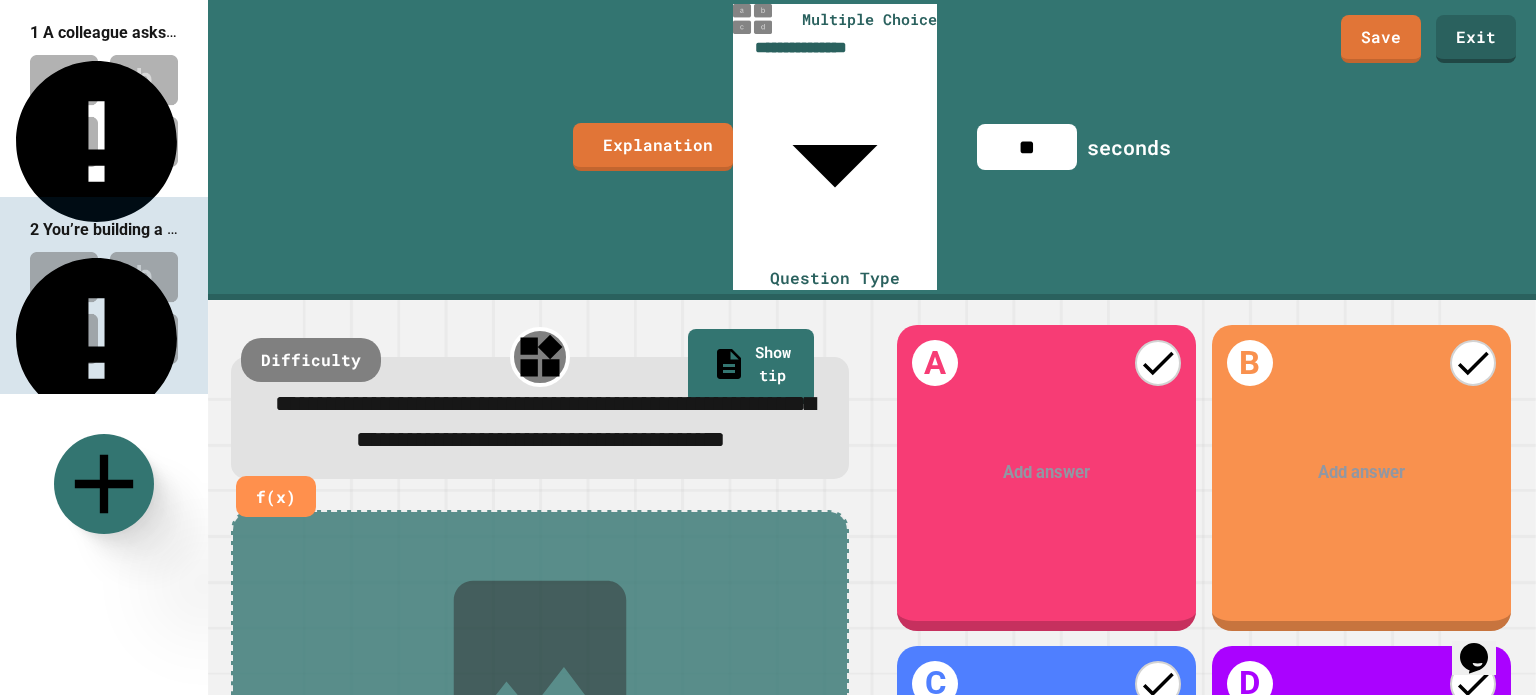 click on "Add answer" at bounding box center (1046, 472) 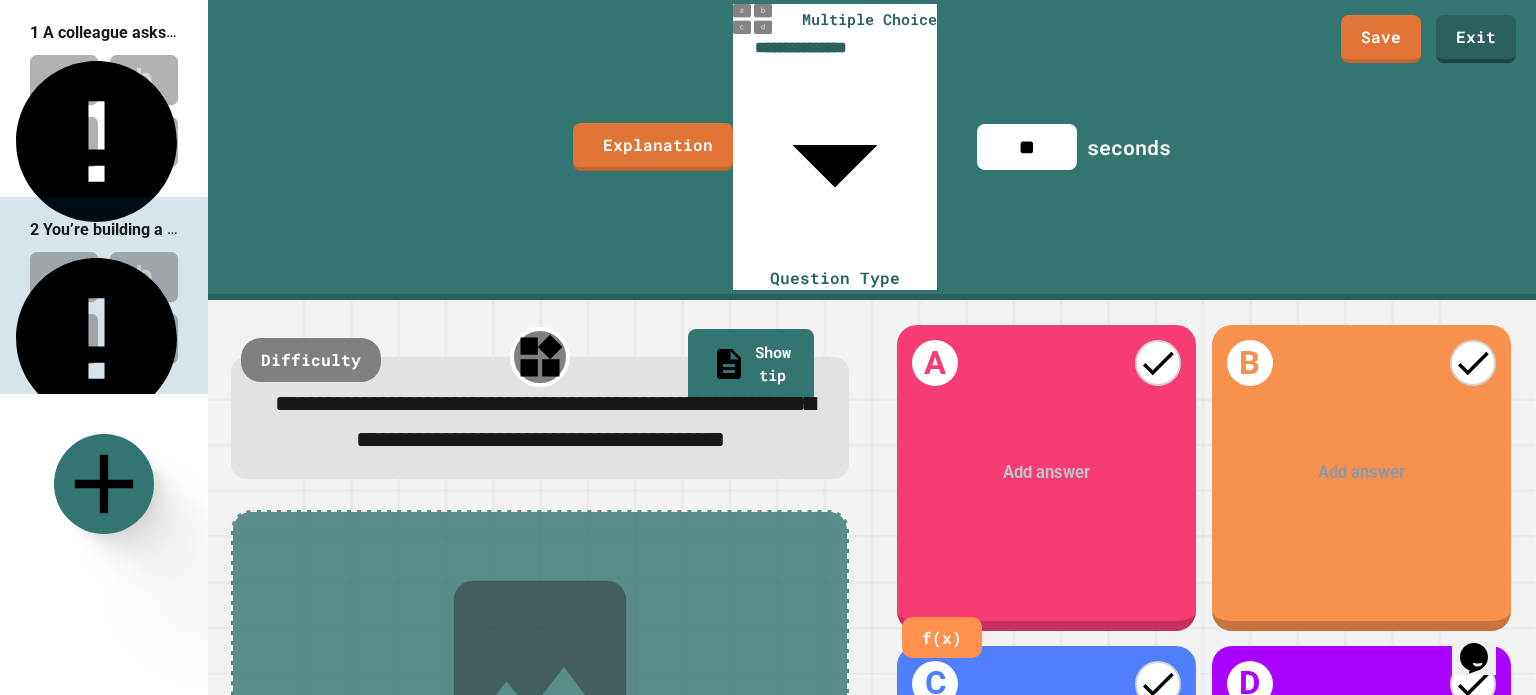 click at bounding box center (1048, 473) 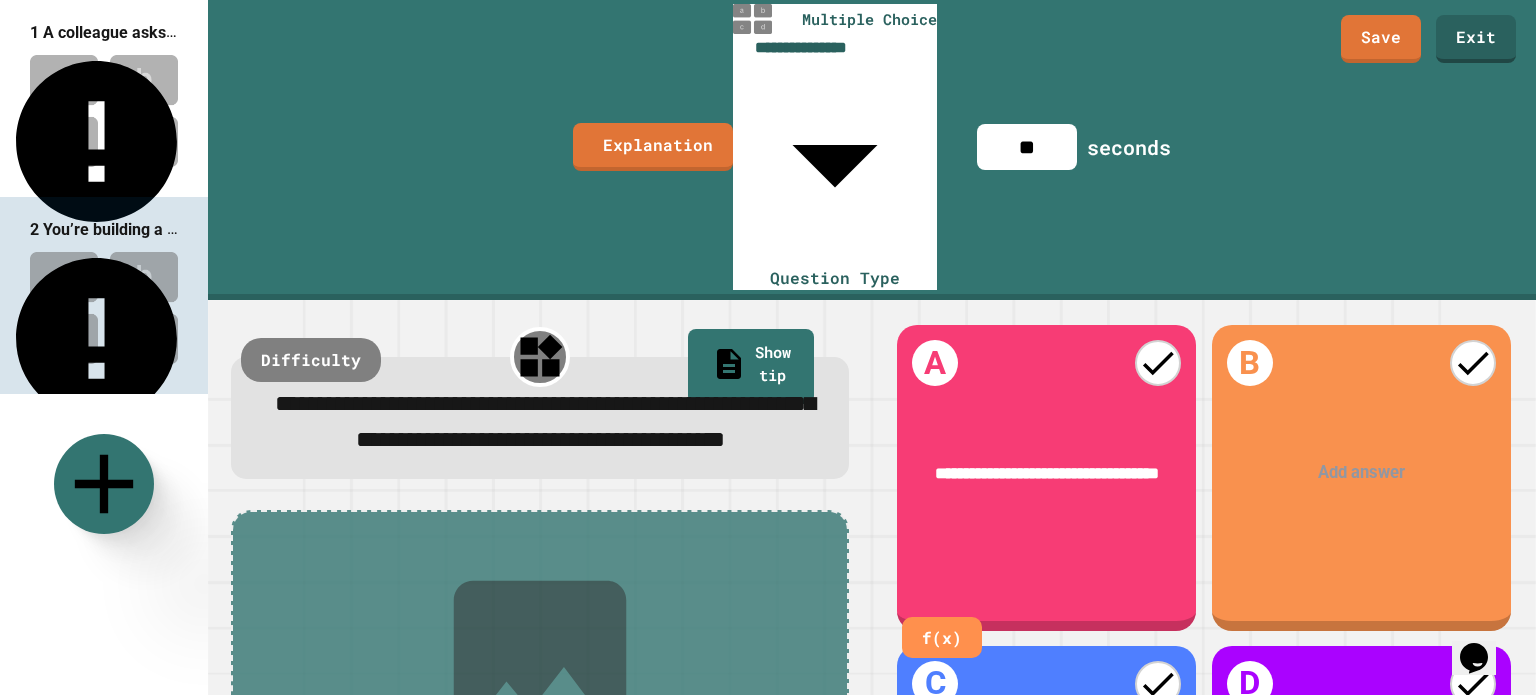 click at bounding box center [1362, 473] 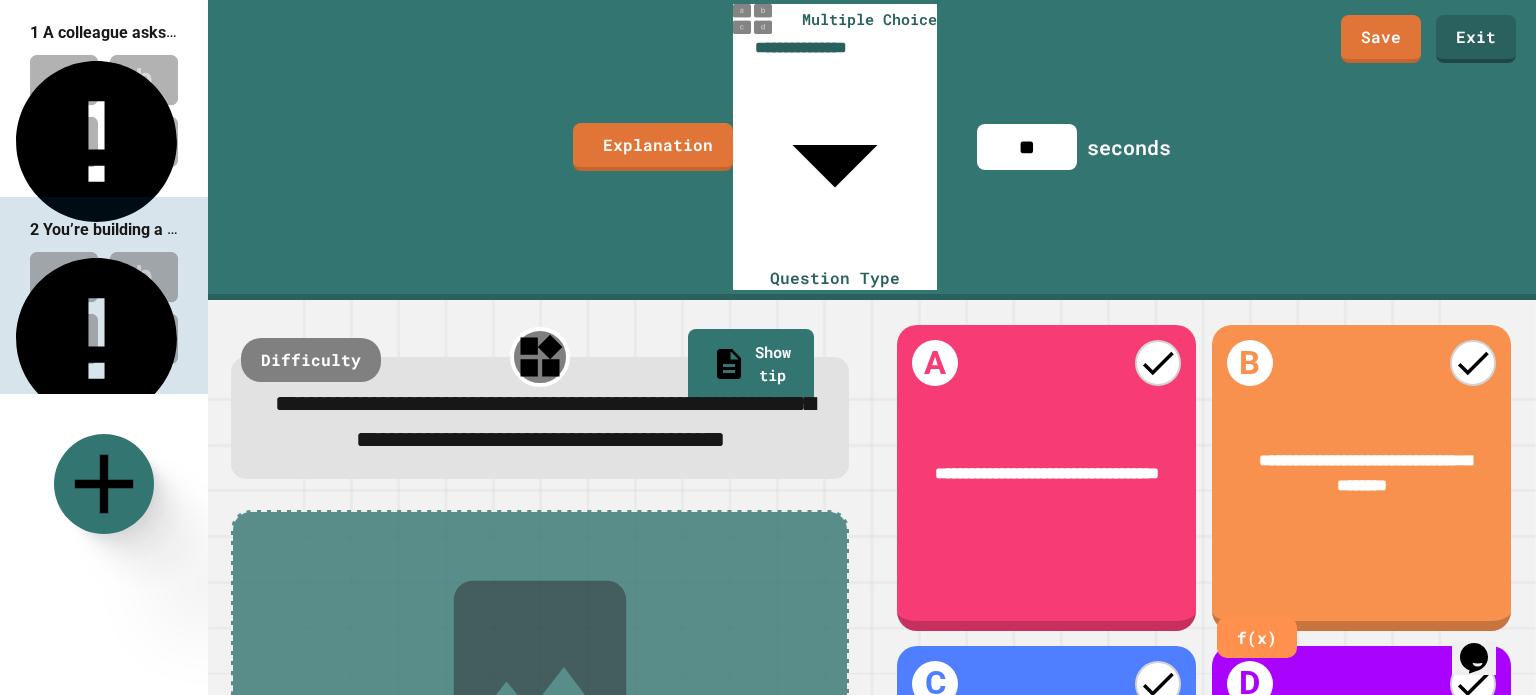 click on "Add answer" at bounding box center [1046, 793] 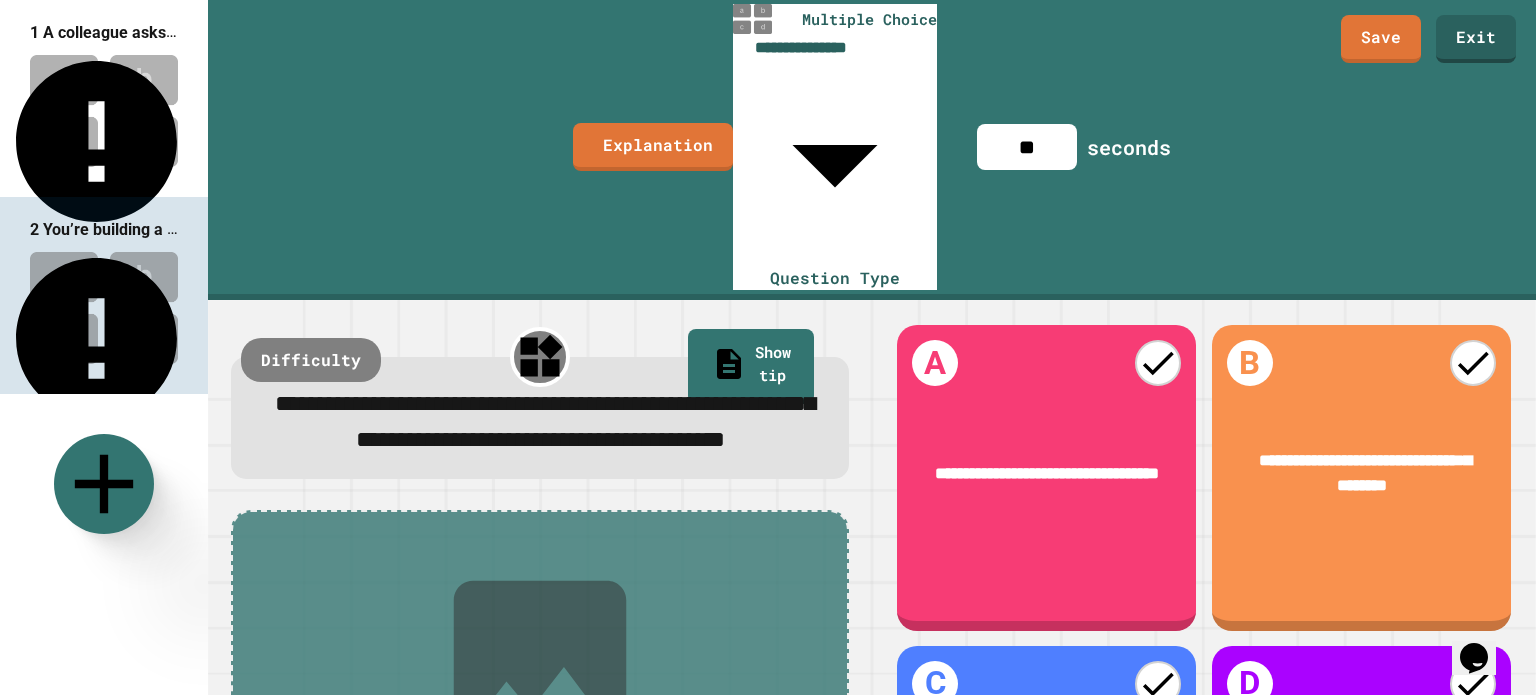 click at bounding box center [1048, 793] 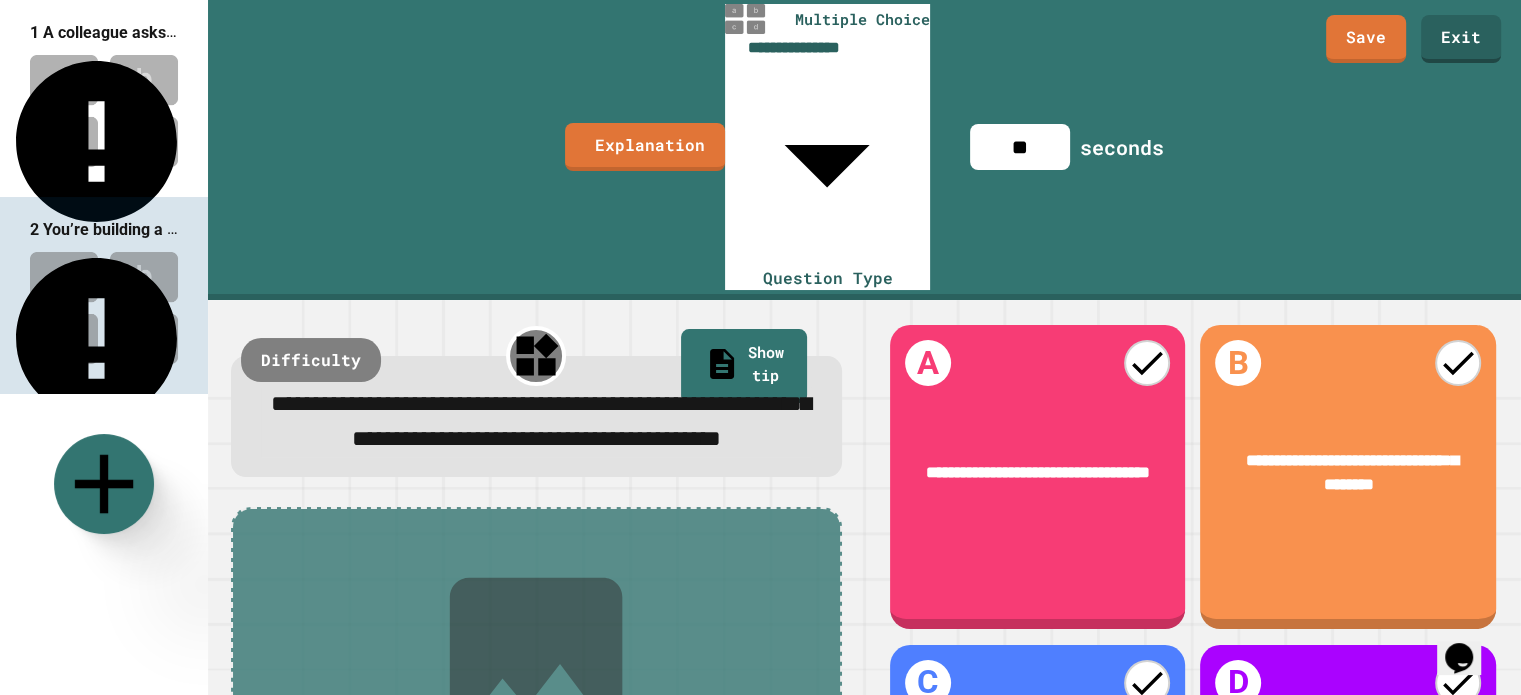 click on "Add answer" at bounding box center (1347, 792) 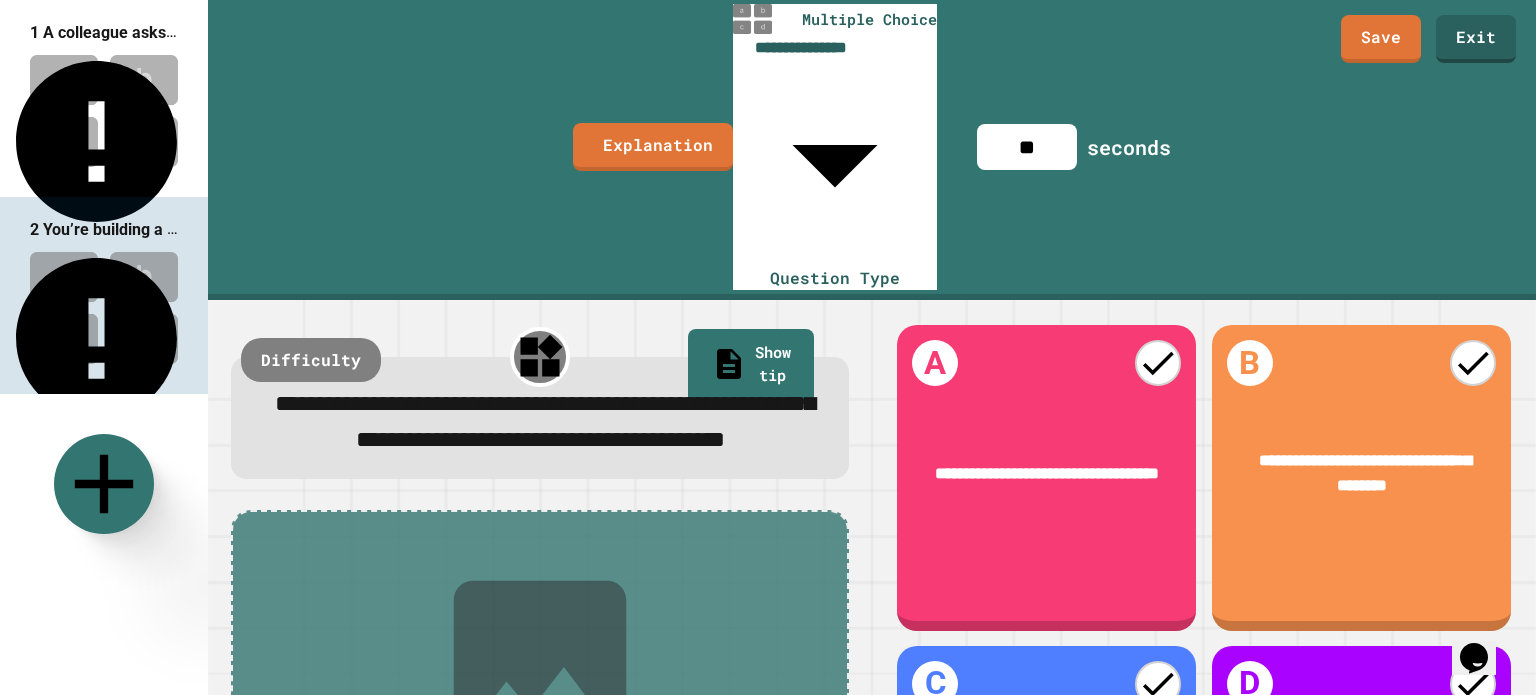click at bounding box center [1361, 793] 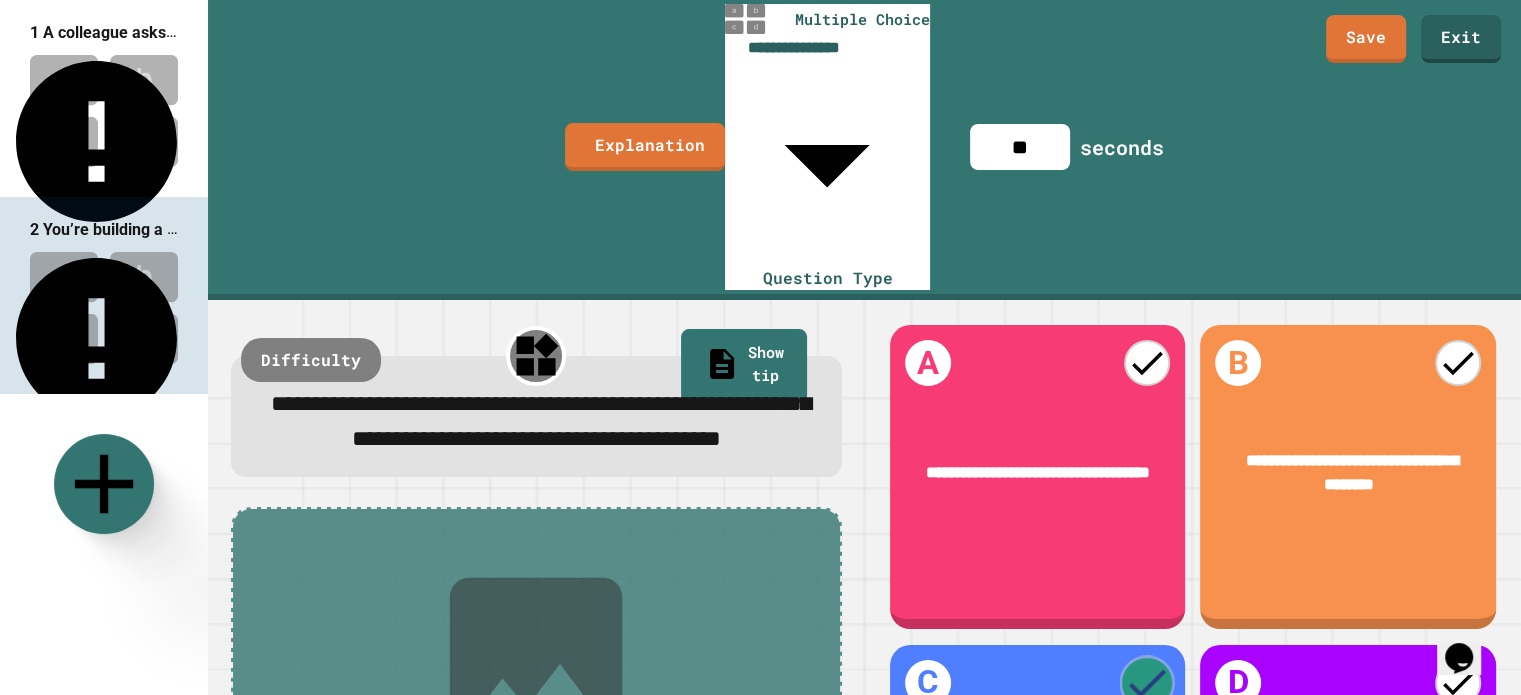 click 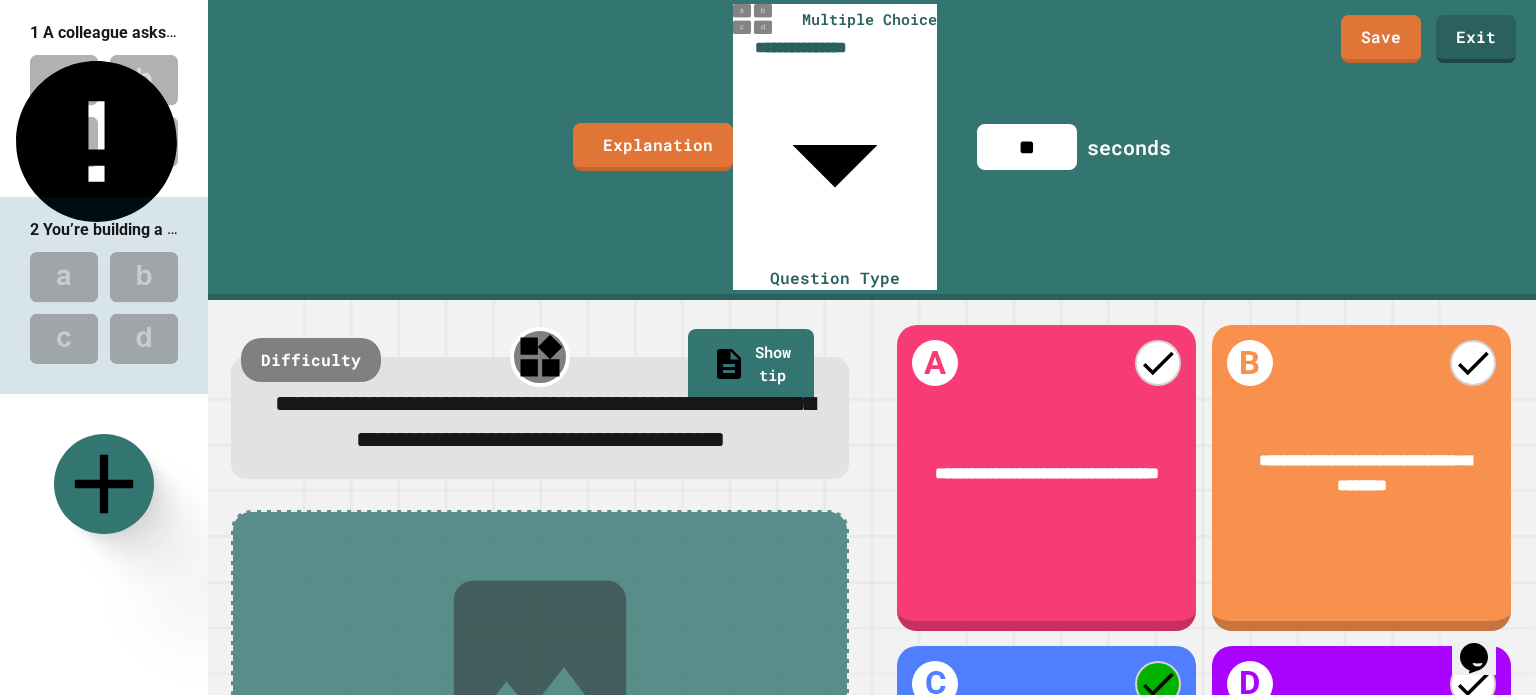 click at bounding box center (104, 111) 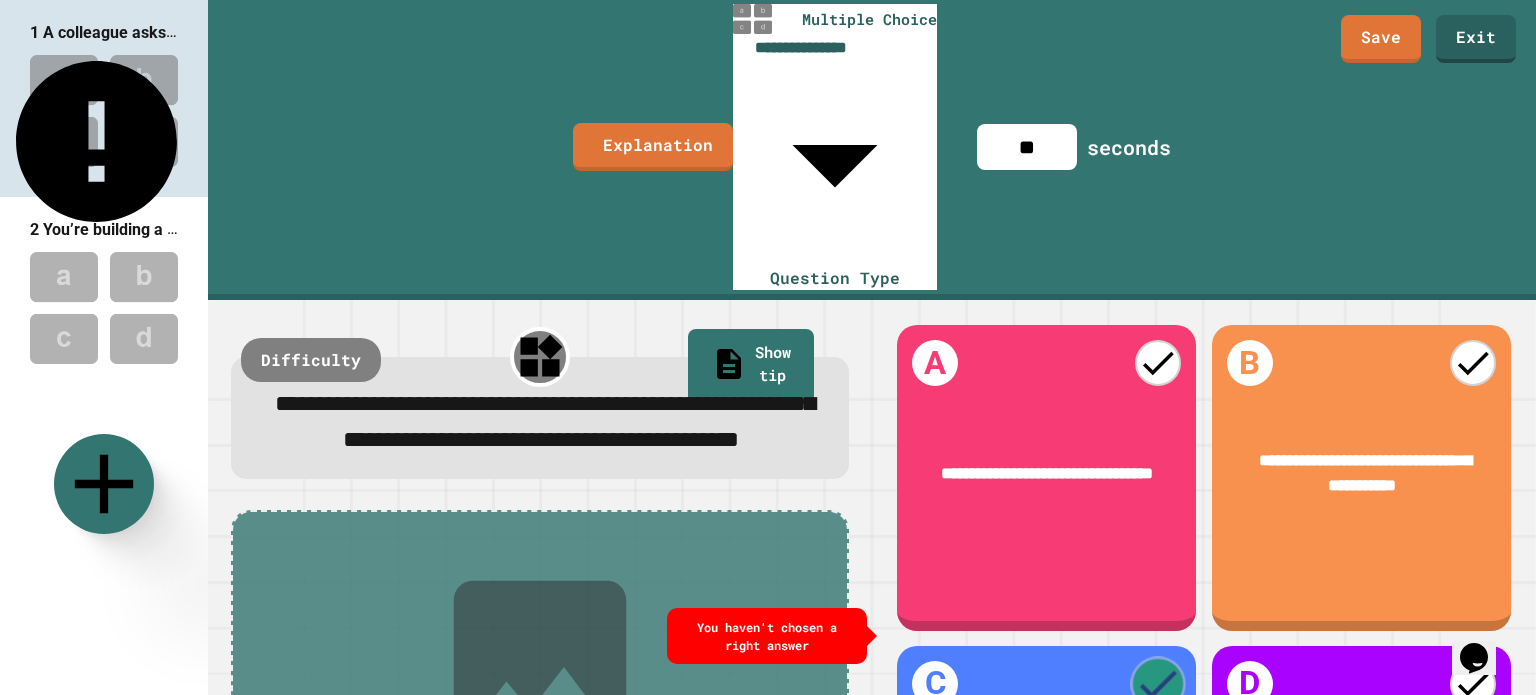 click 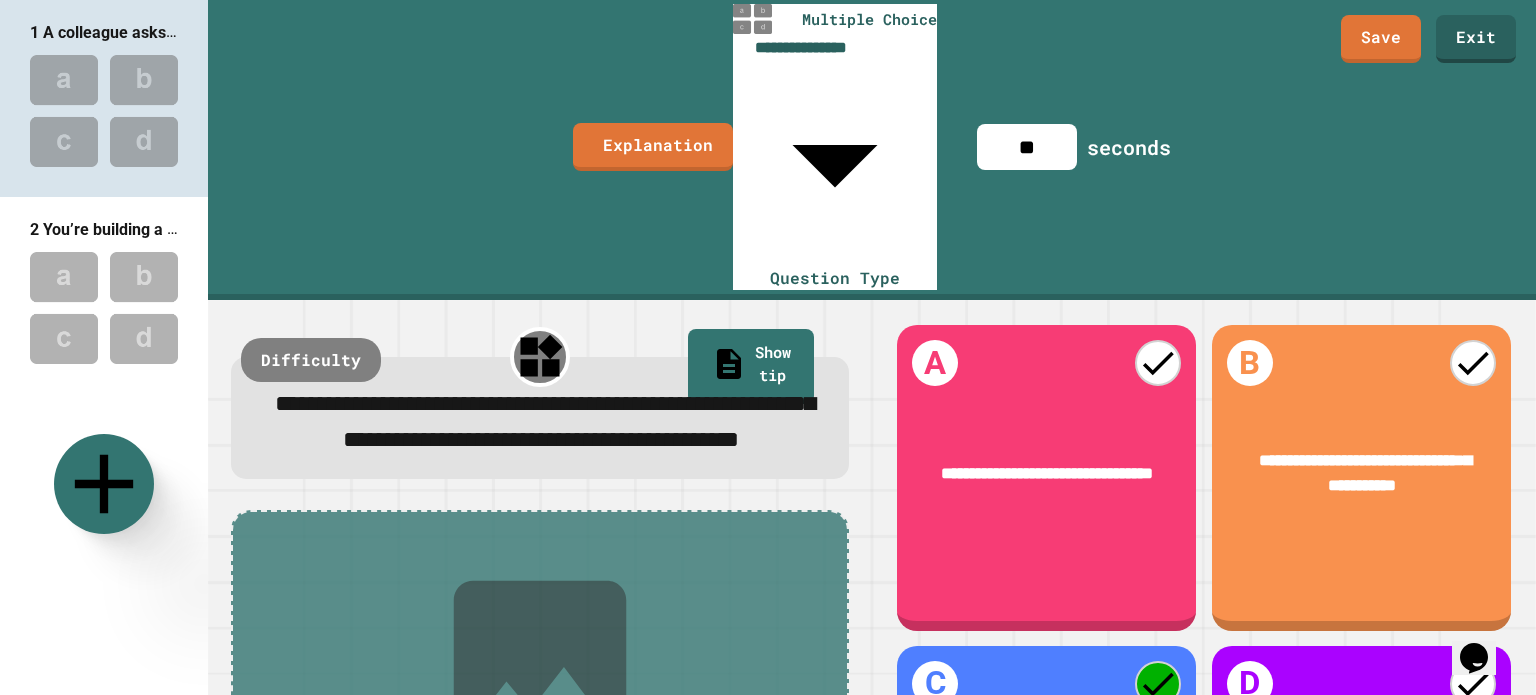 click at bounding box center (104, 308) 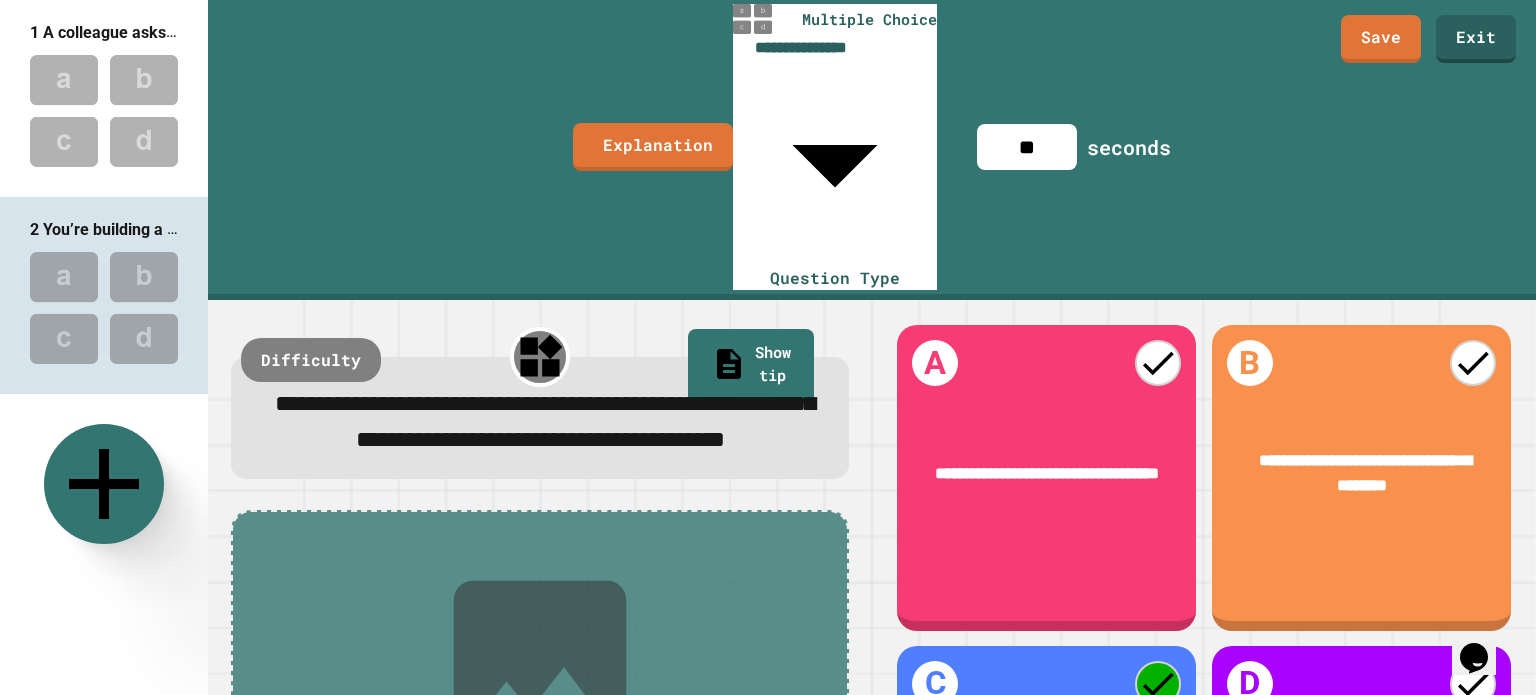 click at bounding box center [104, 484] 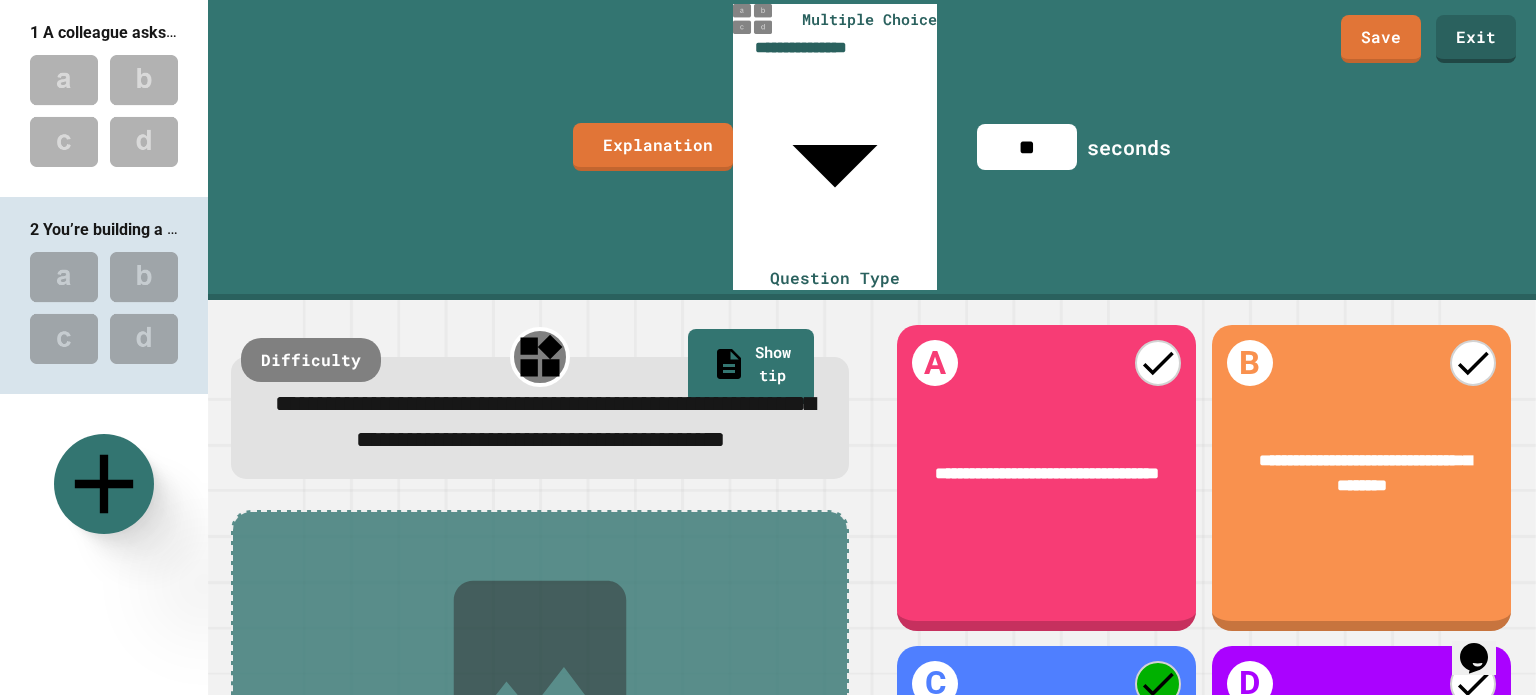 click on "Multiple Choice" at bounding box center (454, 927) 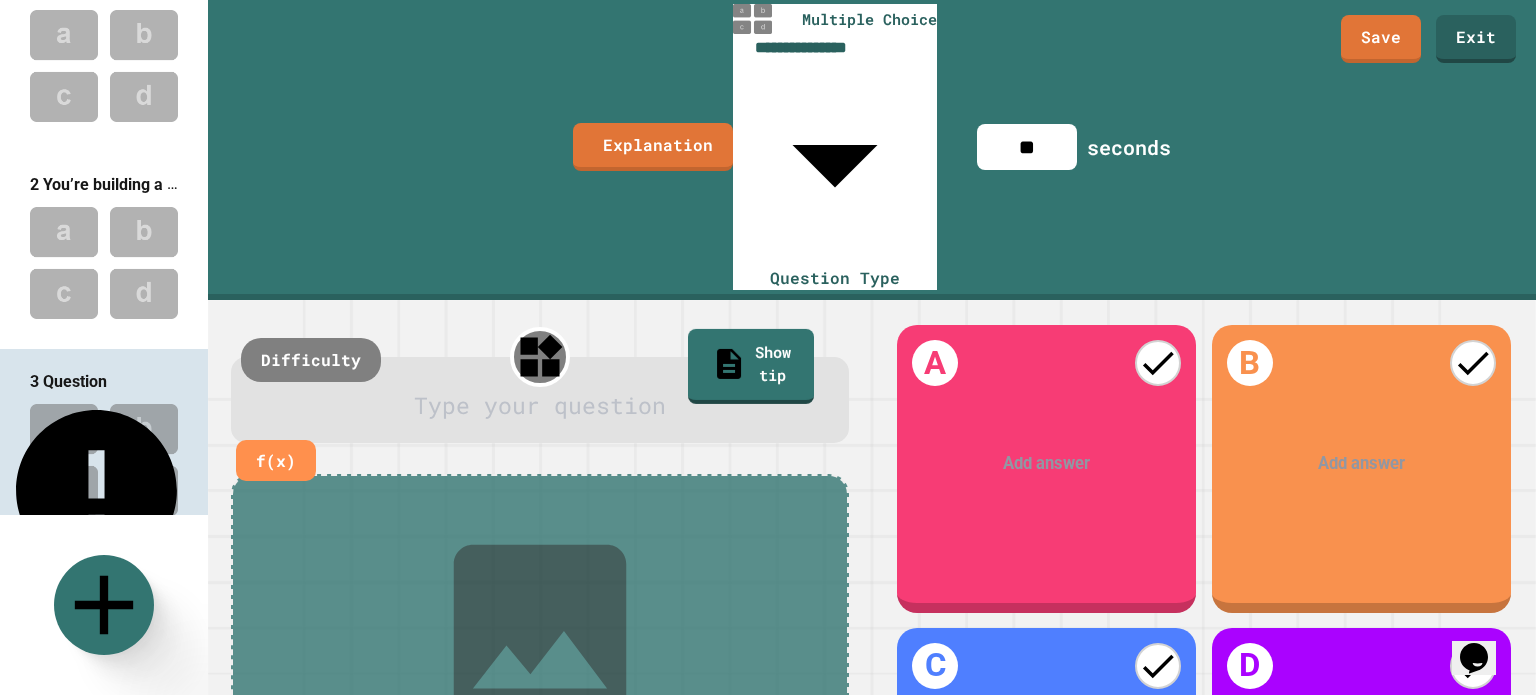click at bounding box center [541, 405] 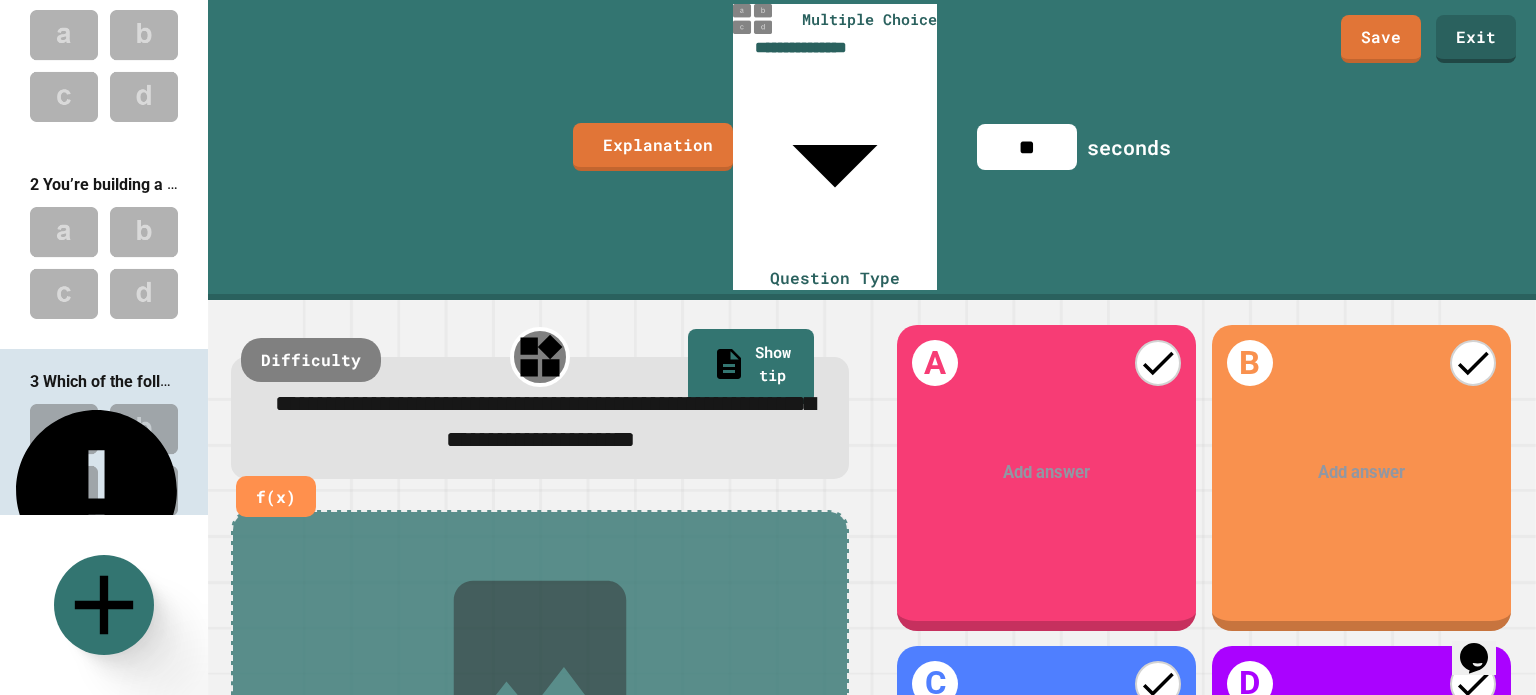 click at bounding box center [1048, 473] 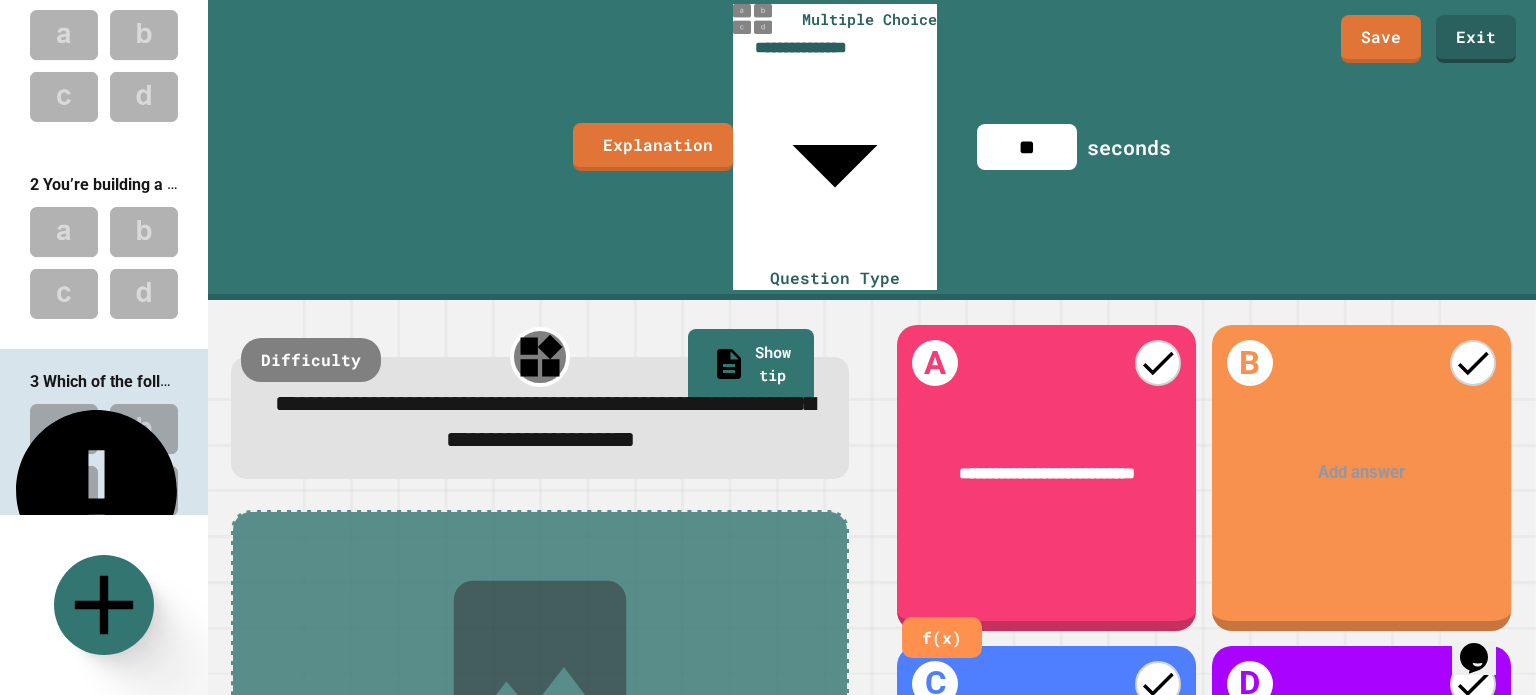 click on "Add answer" at bounding box center (1361, 472) 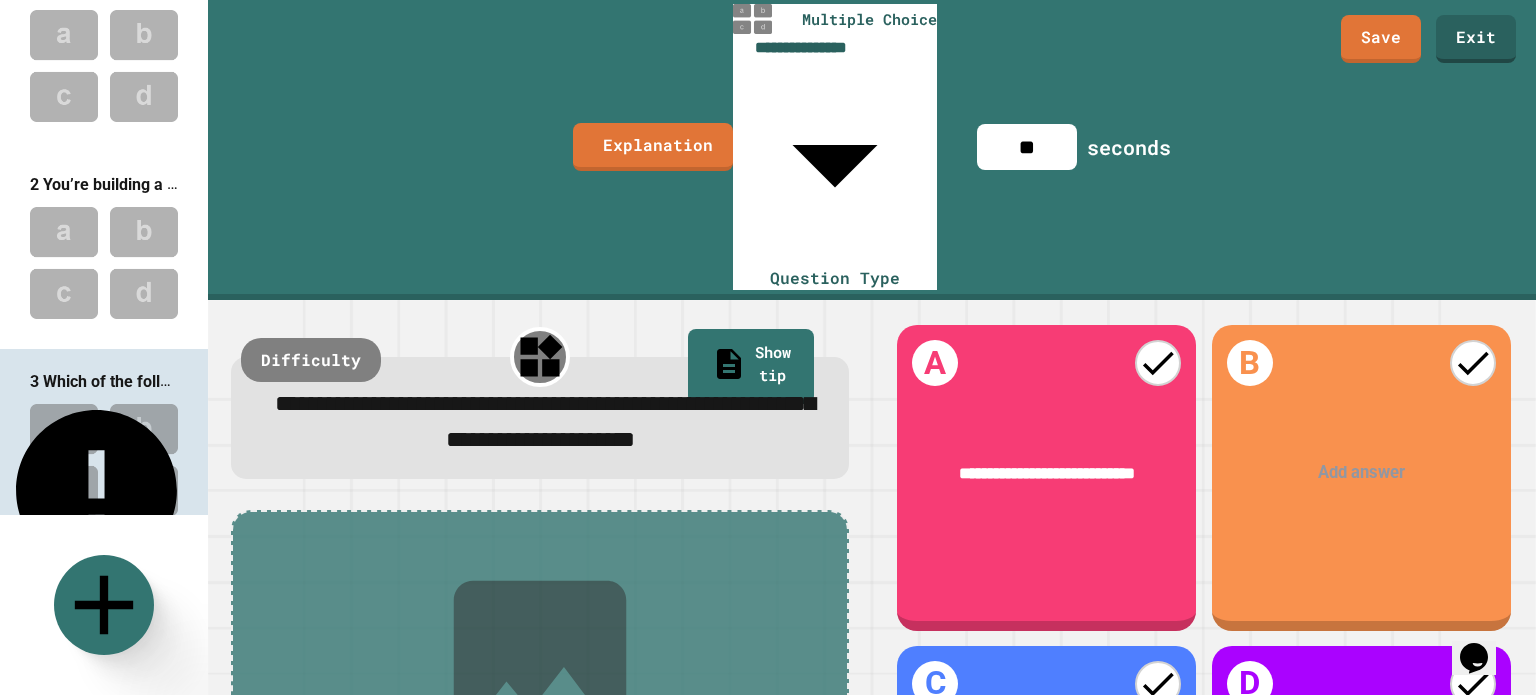 click on "Add answer" at bounding box center (1361, 472) 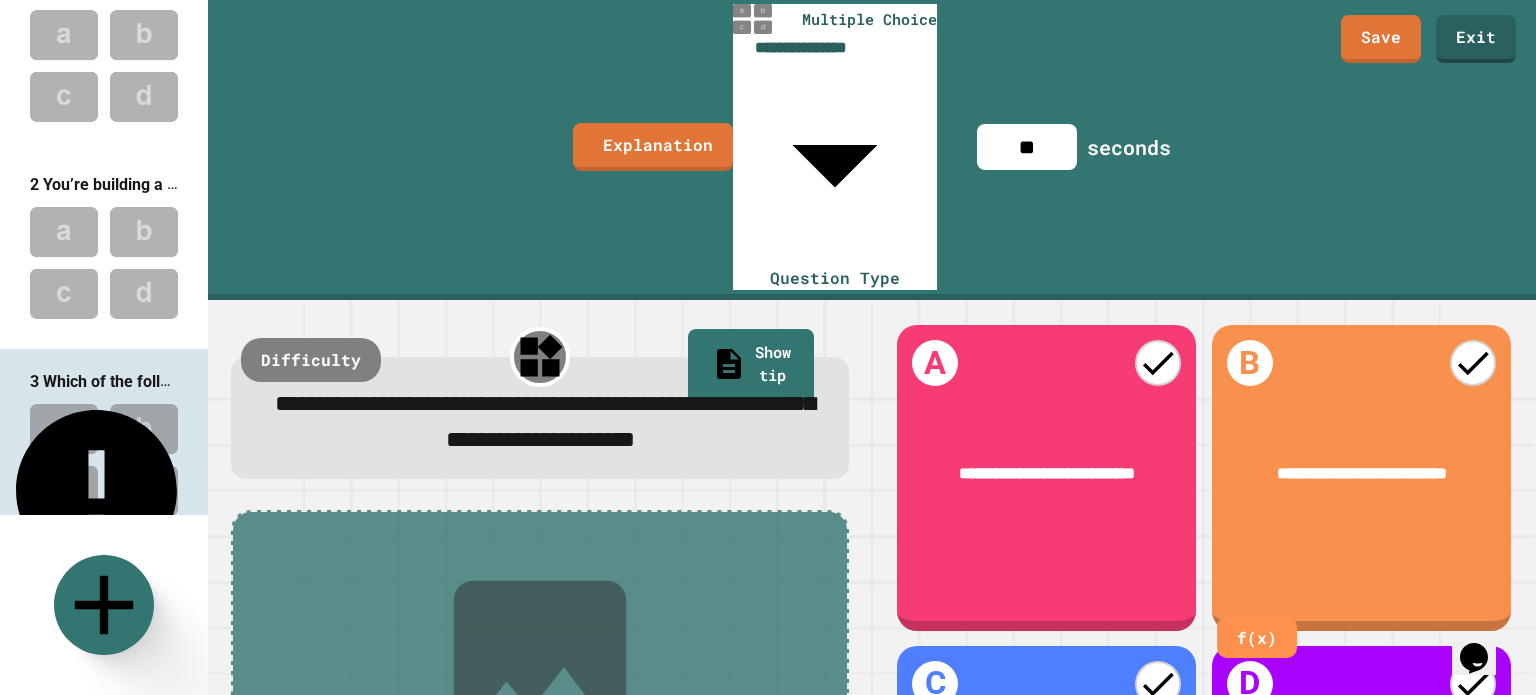 click at bounding box center [1048, 793] 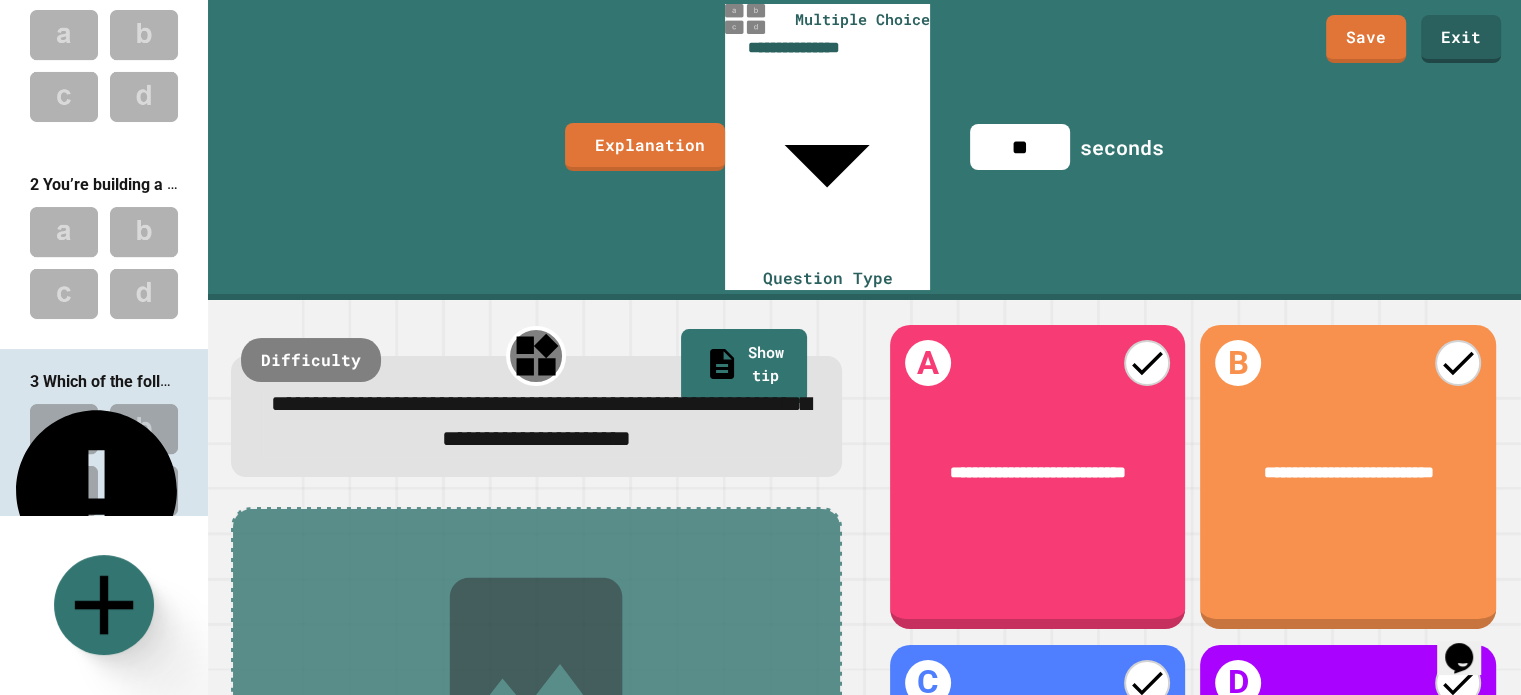 click on "Add answer" at bounding box center (1347, 792) 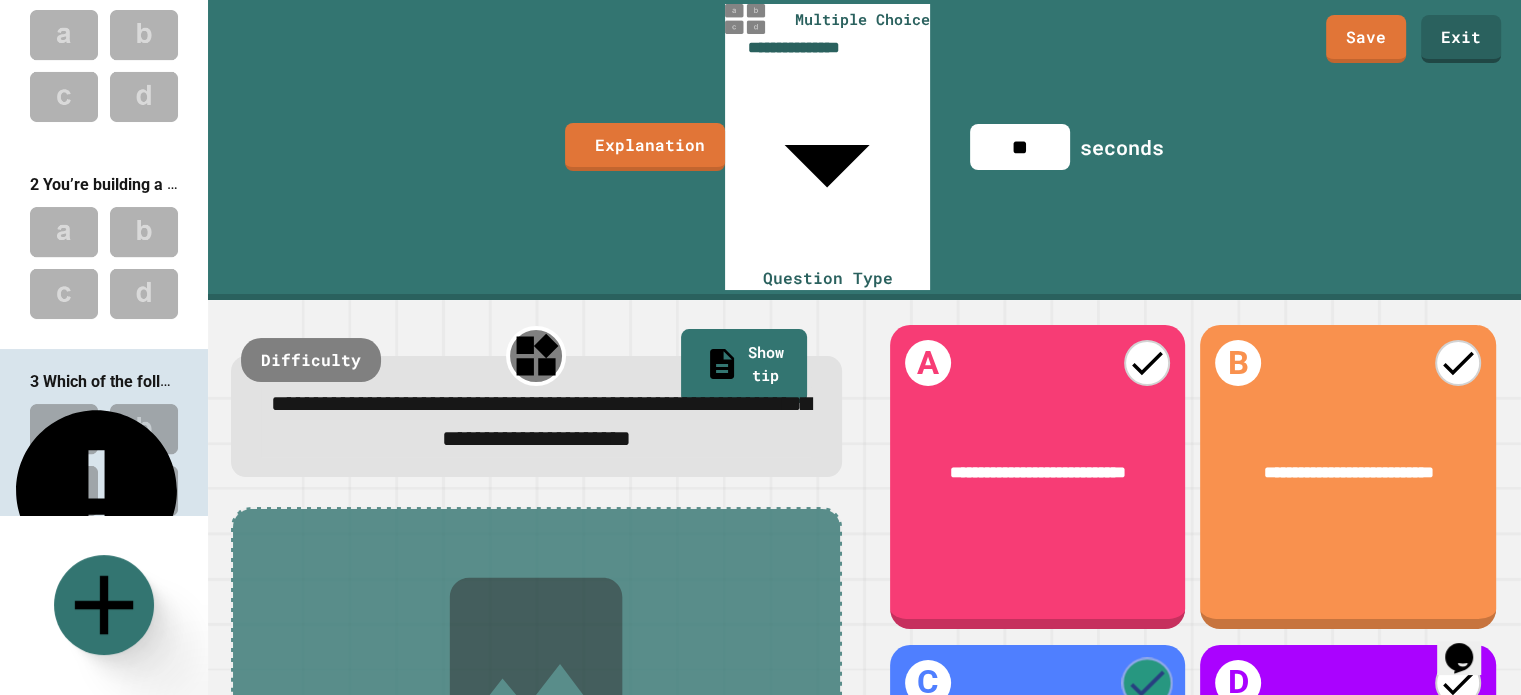 click at bounding box center (1146, 682) 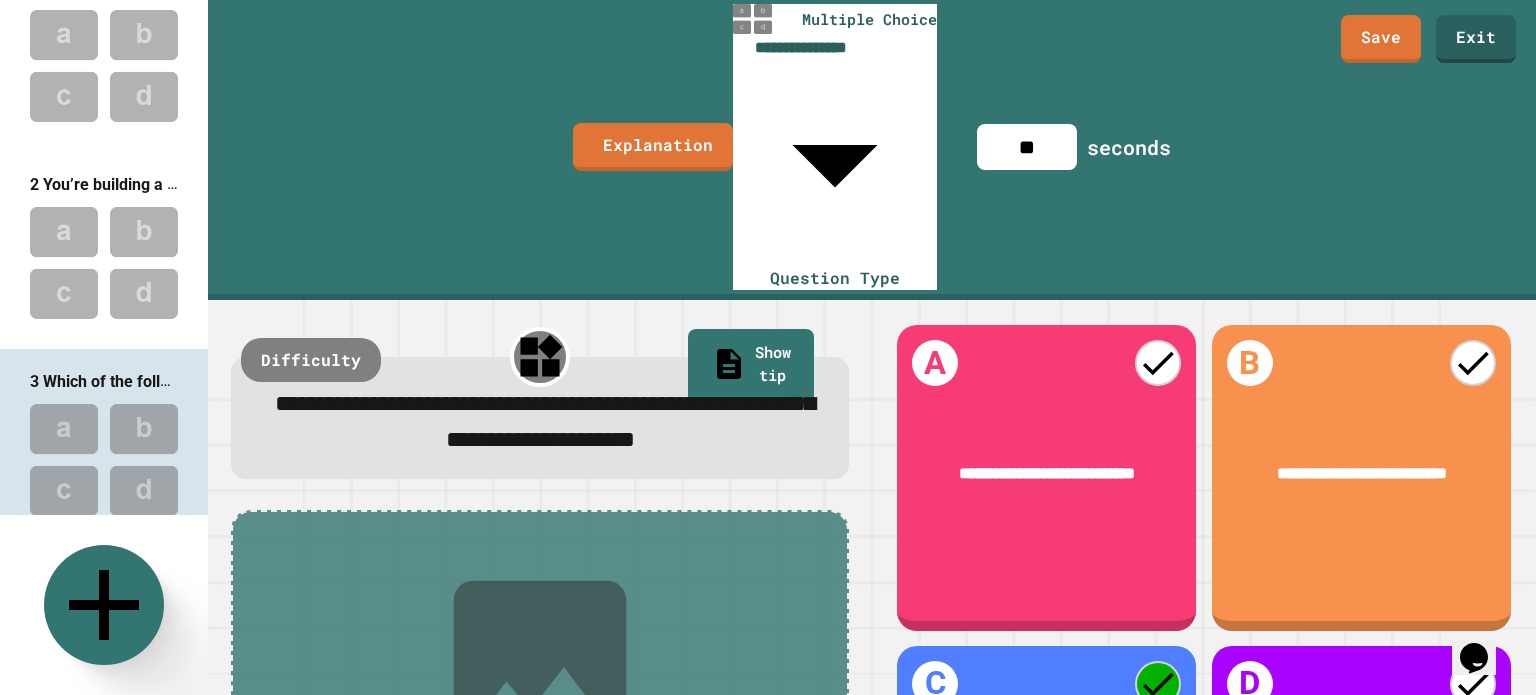 click 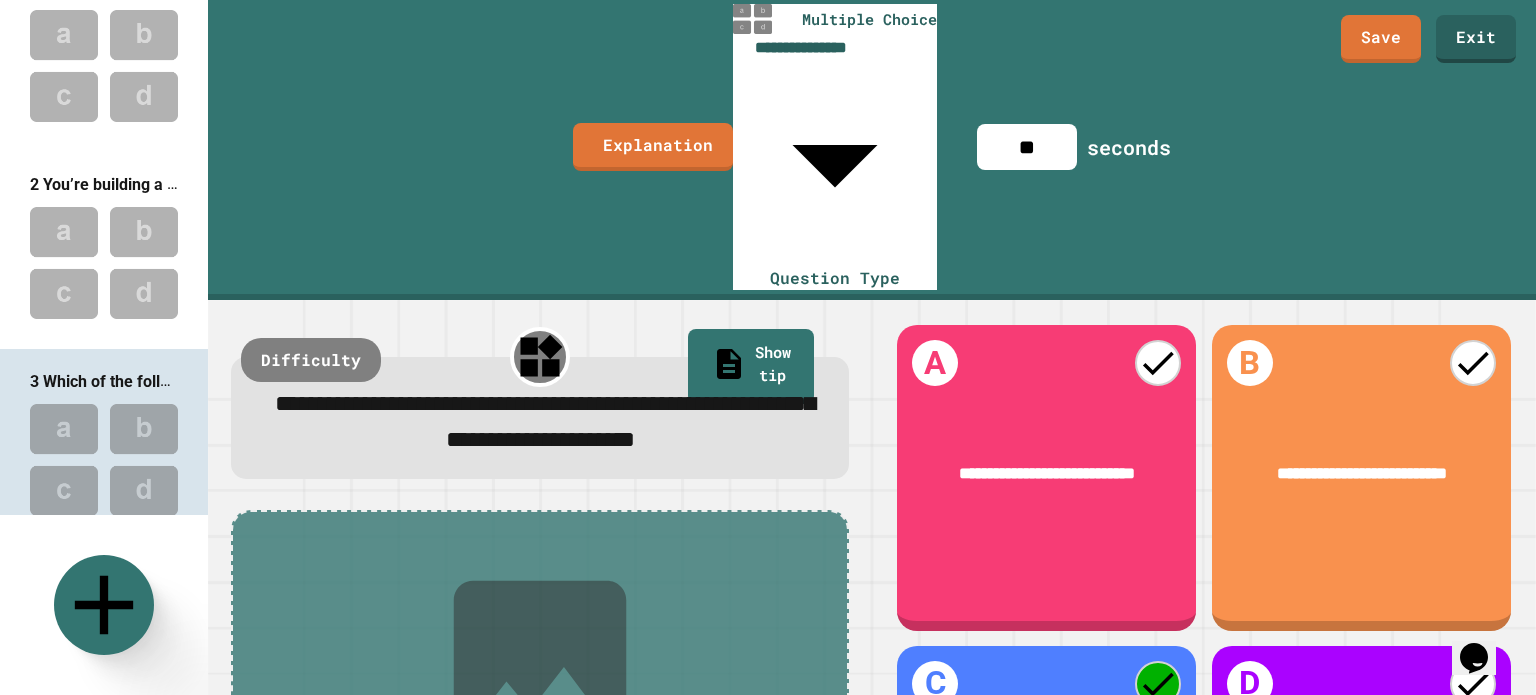 click on "Multiple Choice" at bounding box center [454, 928] 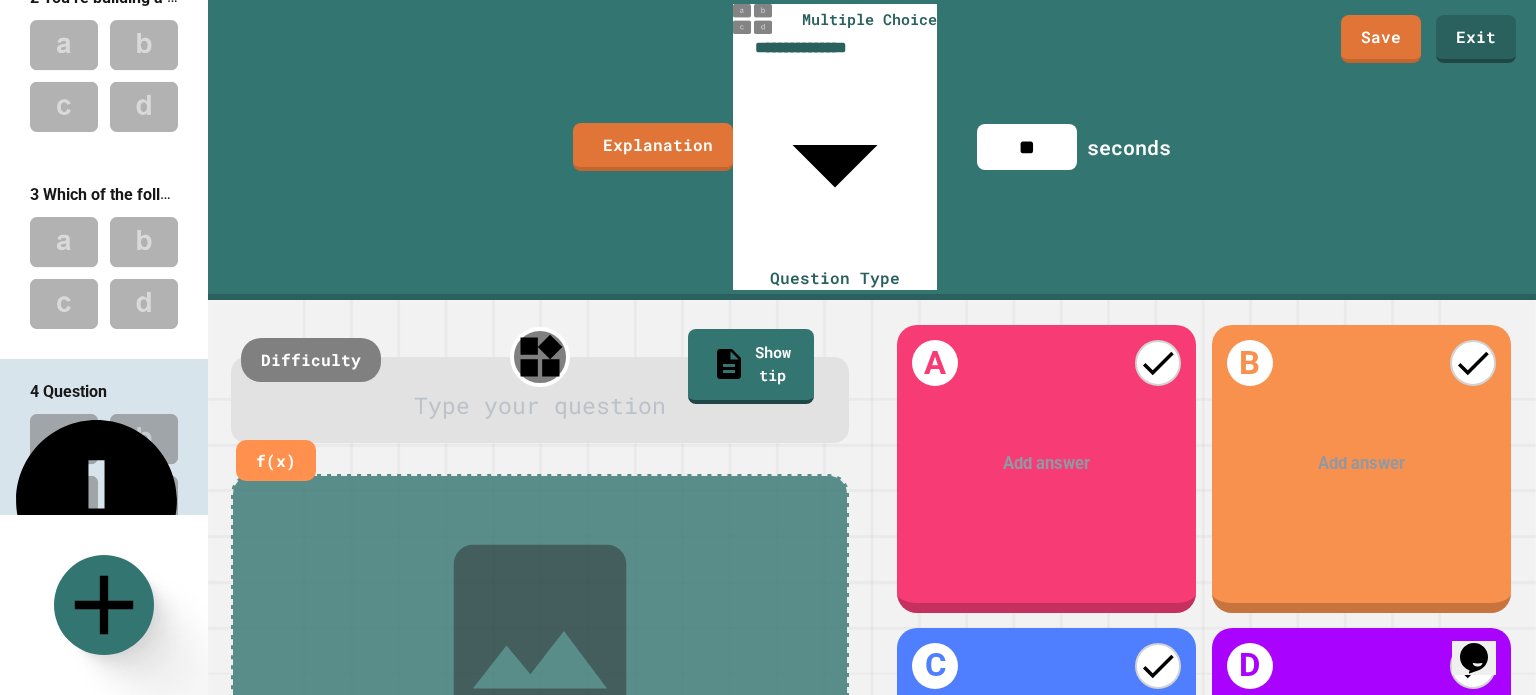 click at bounding box center [541, 405] 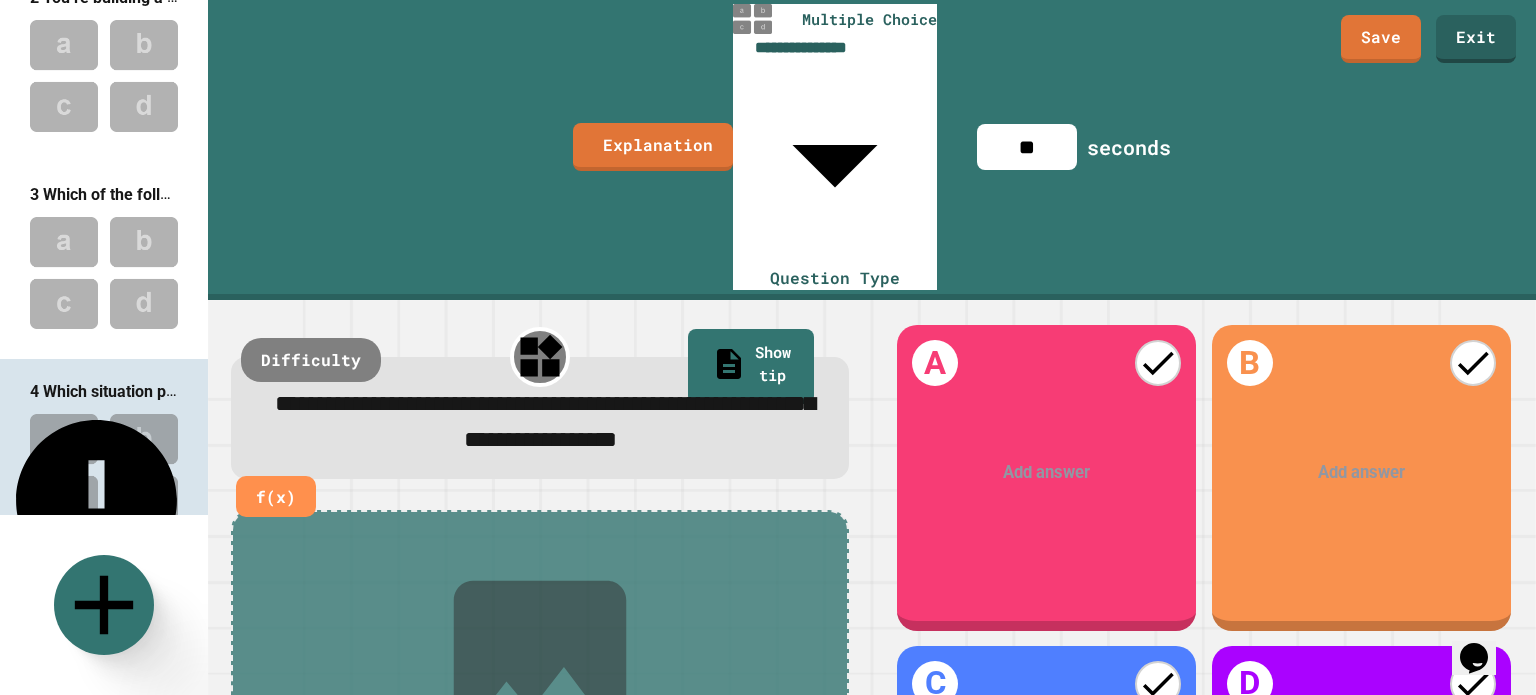 click on "Add answer" at bounding box center (1046, 472) 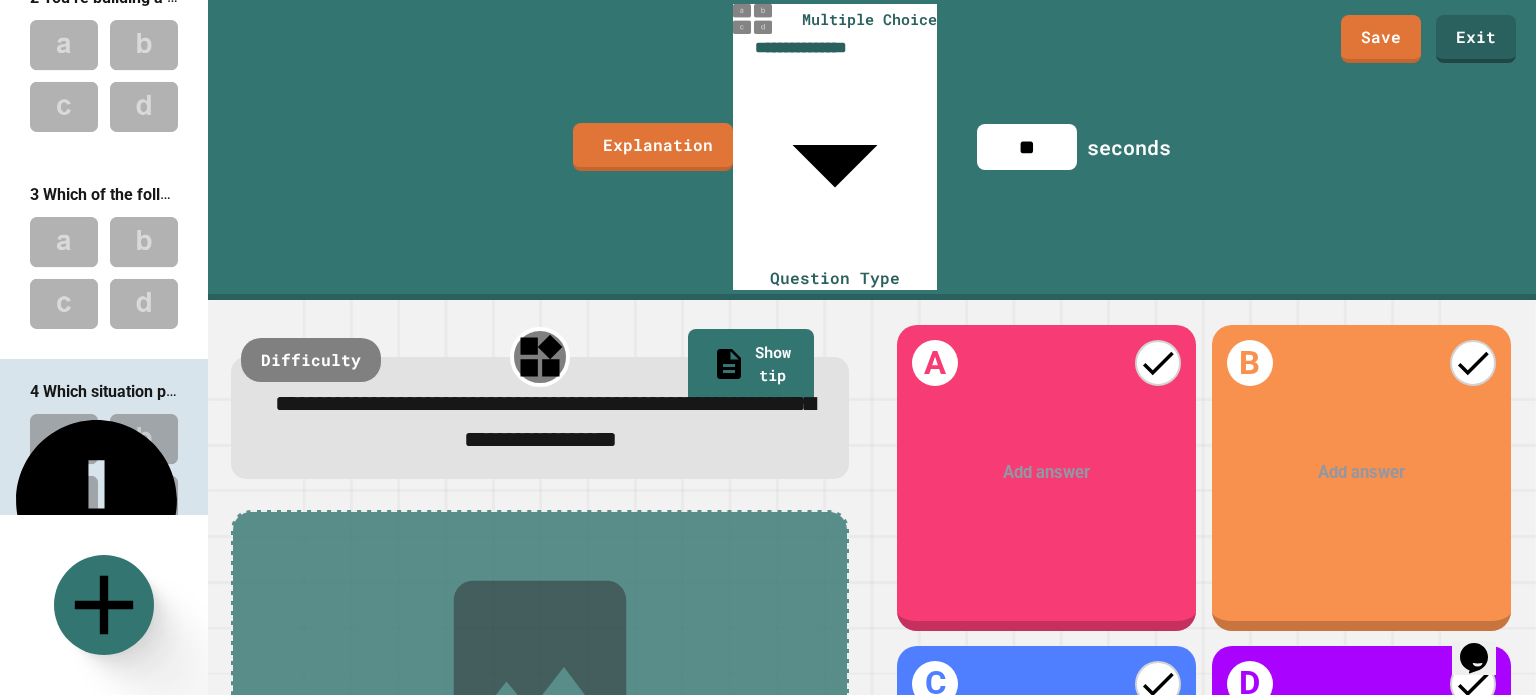 click at bounding box center [1048, 473] 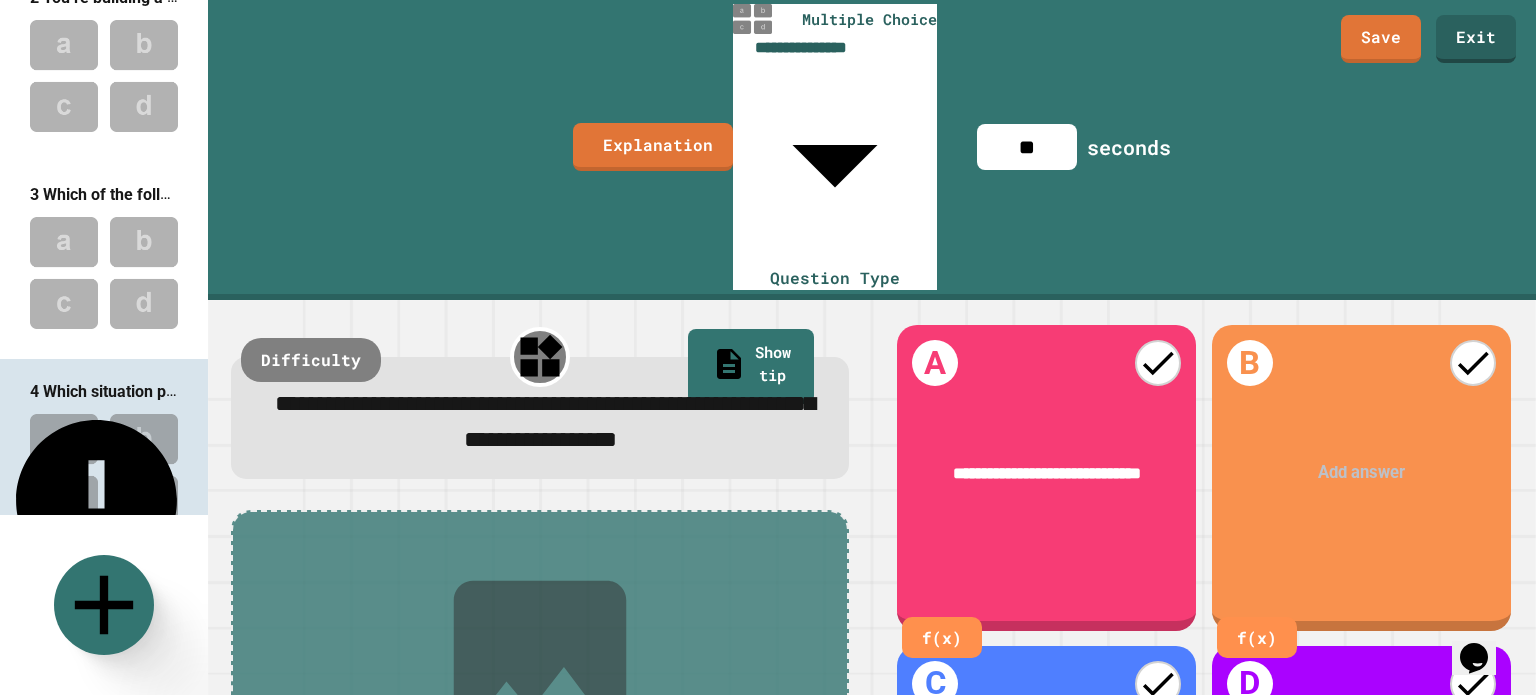 click at bounding box center (1362, 473) 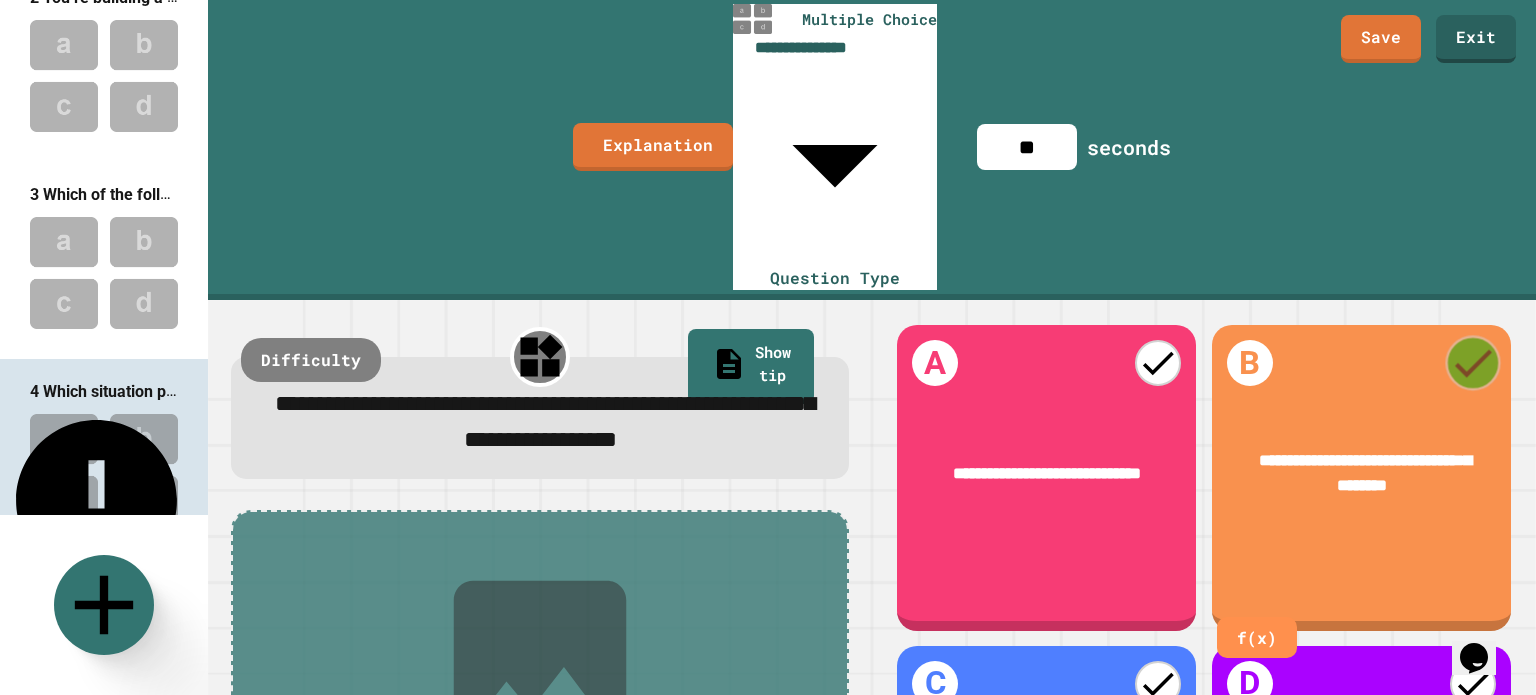click at bounding box center [1472, 363] 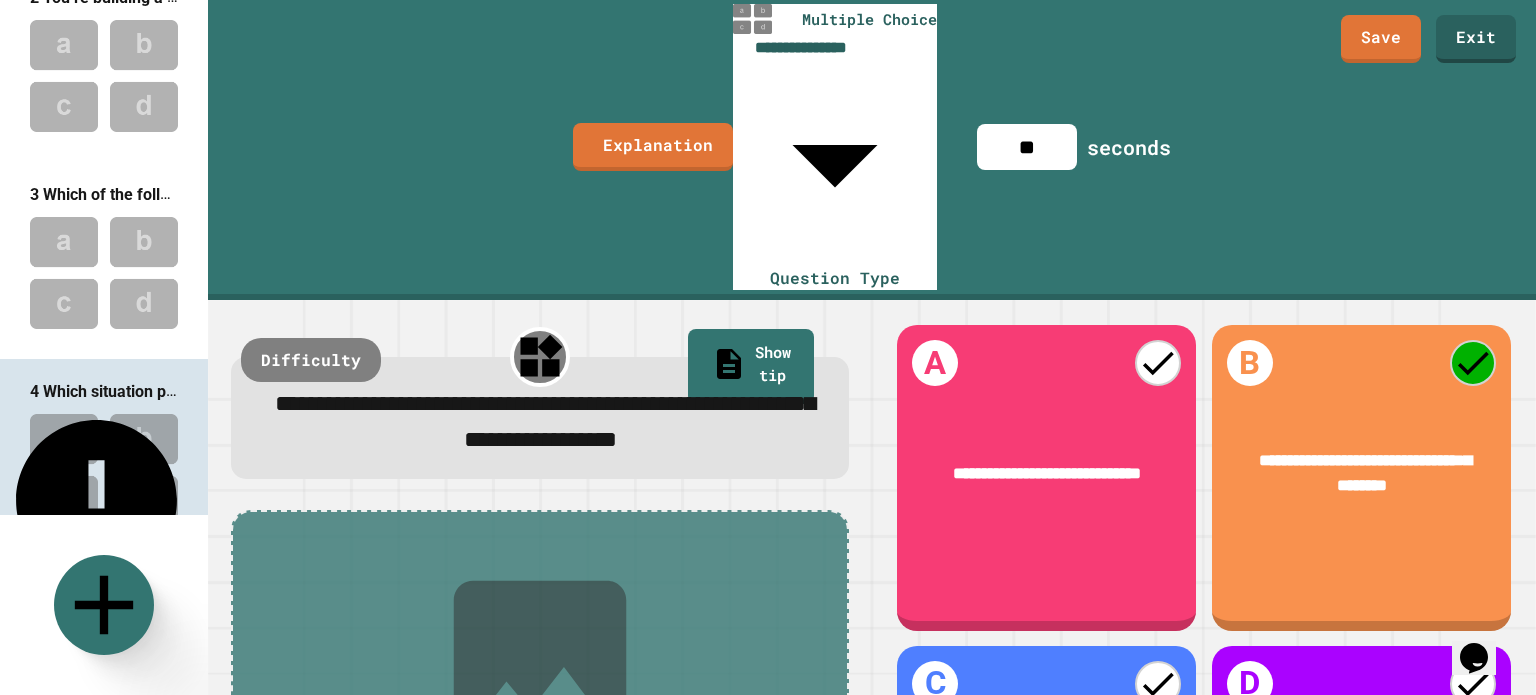 click on "Add answer" at bounding box center [1046, 793] 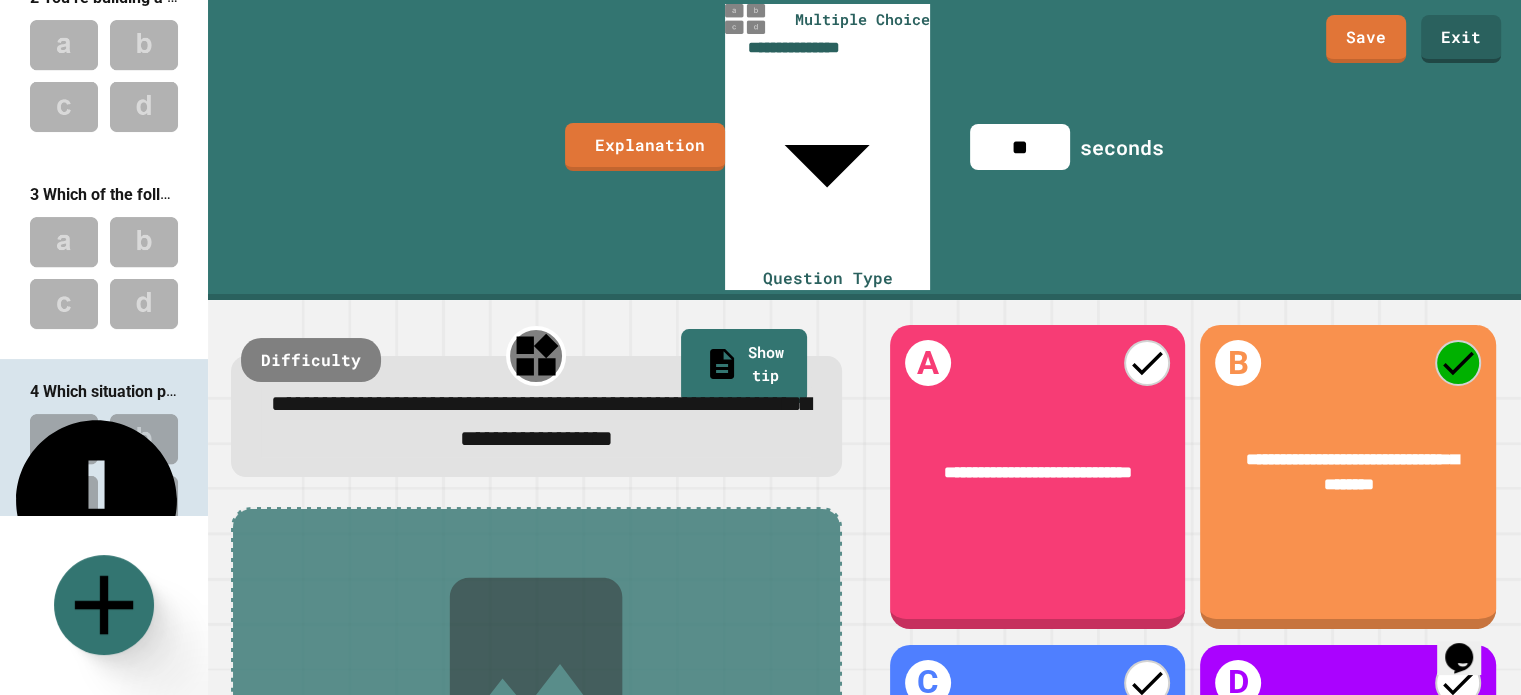 click at bounding box center (1038, 791) 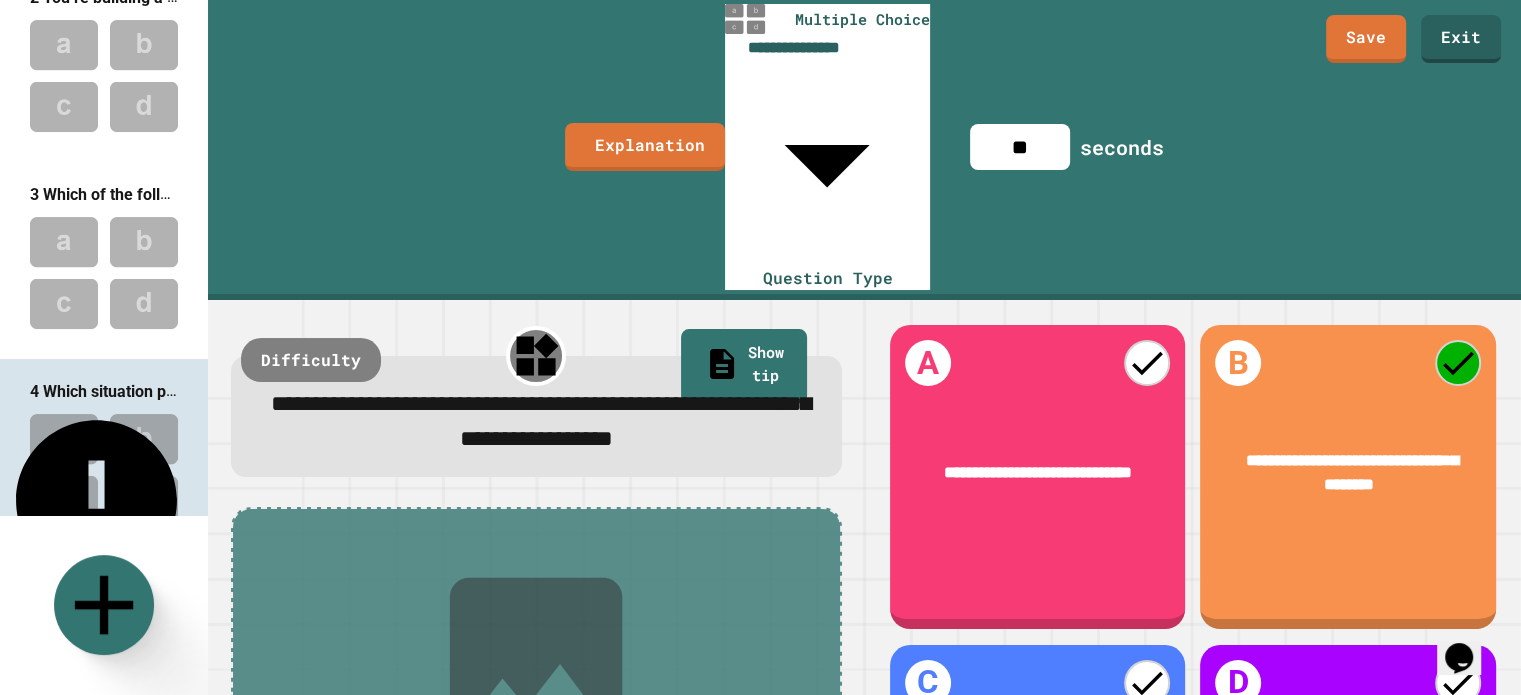 click on "Add answer" at bounding box center (1347, 792) 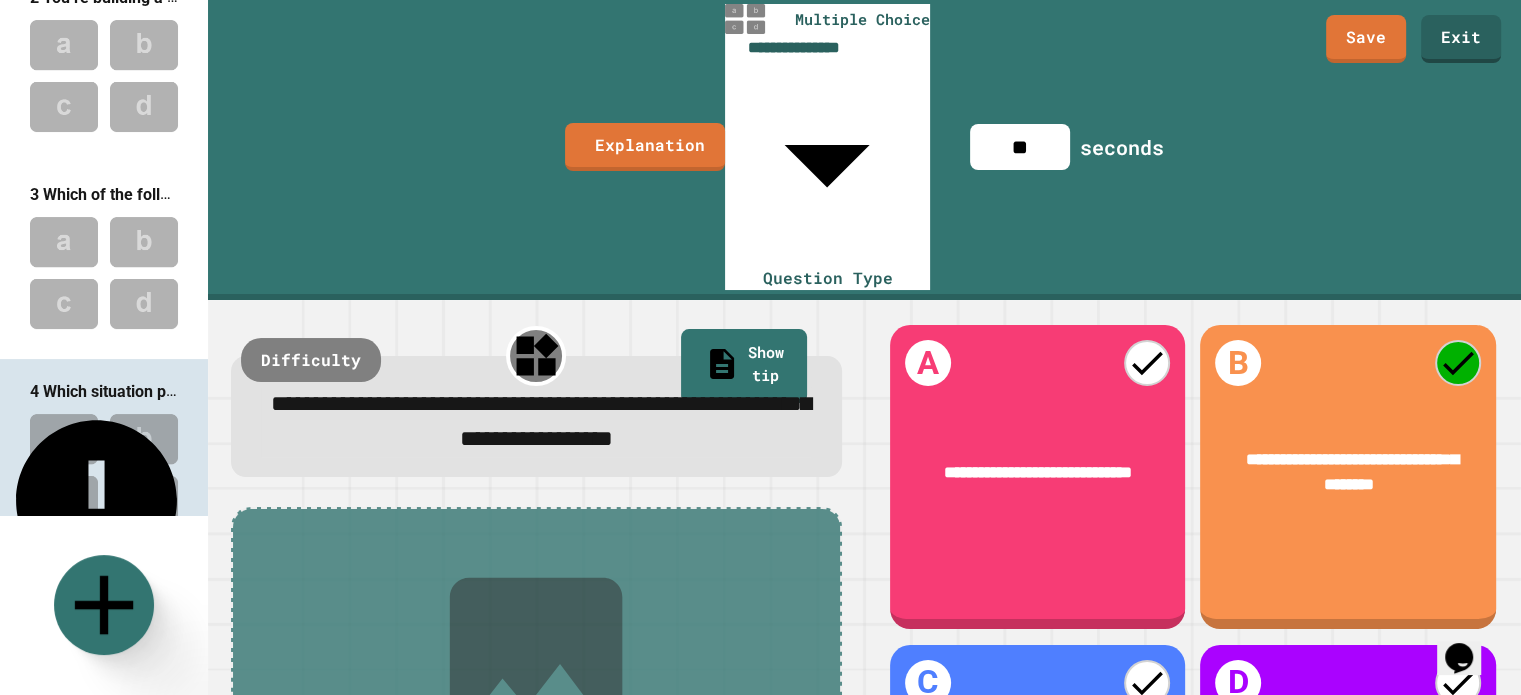 click at bounding box center (1349, 791) 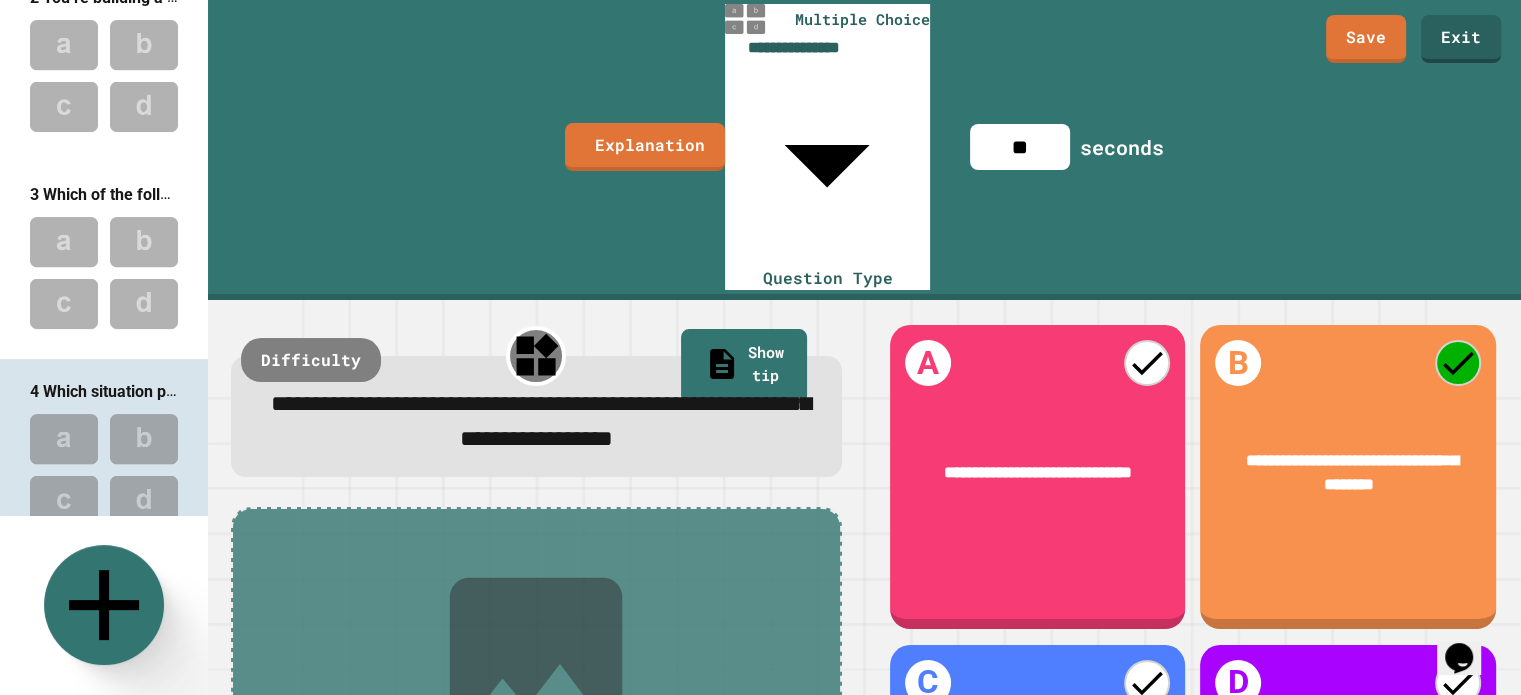 click 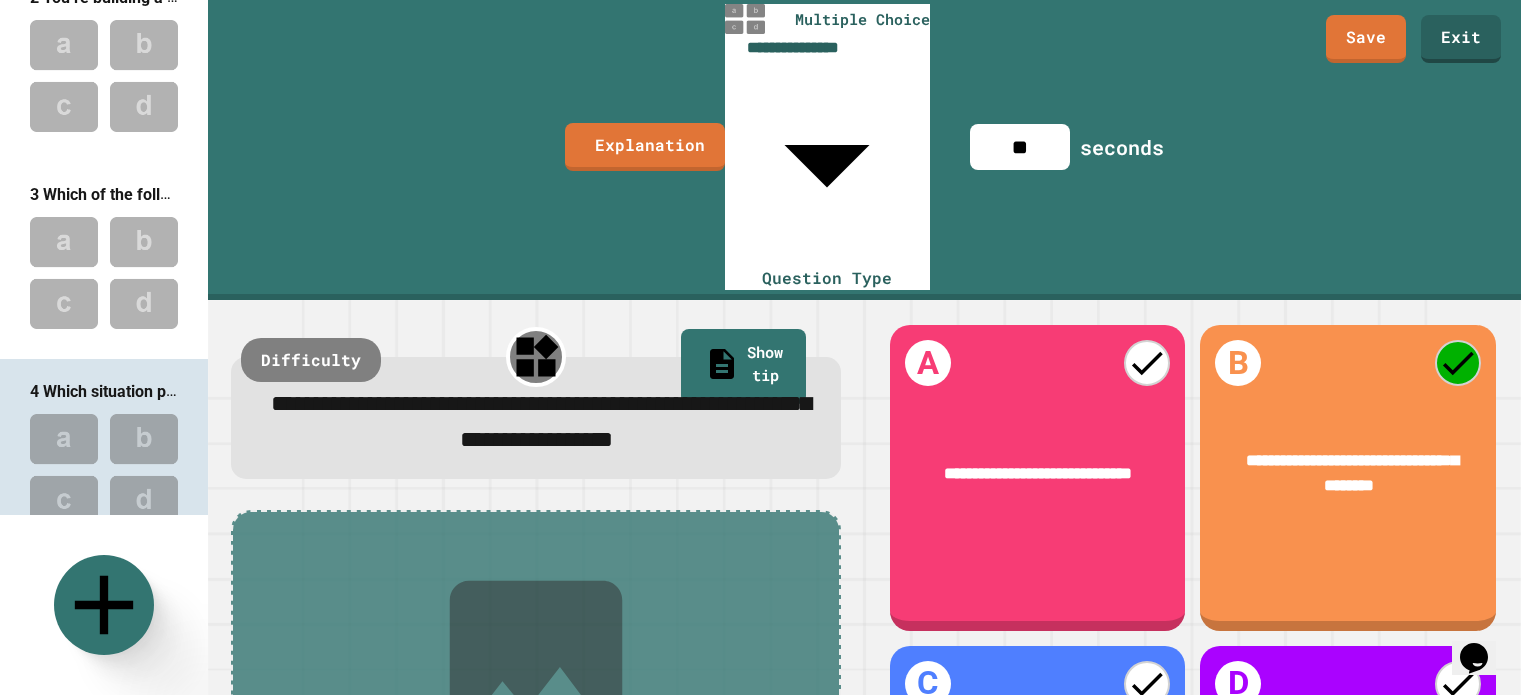 click on "Multiple Choice" at bounding box center [447, 927] 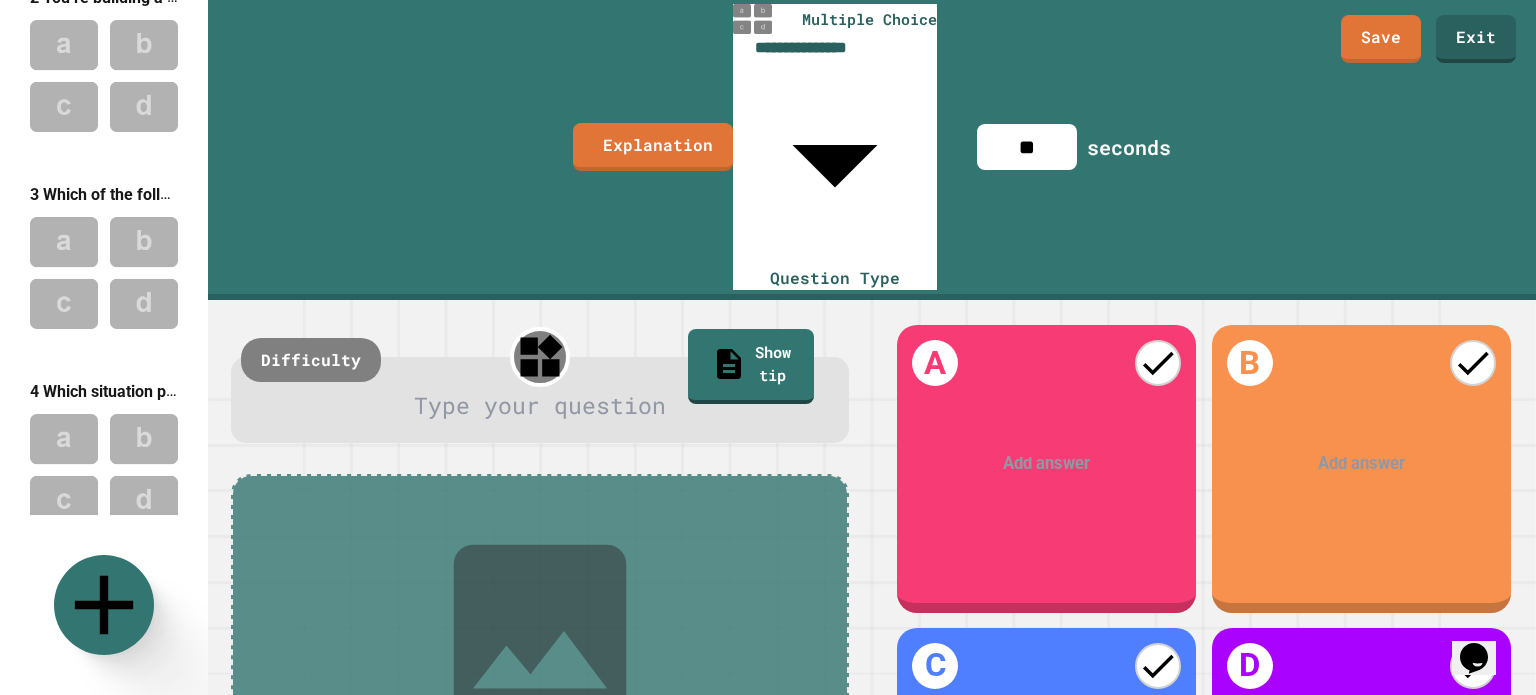 scroll, scrollTop: 420, scrollLeft: 0, axis: vertical 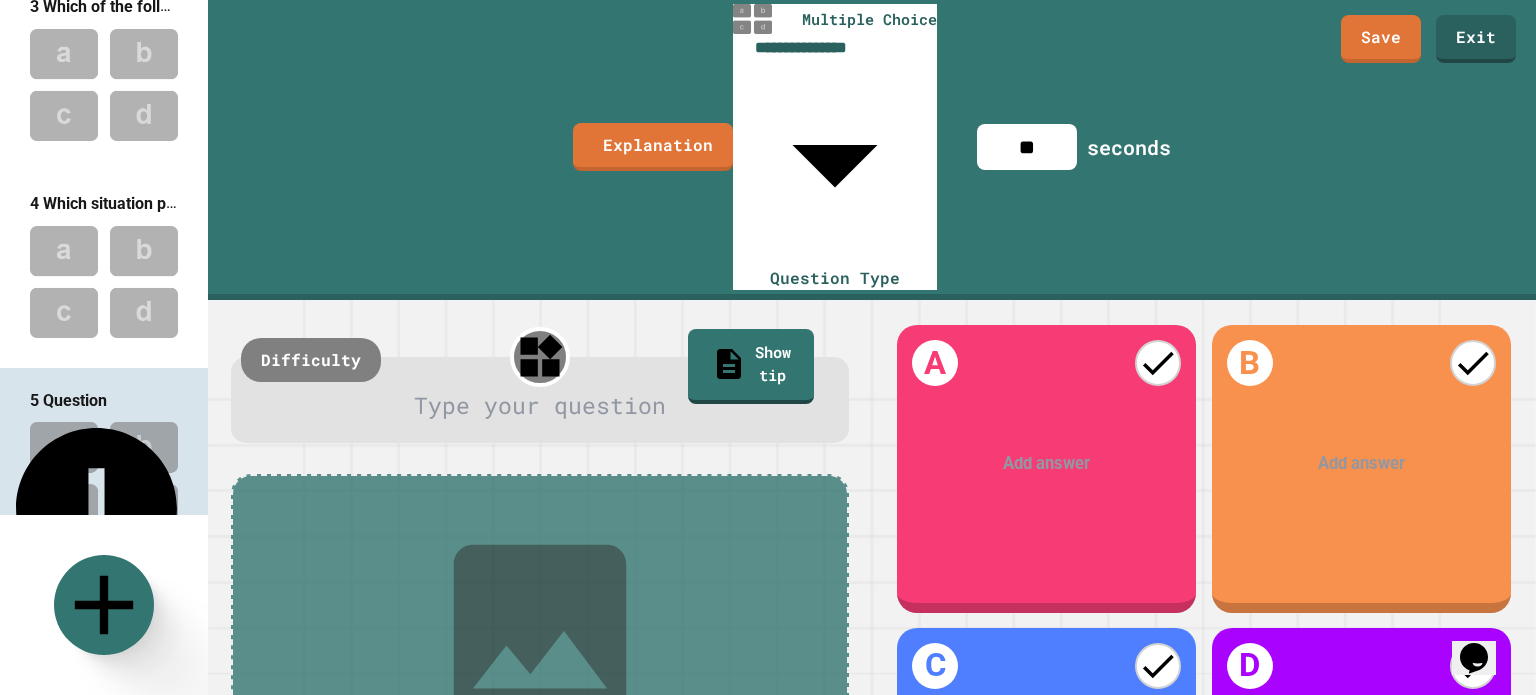 click on "Type your question" at bounding box center (540, 400) 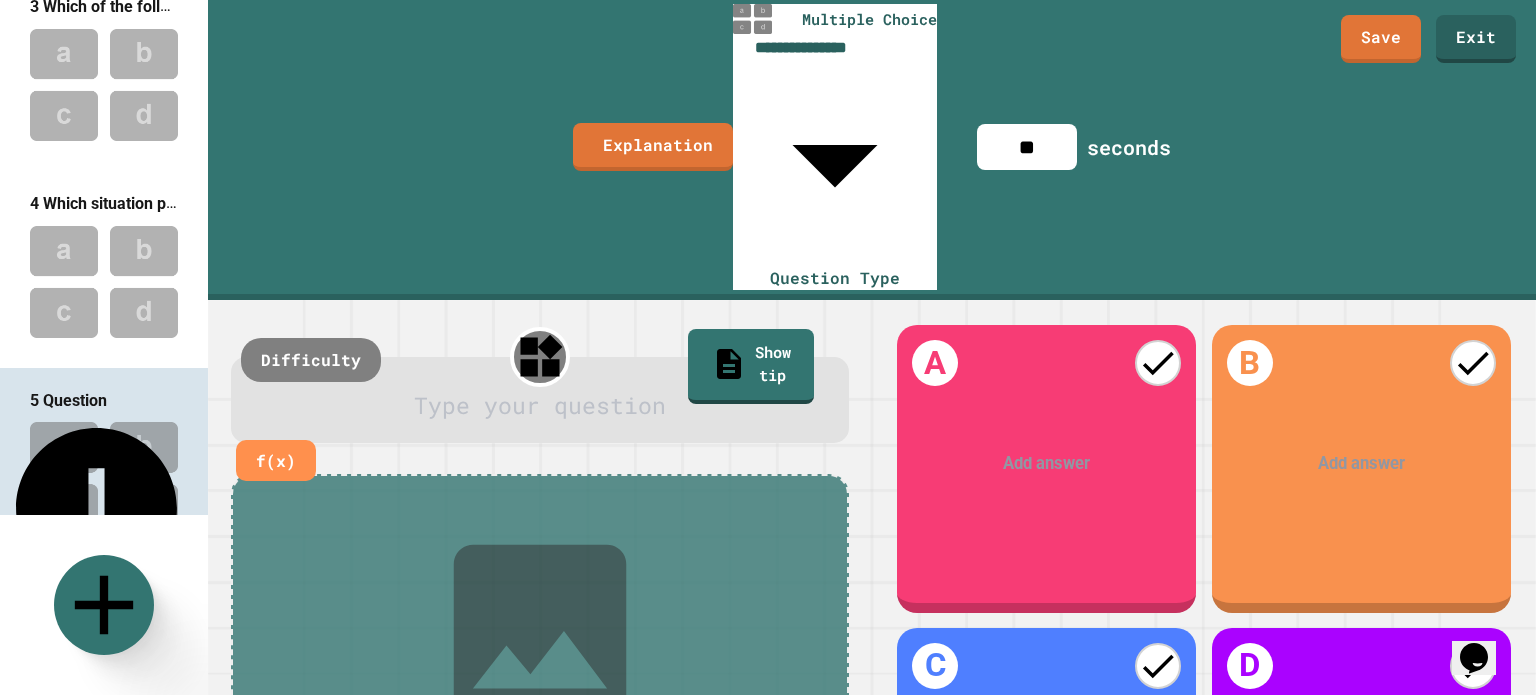 click at bounding box center [541, 405] 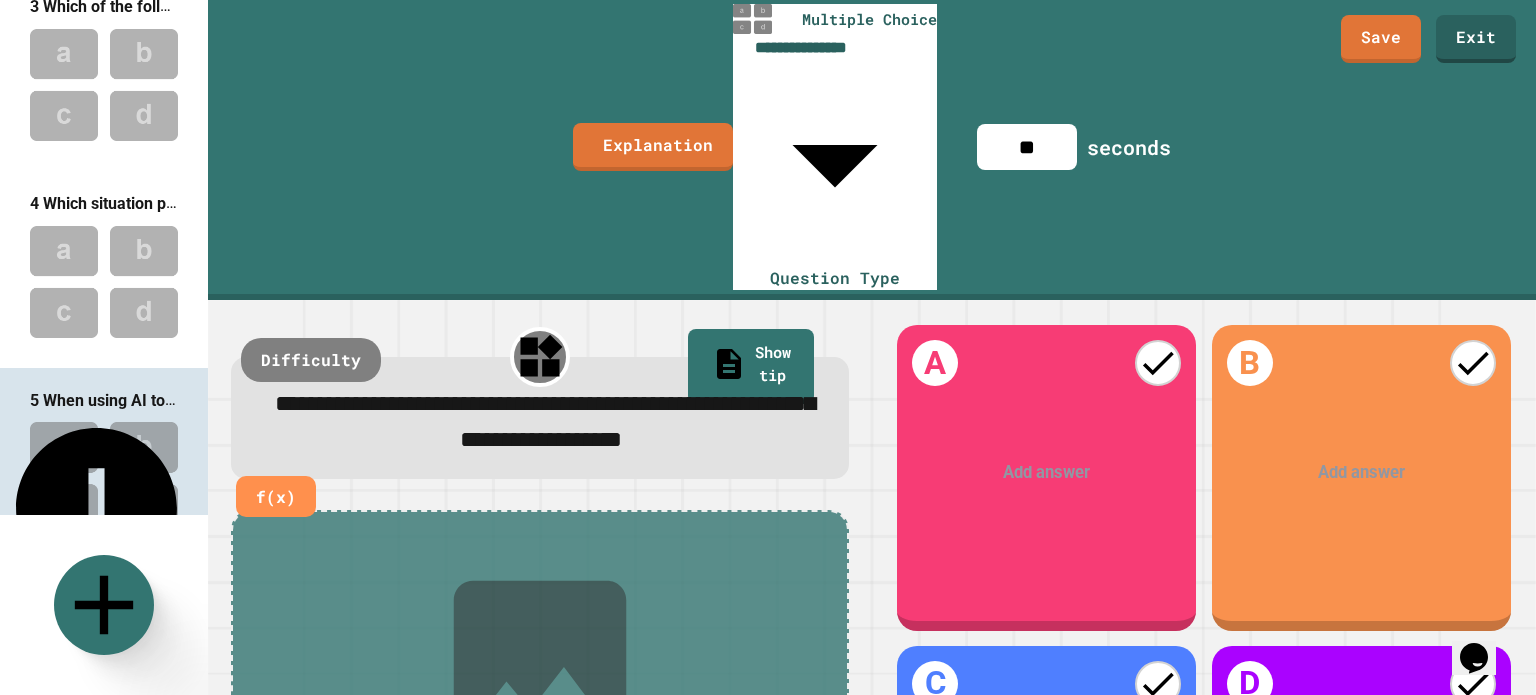 click on "Add answer" at bounding box center (1046, 472) 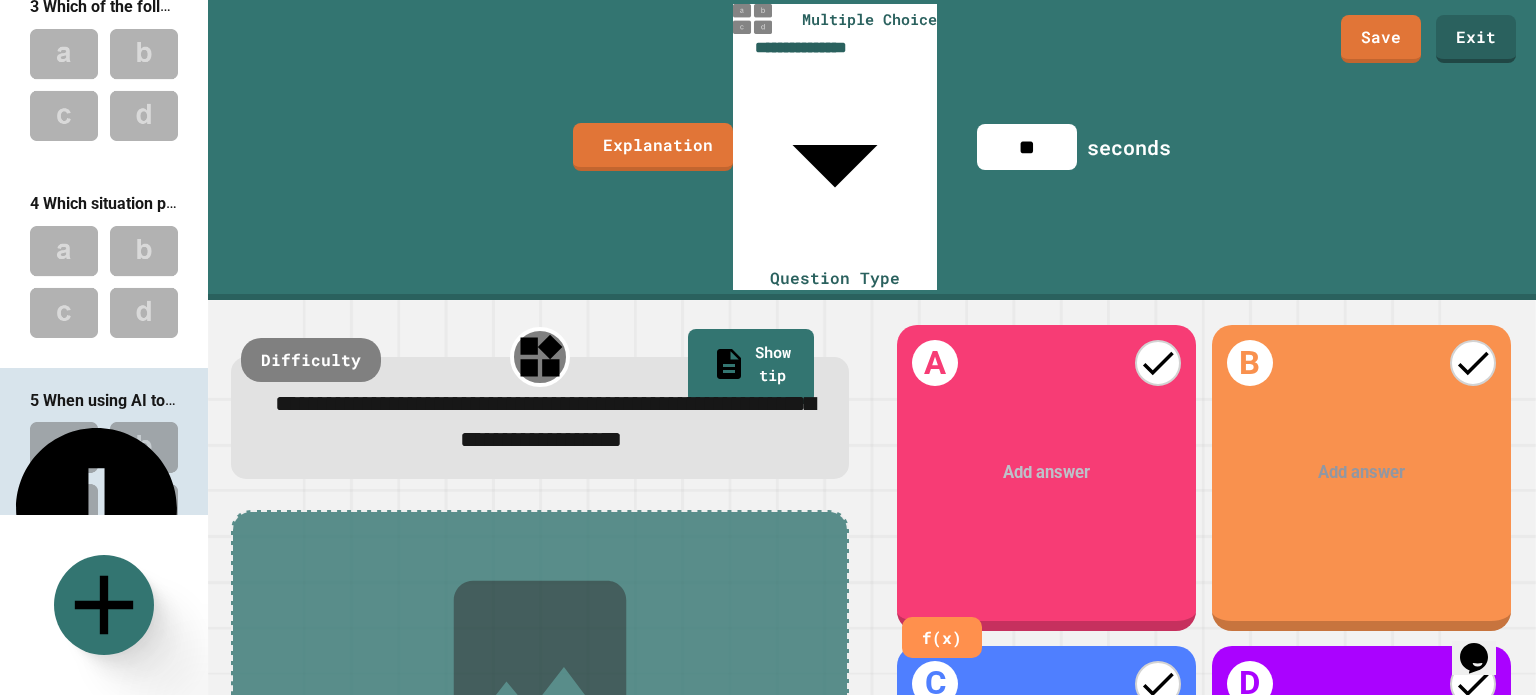 click at bounding box center (1048, 473) 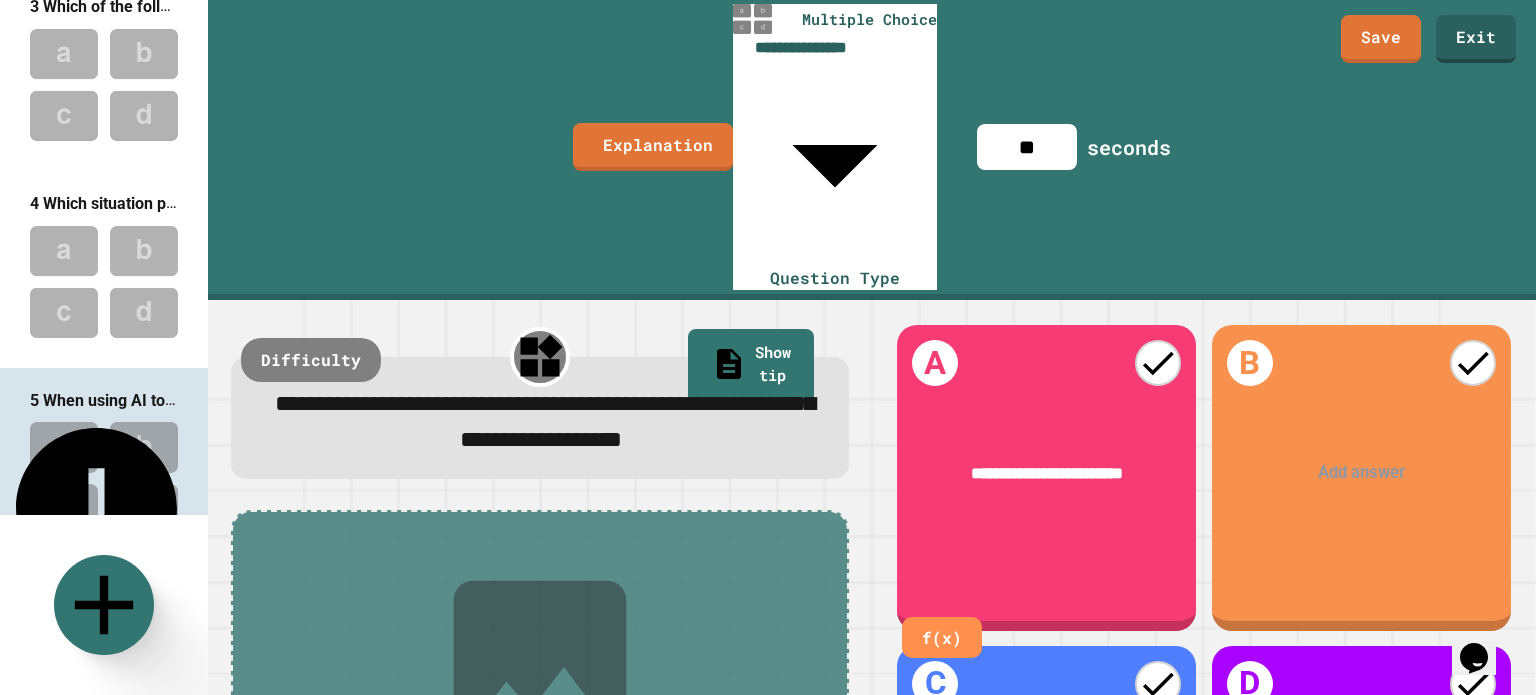 click on "Add answer" at bounding box center [1361, 472] 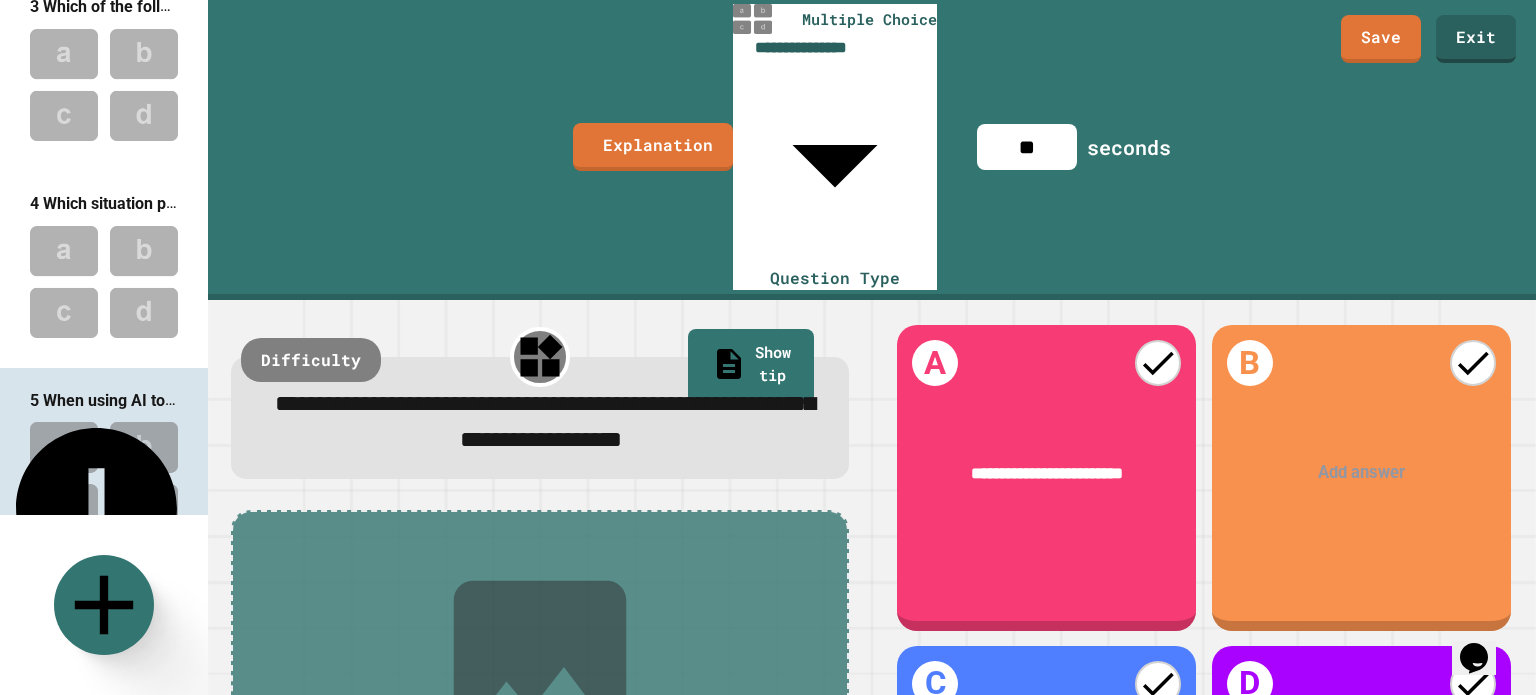 click at bounding box center (1362, 473) 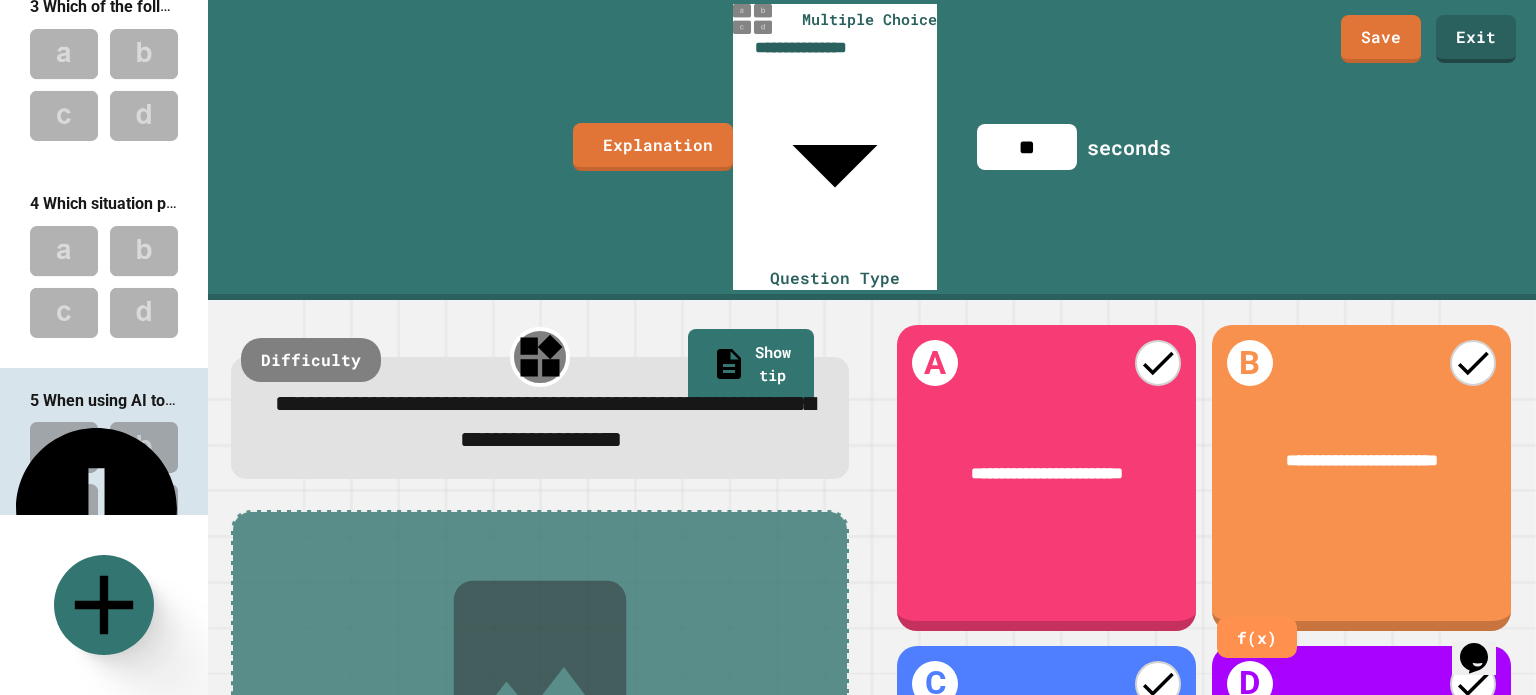 click at bounding box center [1362, 485] 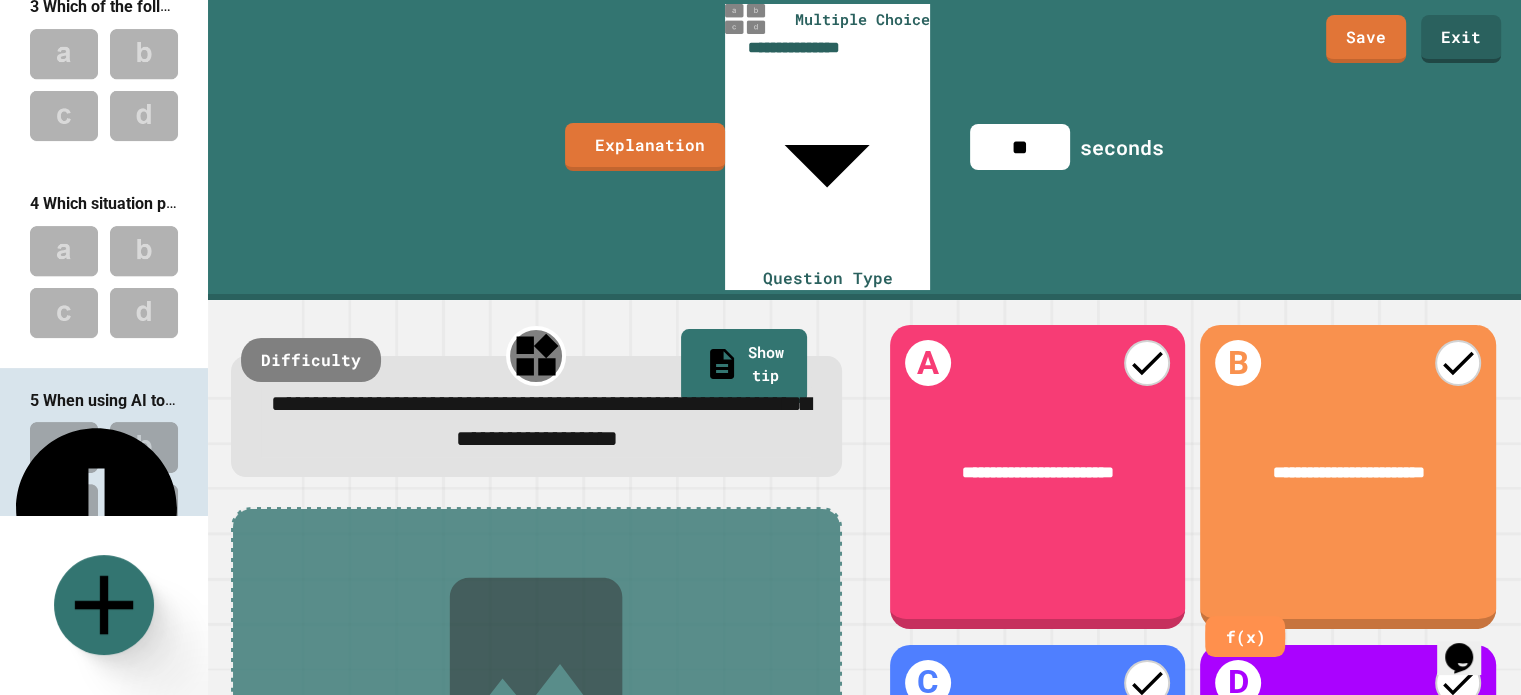 click at bounding box center [1037, 791] 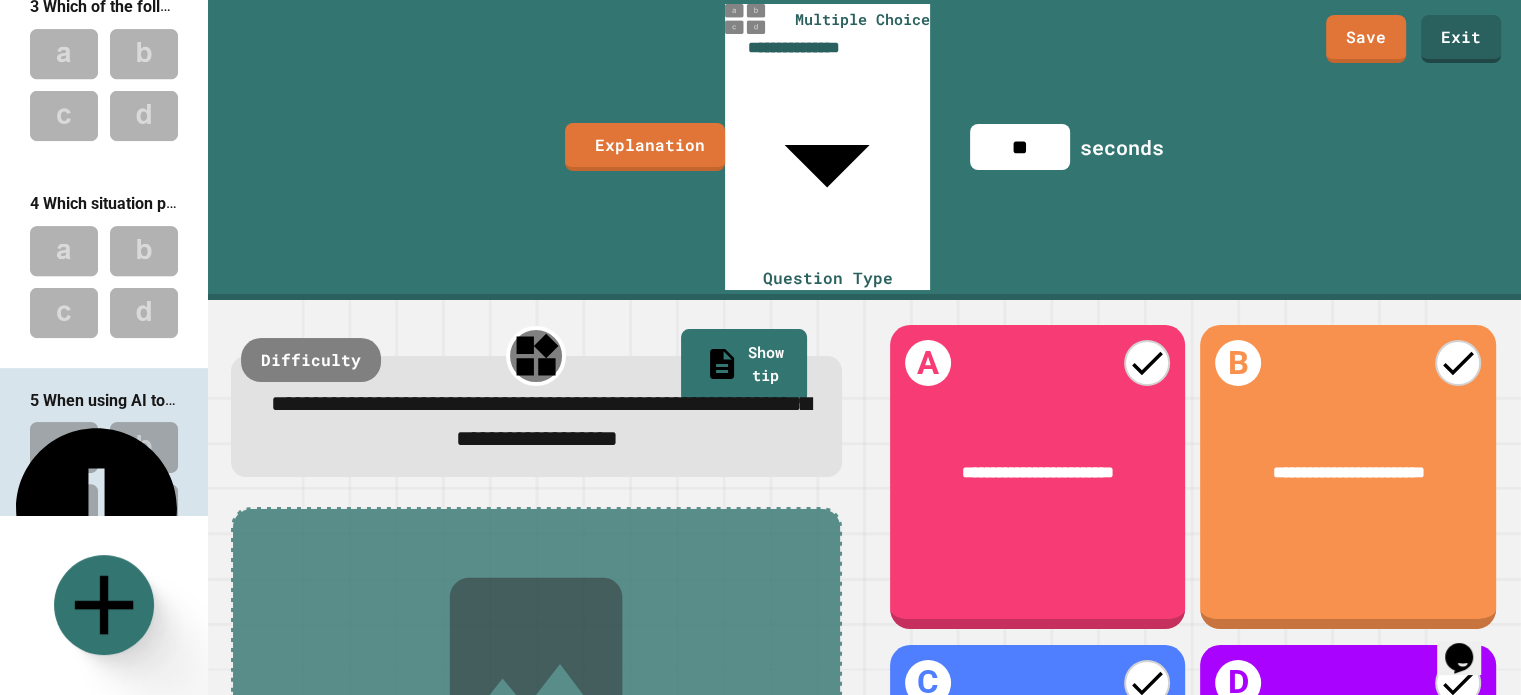click on "Add answer" at bounding box center (1347, 792) 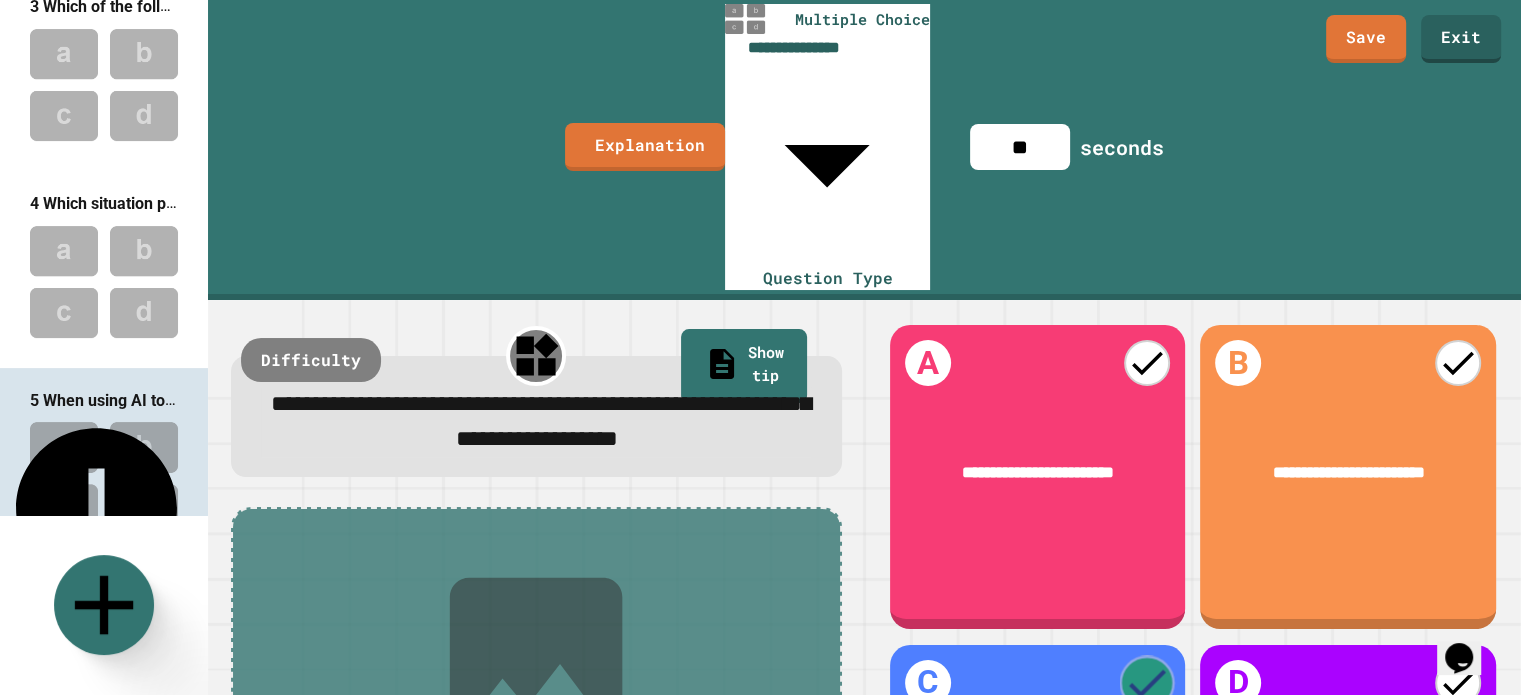 click 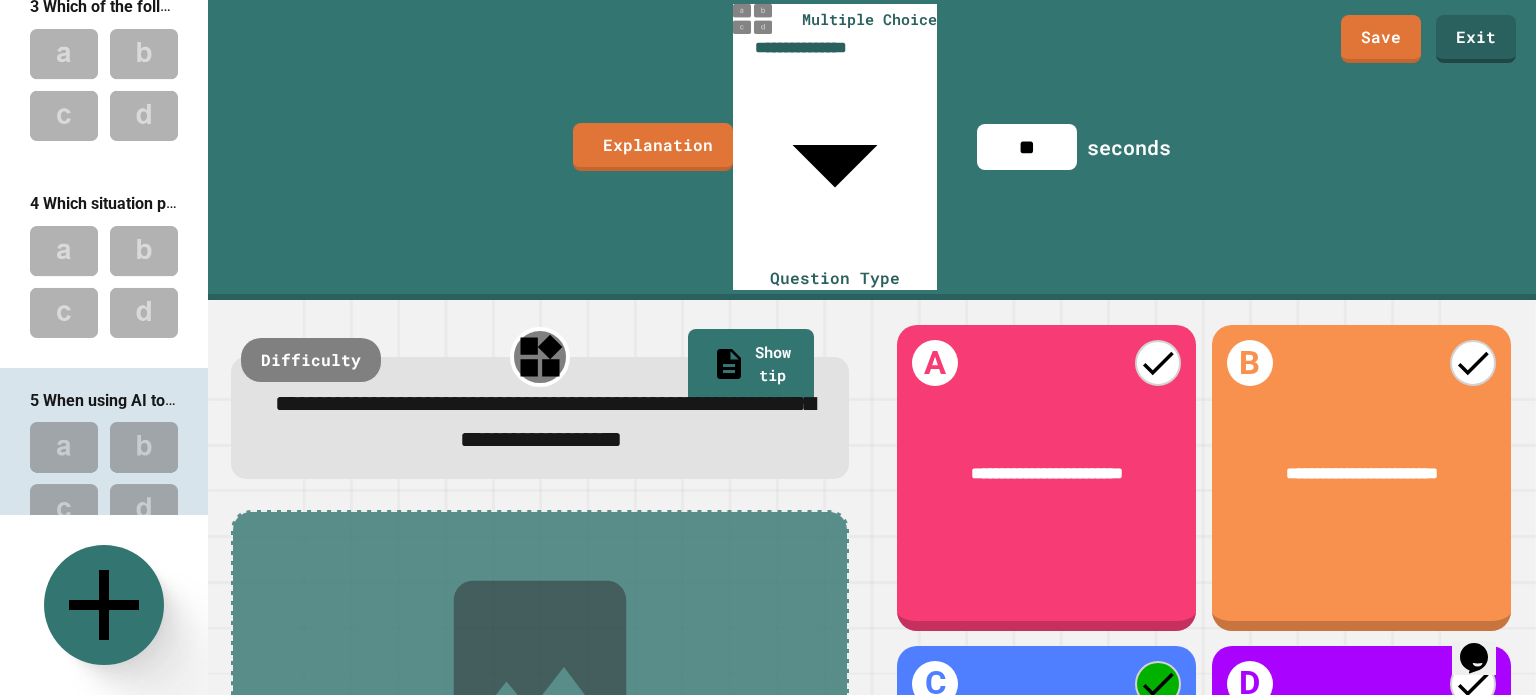 click 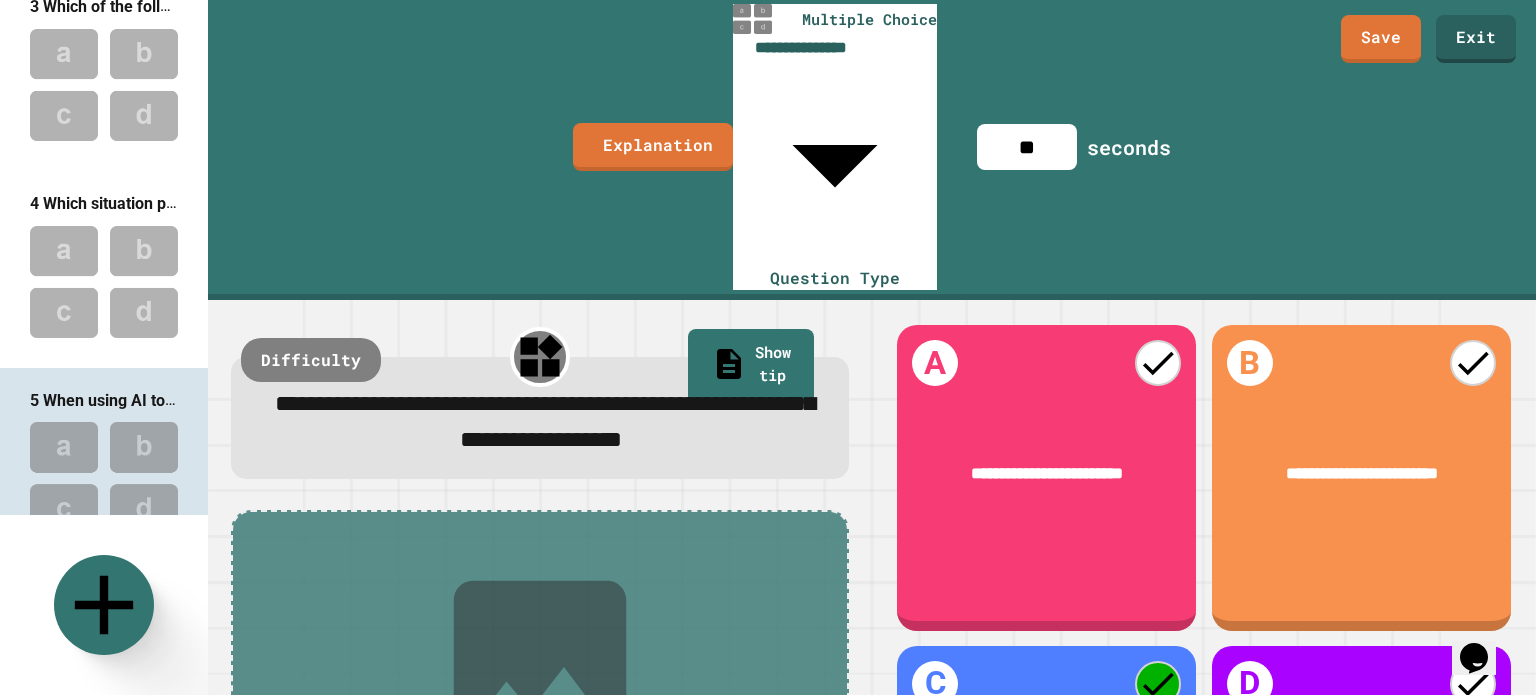 click on "Multiple Choice" at bounding box center [454, 928] 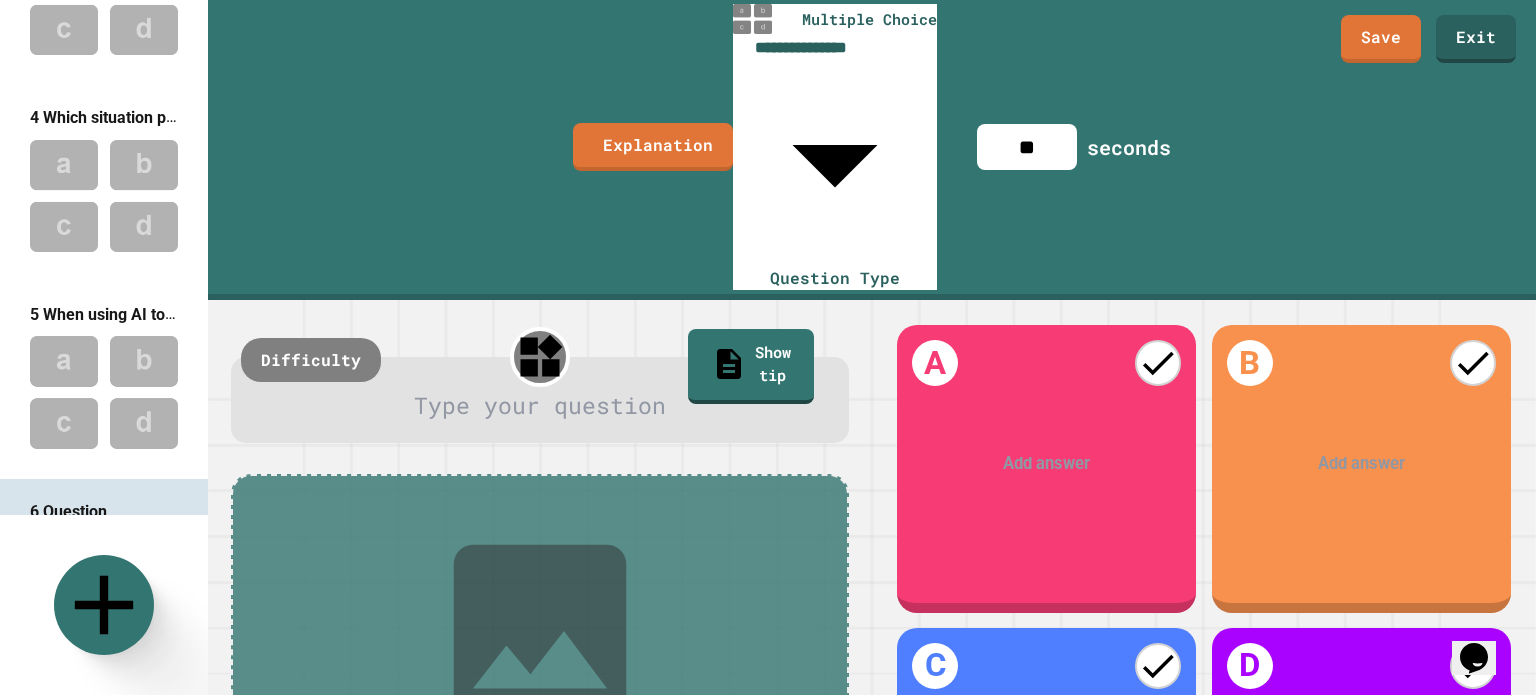 click on "Type your question   Show tip Difficulty Add image  or IDE" at bounding box center (540, 620) 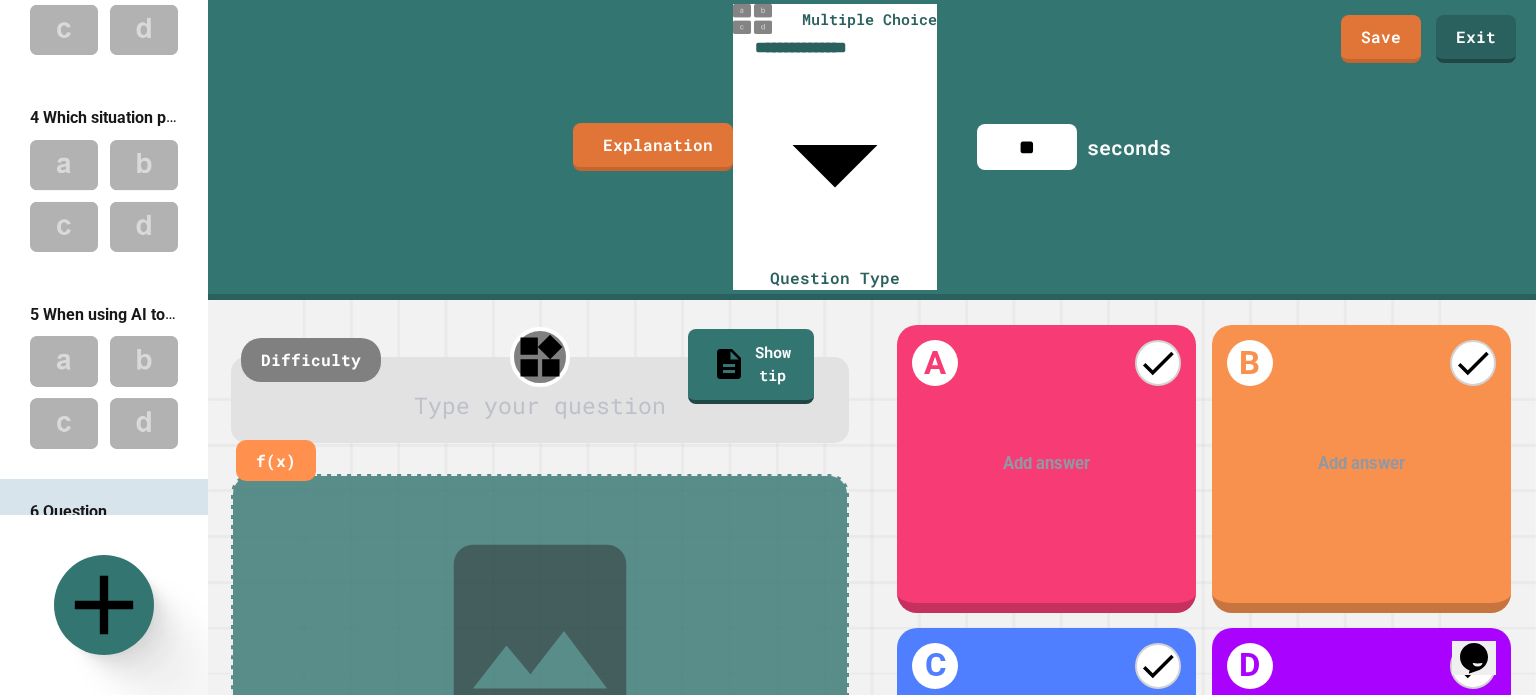 click at bounding box center (541, 405) 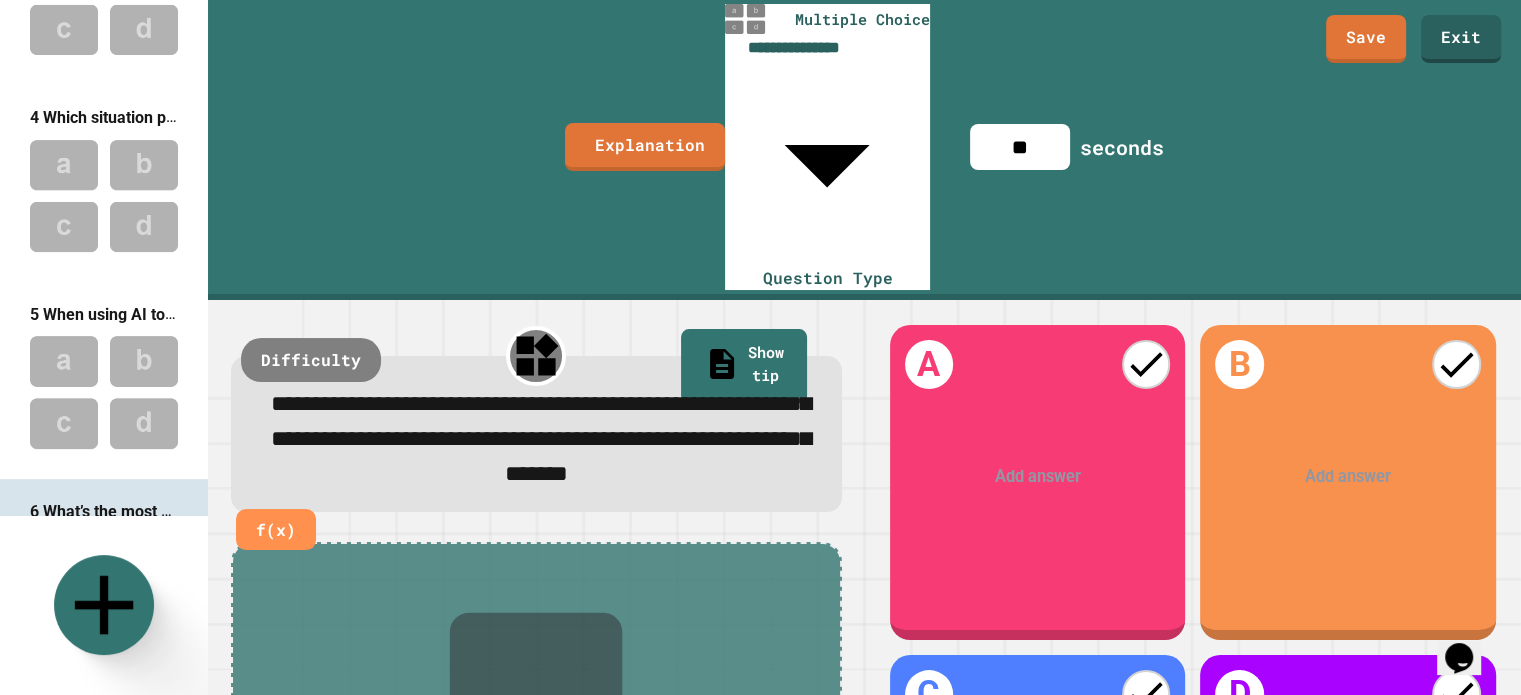 click on "Add answer" at bounding box center [1037, 478] 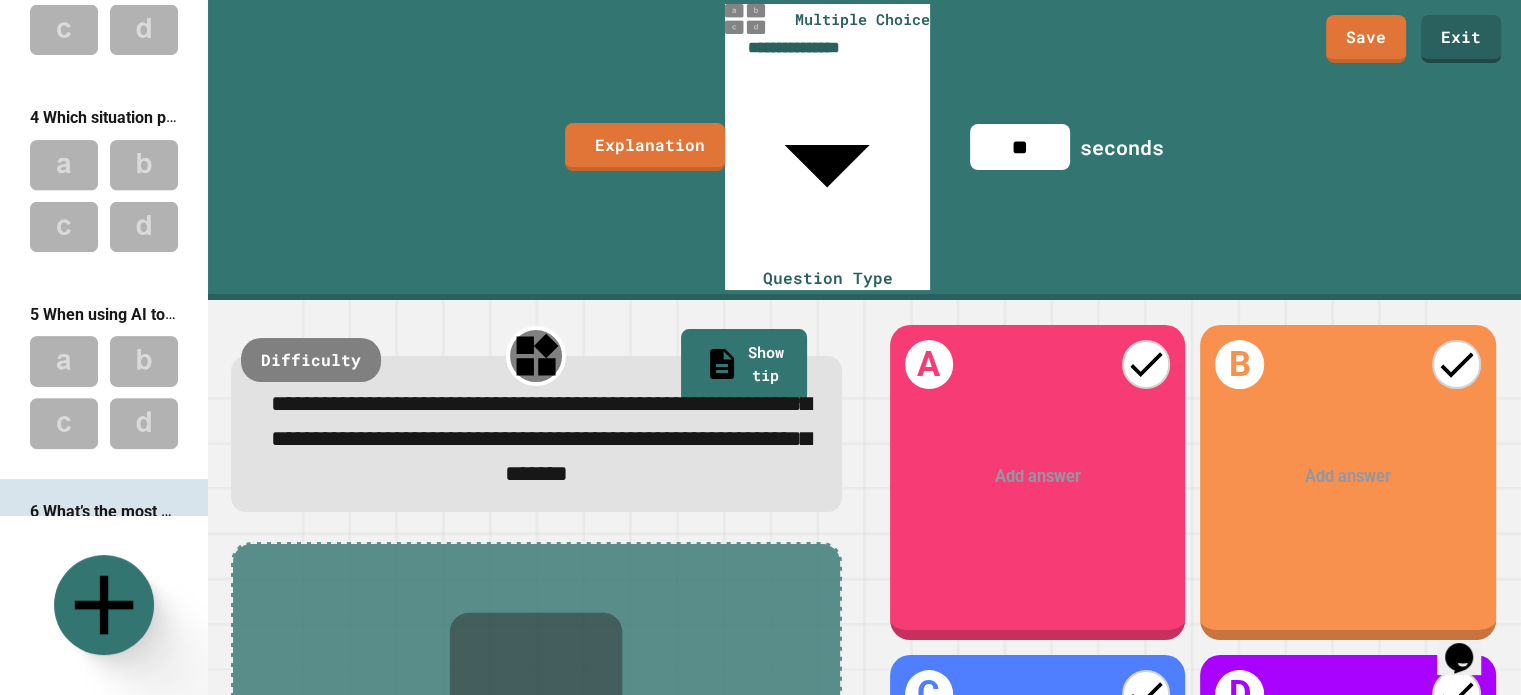 click at bounding box center (1037, 477) 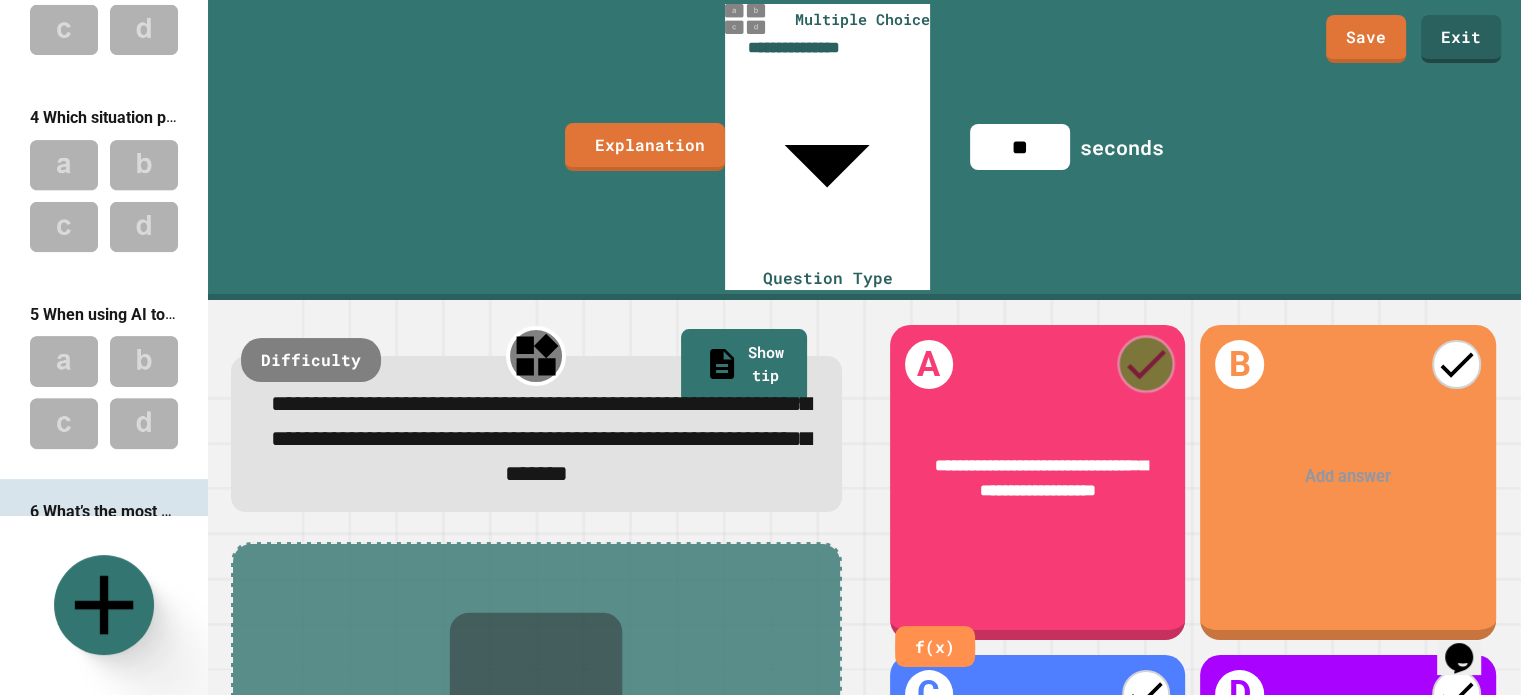 click 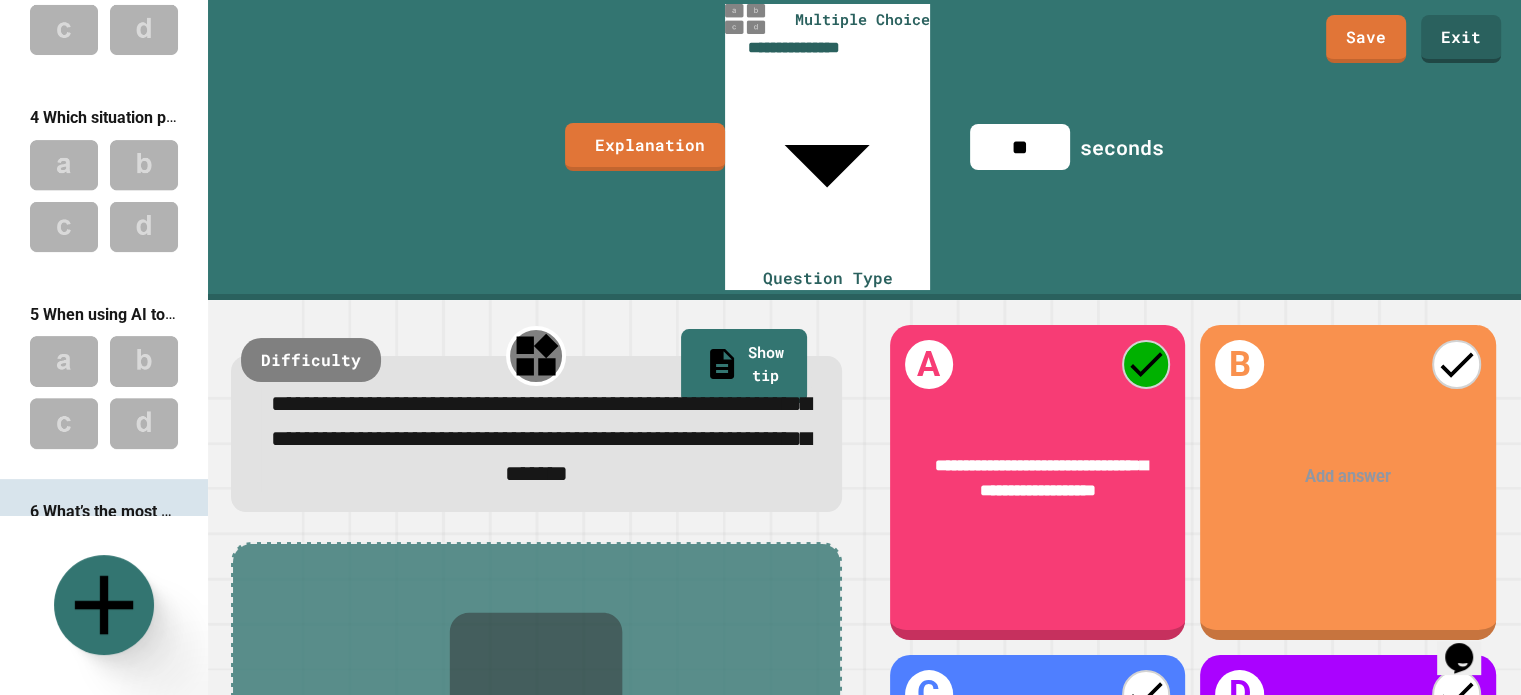 click on "Add answer" at bounding box center (1347, 478) 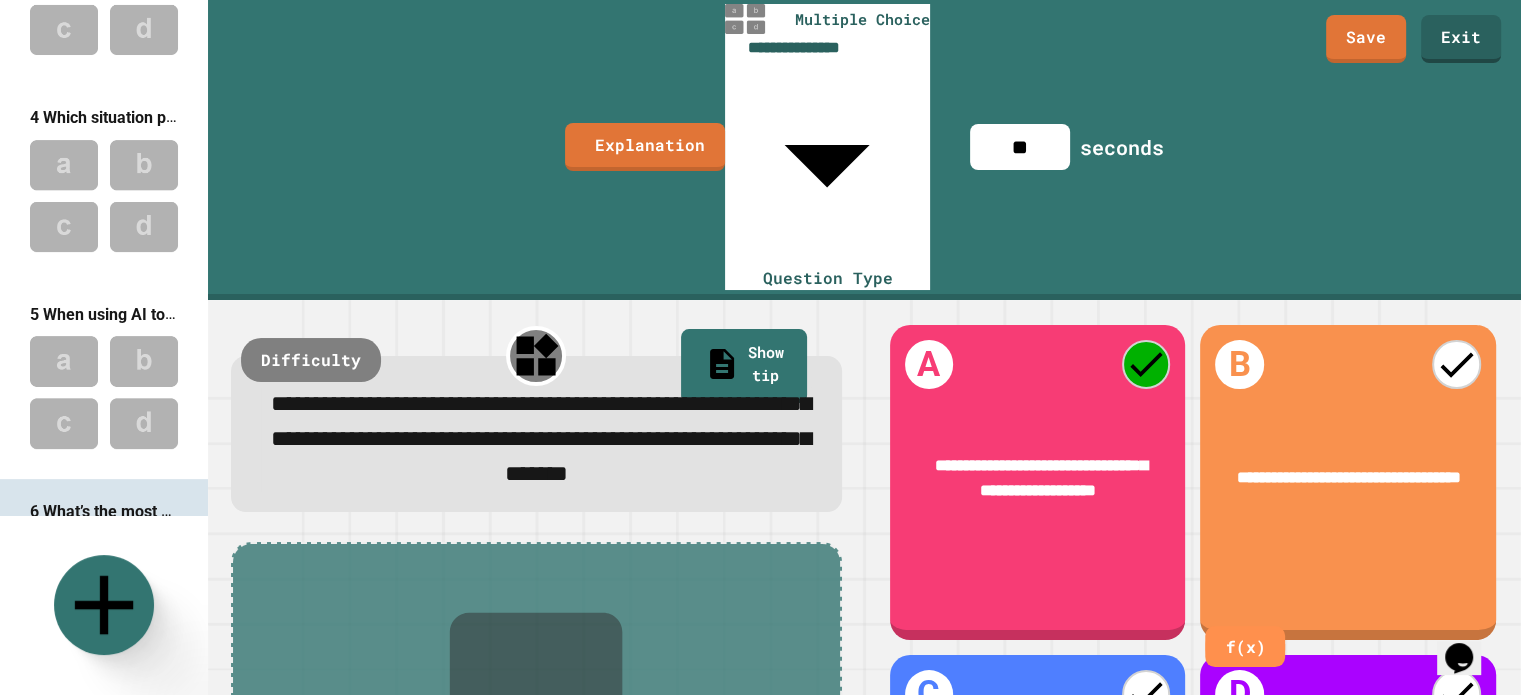 click on "Add answer" at bounding box center [1037, 807] 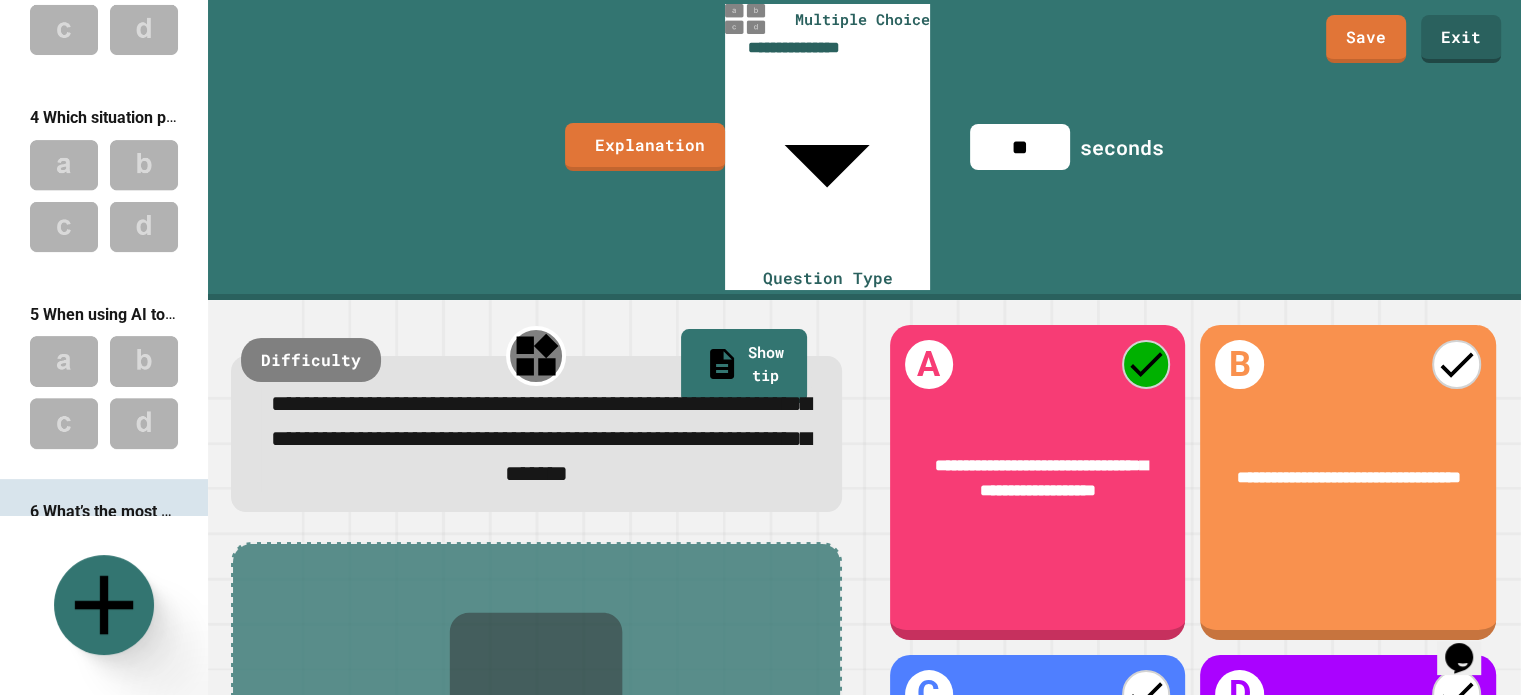 click at bounding box center [1037, 807] 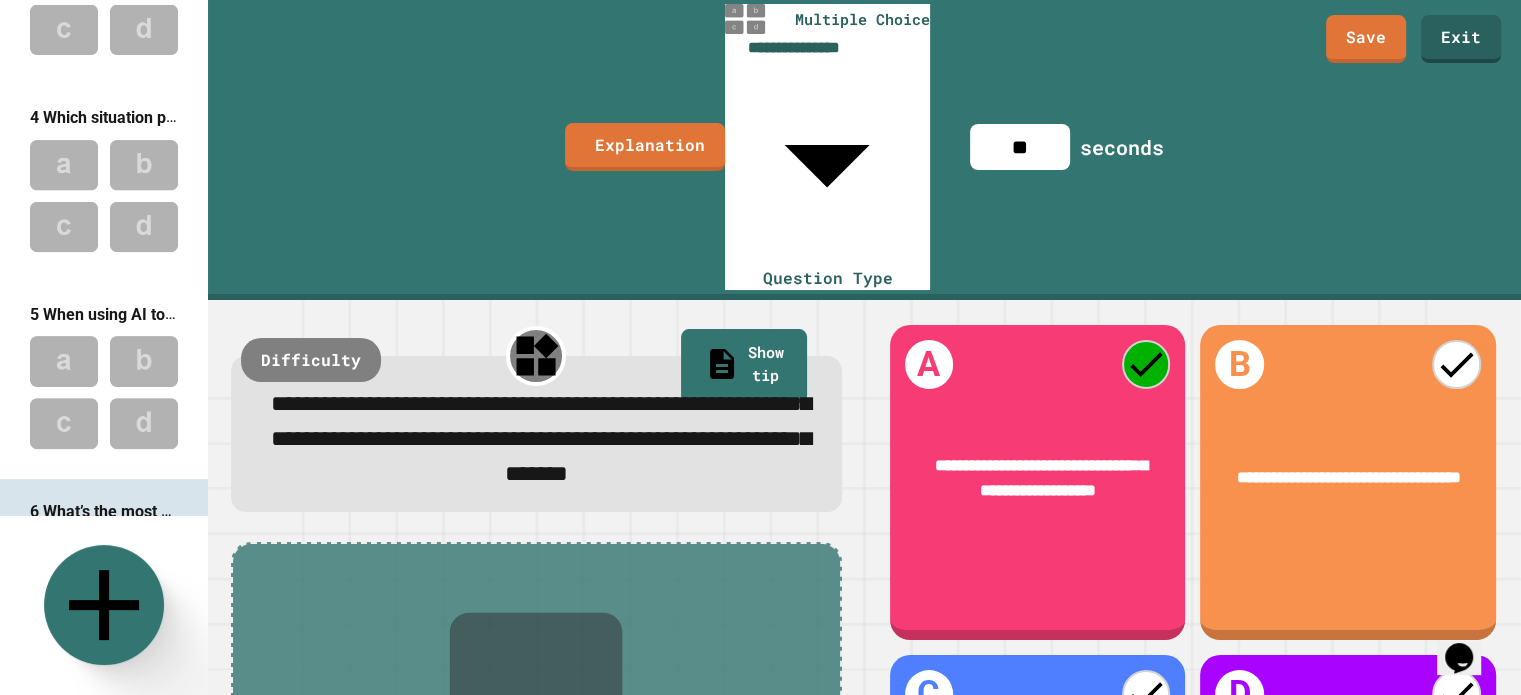 click 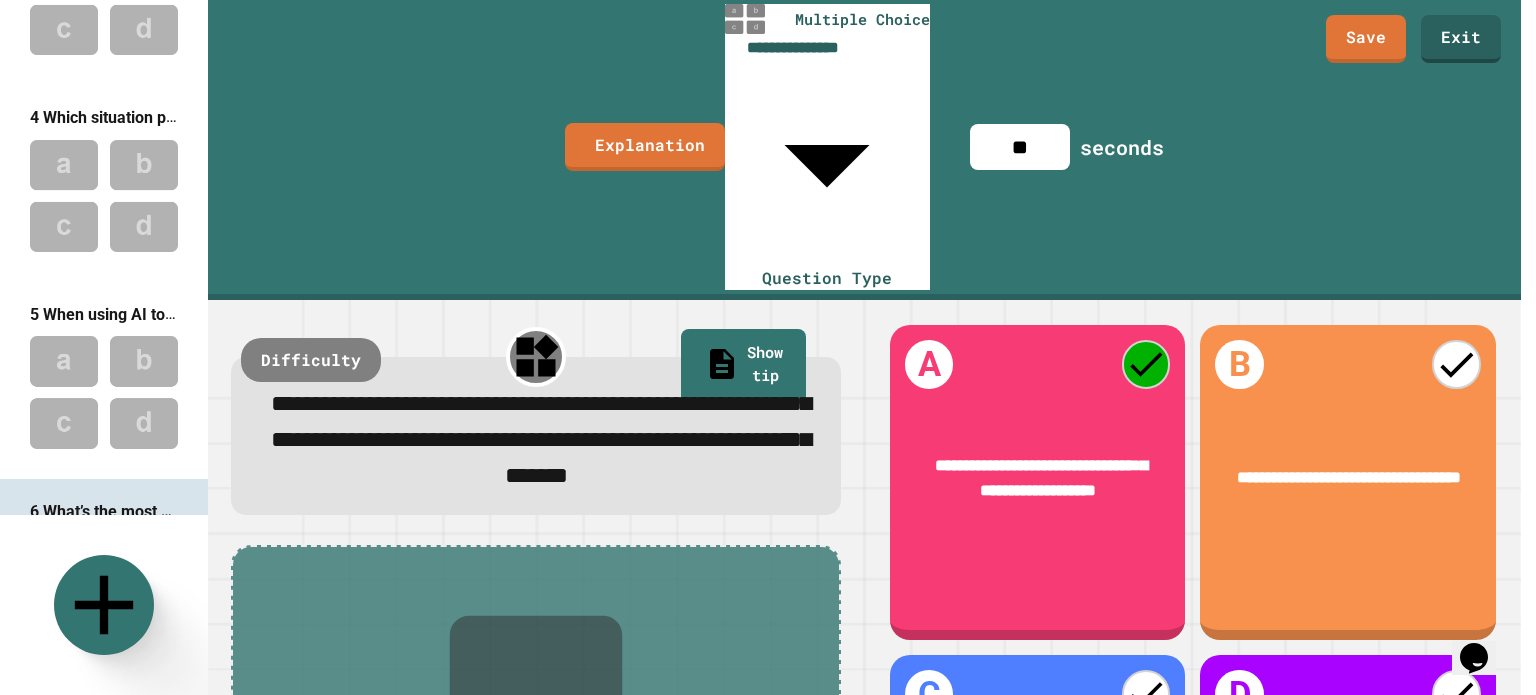 click on "Multiple Choice" at bounding box center [447, 928] 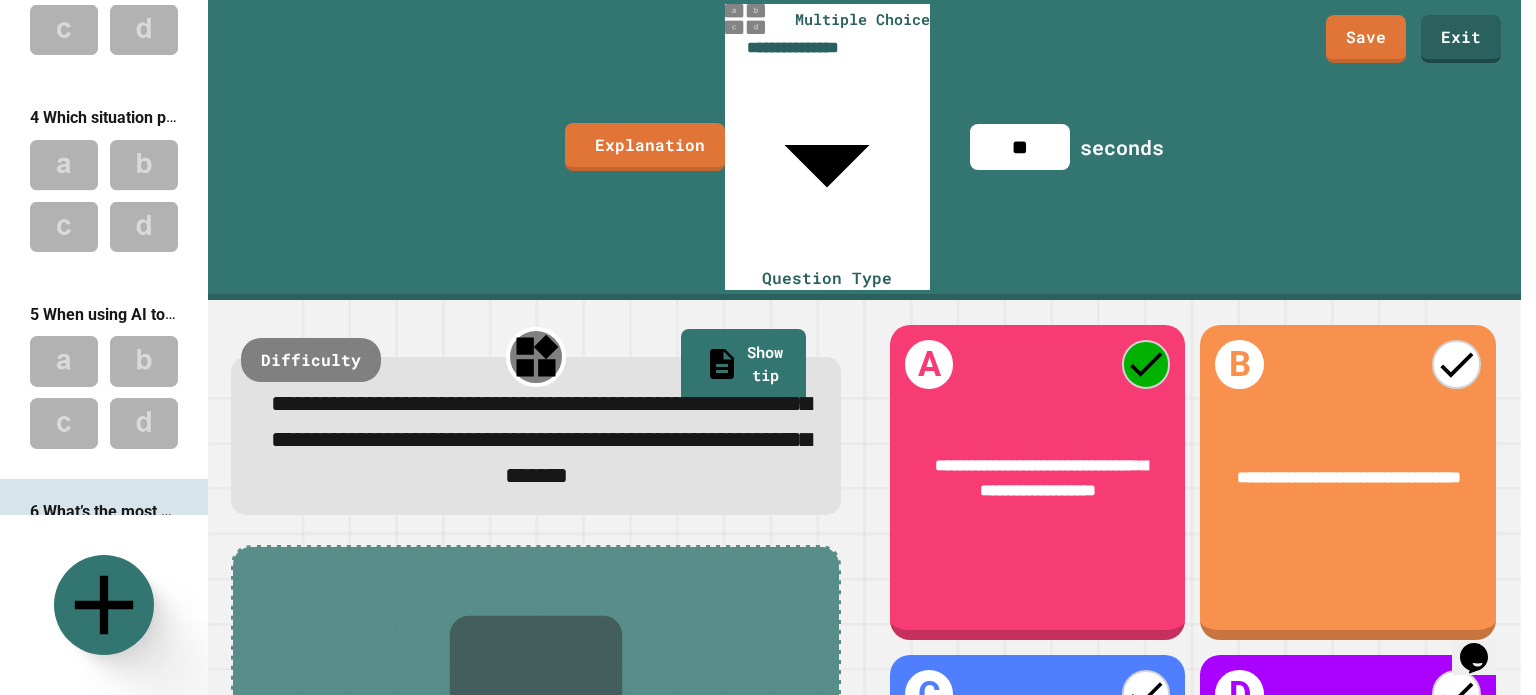 scroll, scrollTop: 794, scrollLeft: 0, axis: vertical 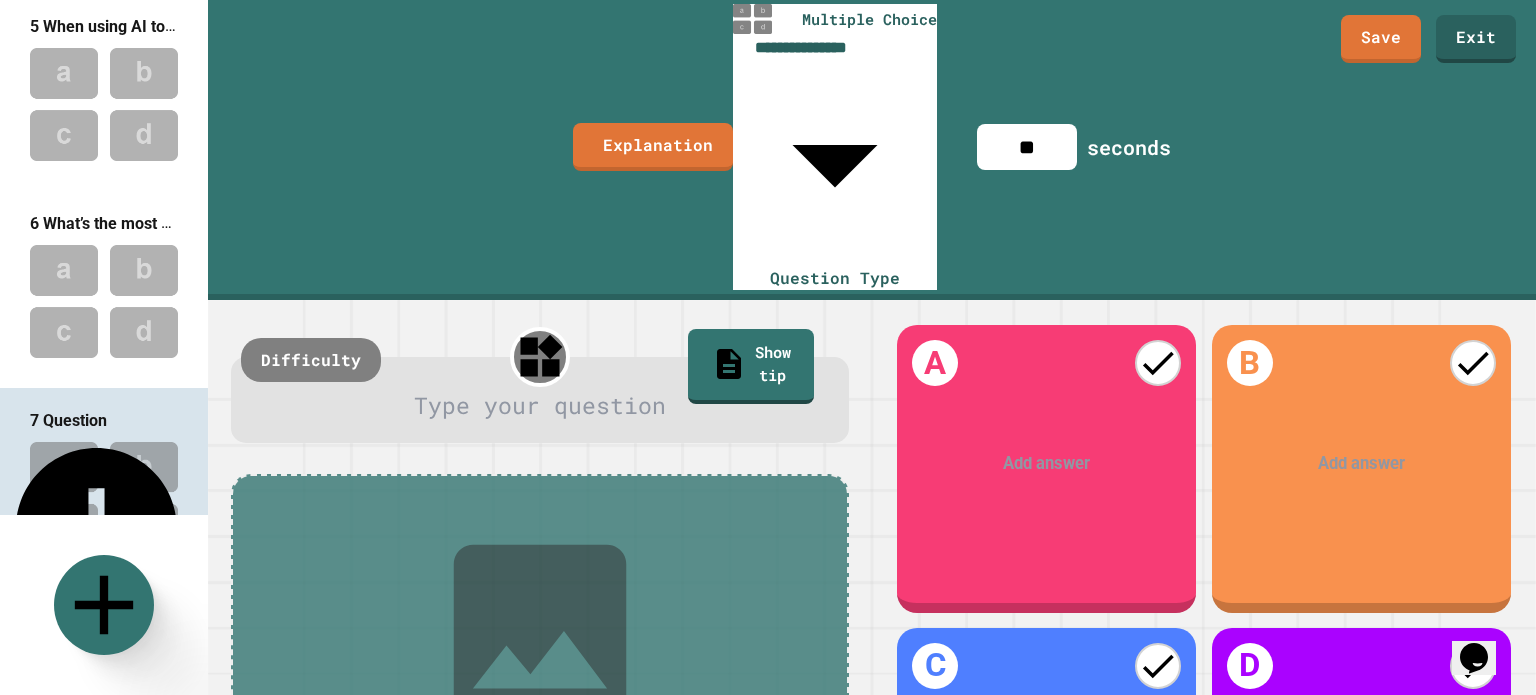 click on "Type your question" at bounding box center (540, 400) 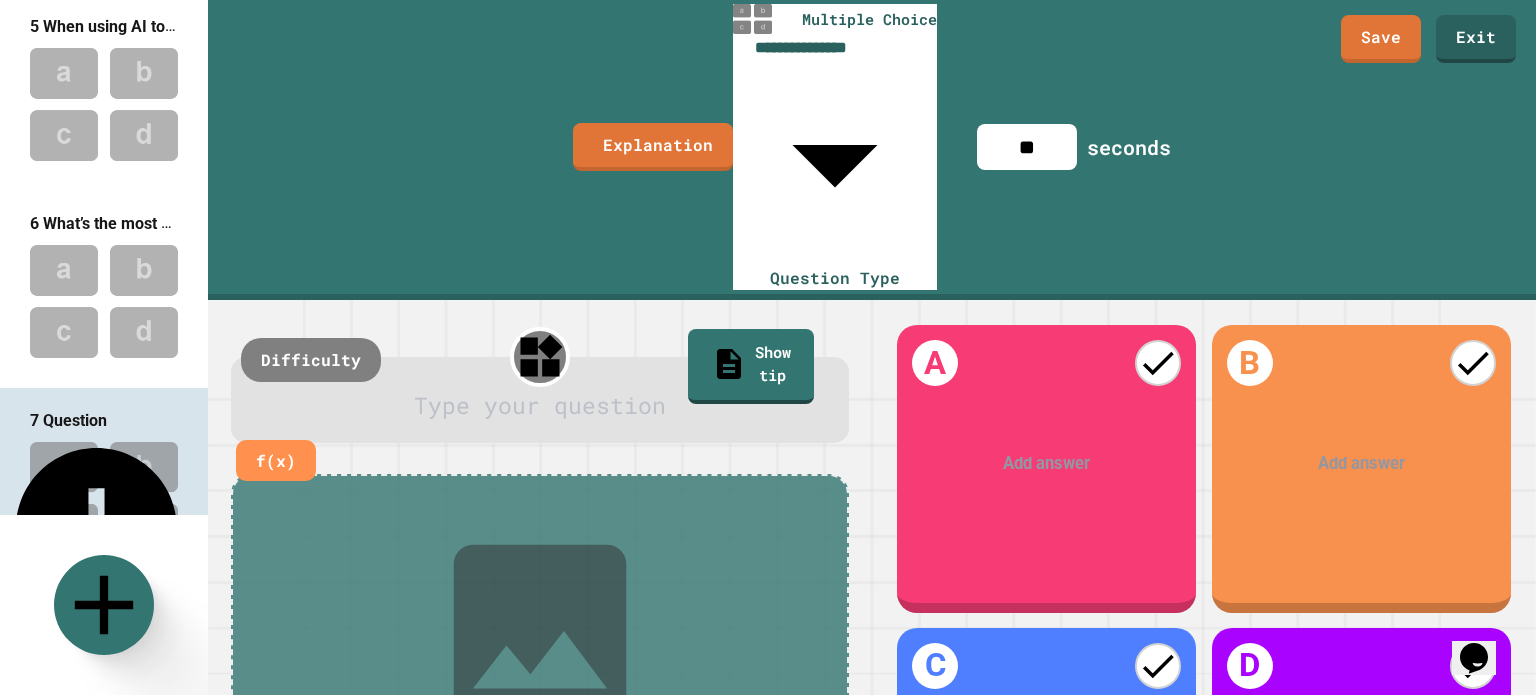 click at bounding box center (541, 405) 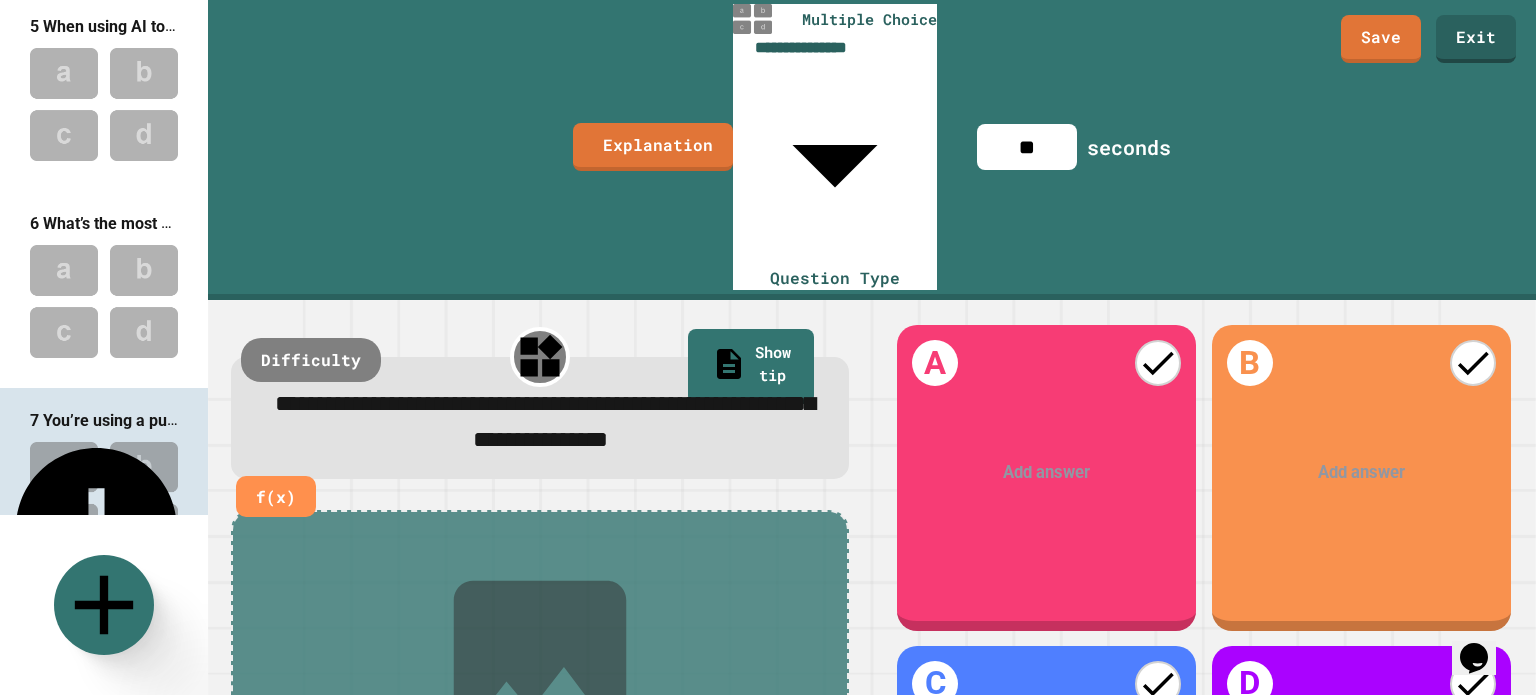 click on "Add answer" at bounding box center [1046, 472] 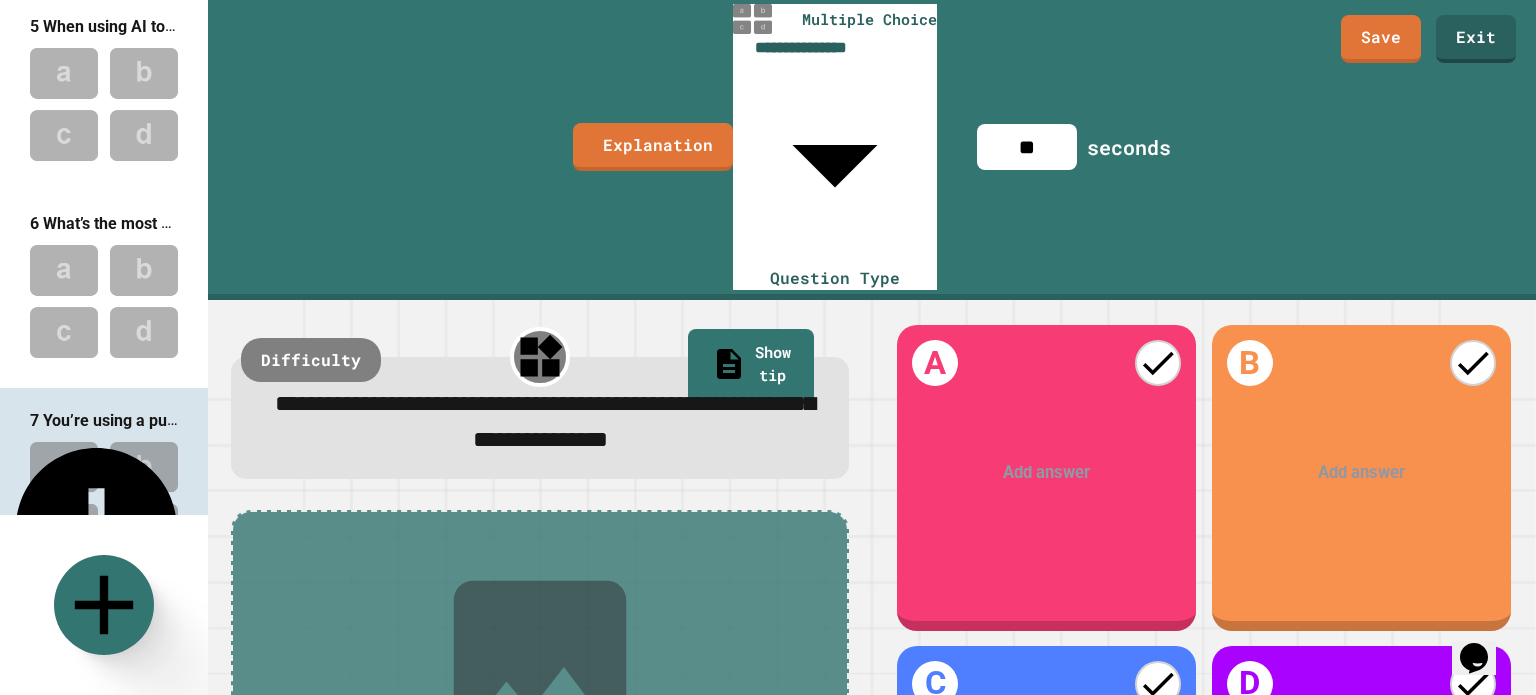 click at bounding box center [1048, 473] 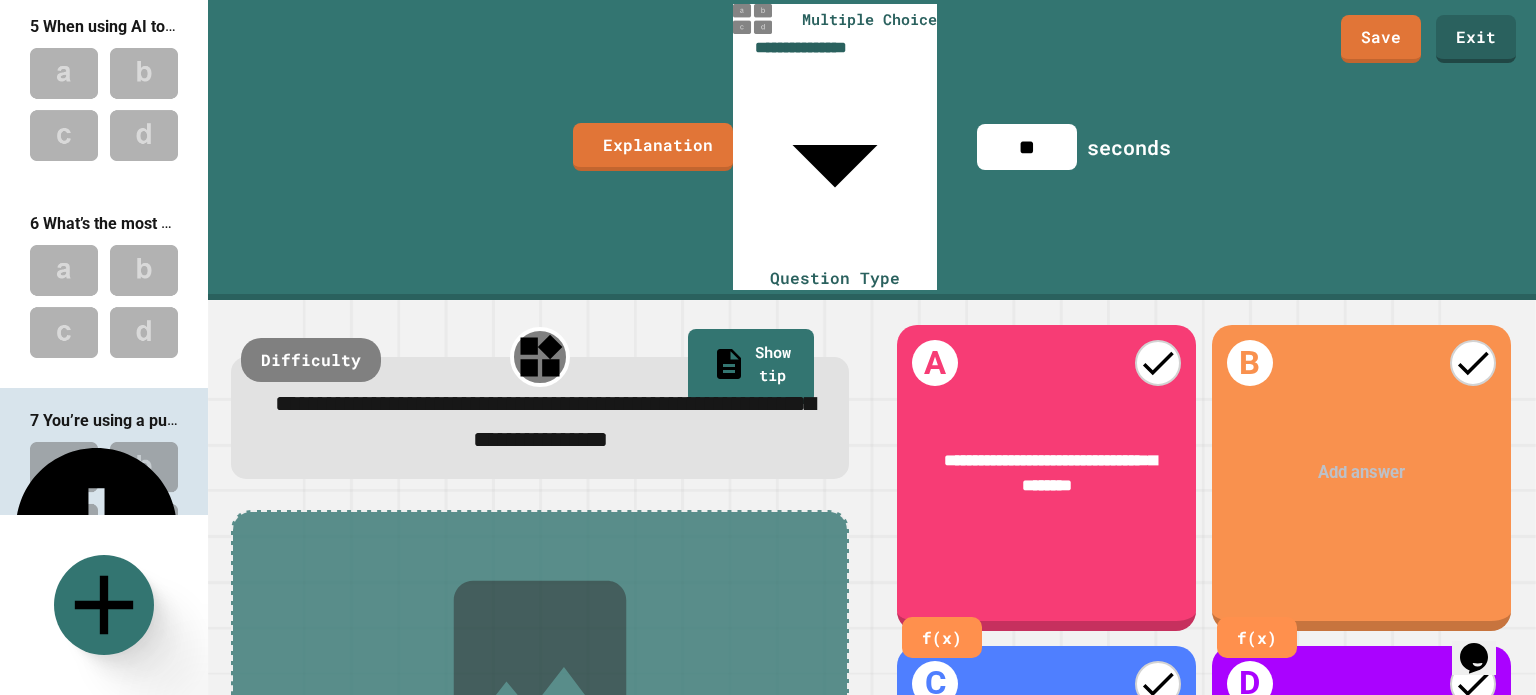 click at bounding box center [1362, 473] 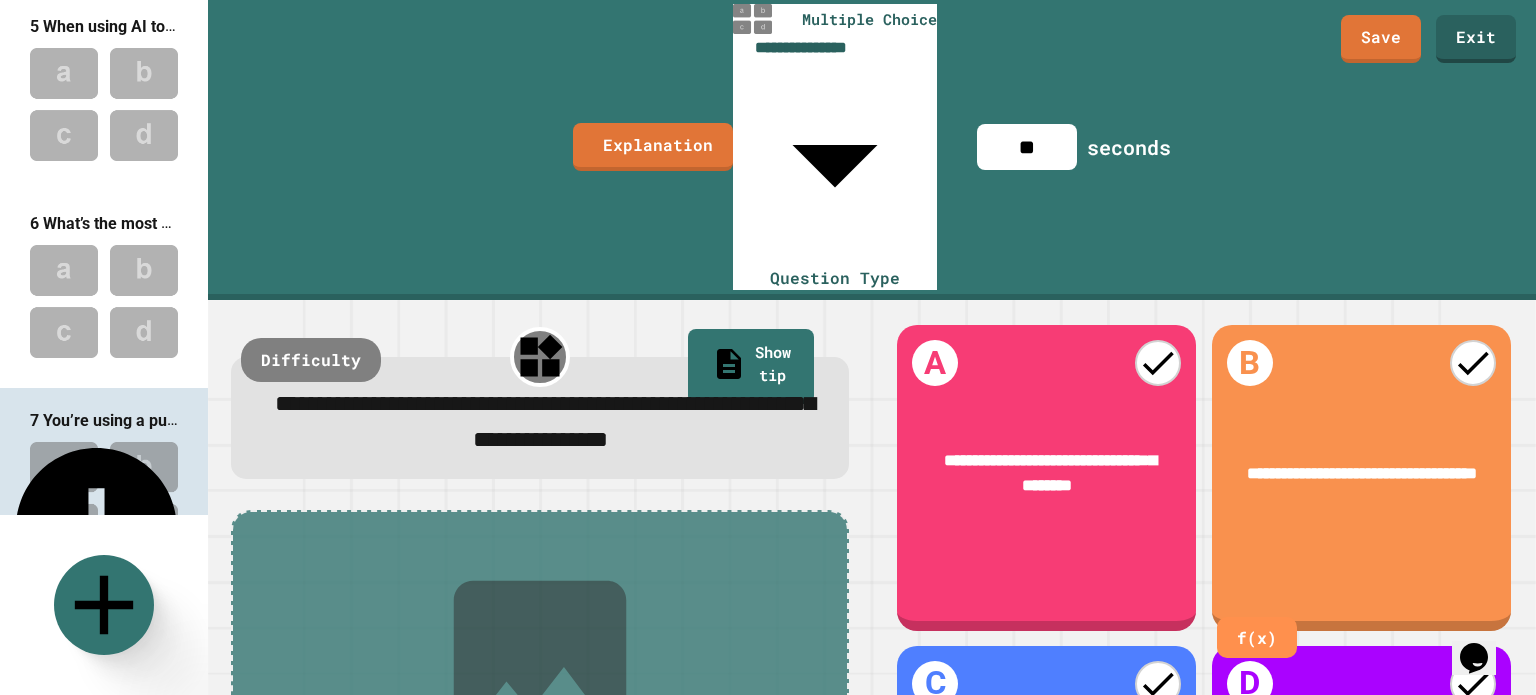 click on "Add answer" at bounding box center [1361, 793] 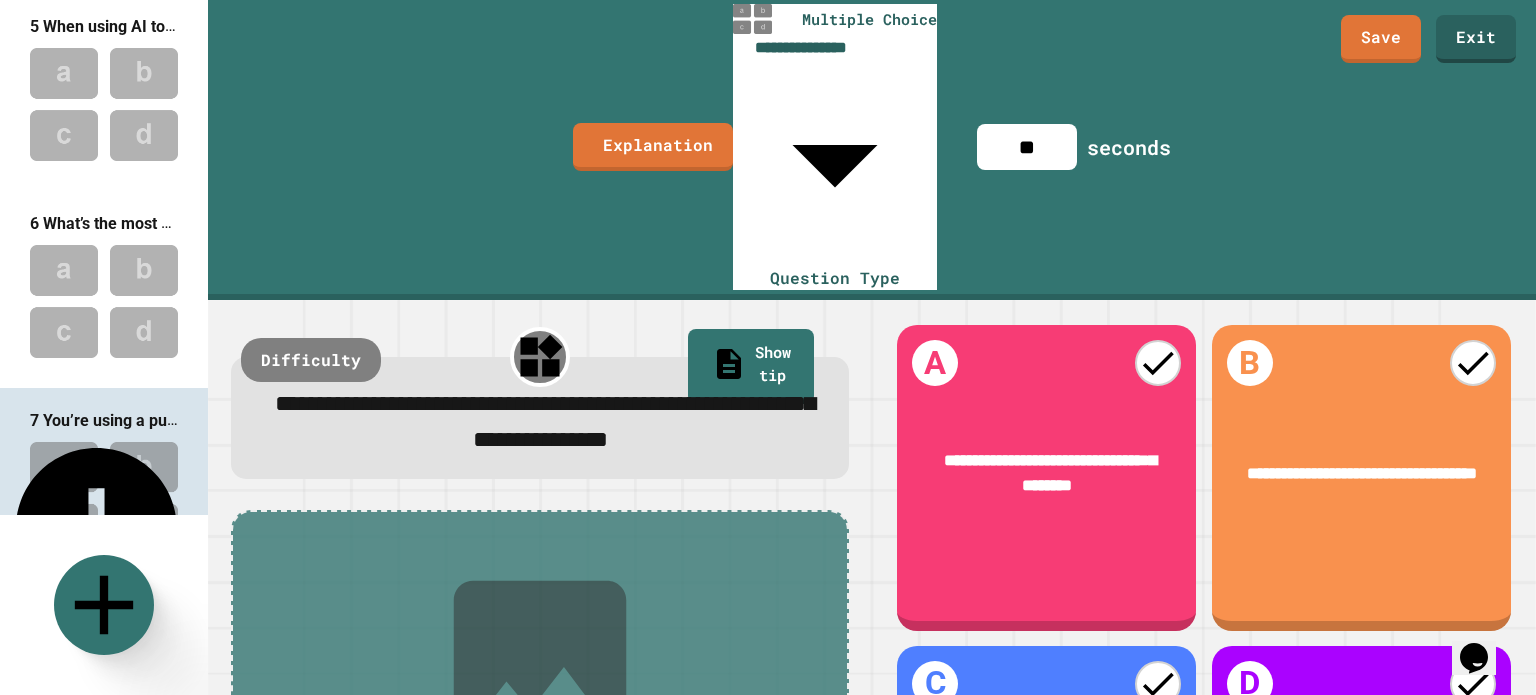 click at bounding box center [1362, 793] 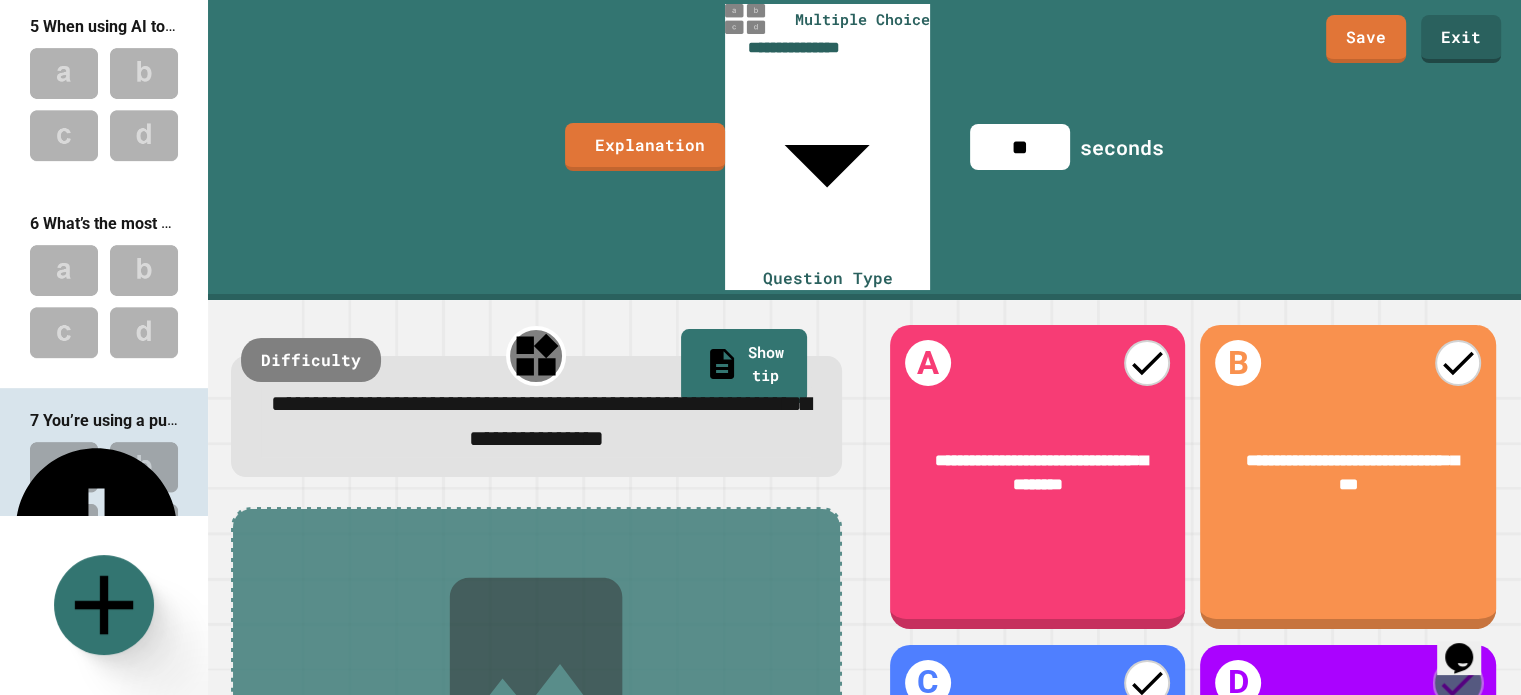 click 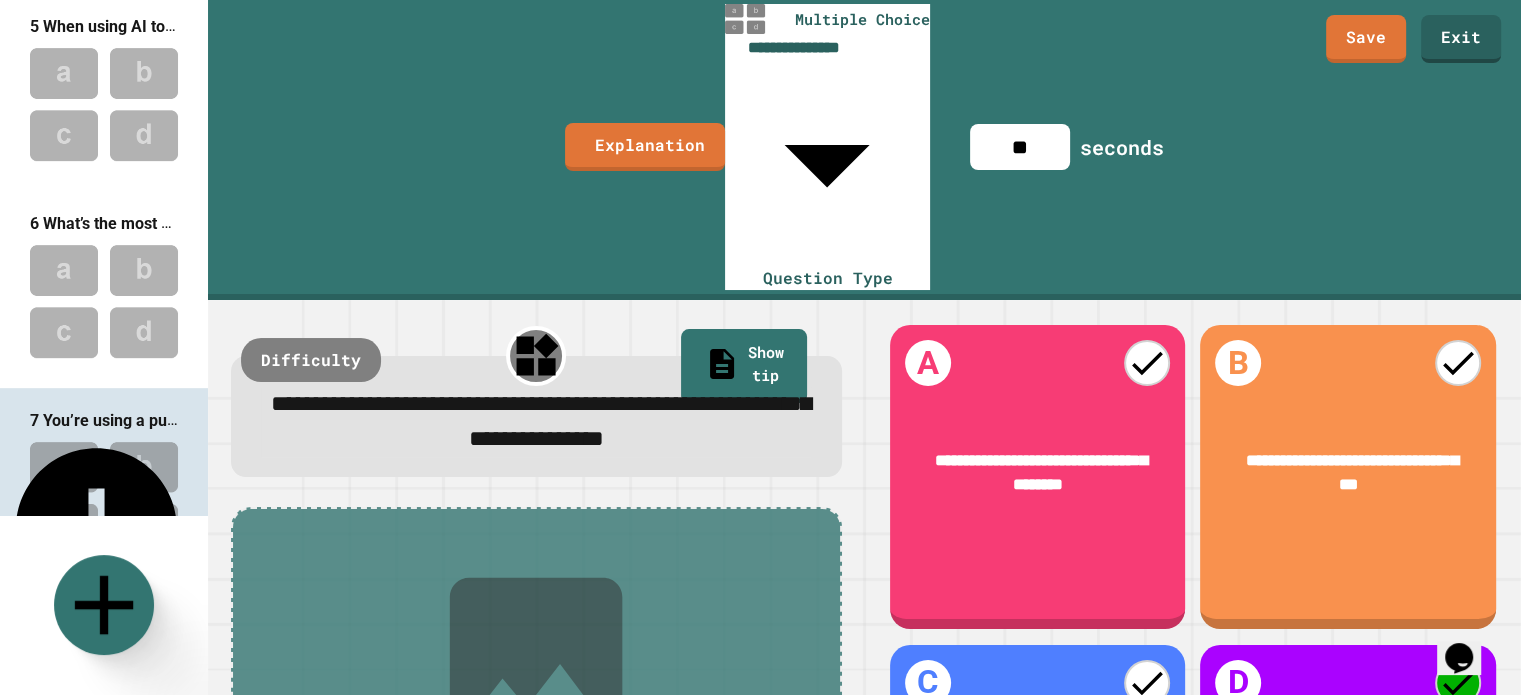 click at bounding box center [1037, 791] 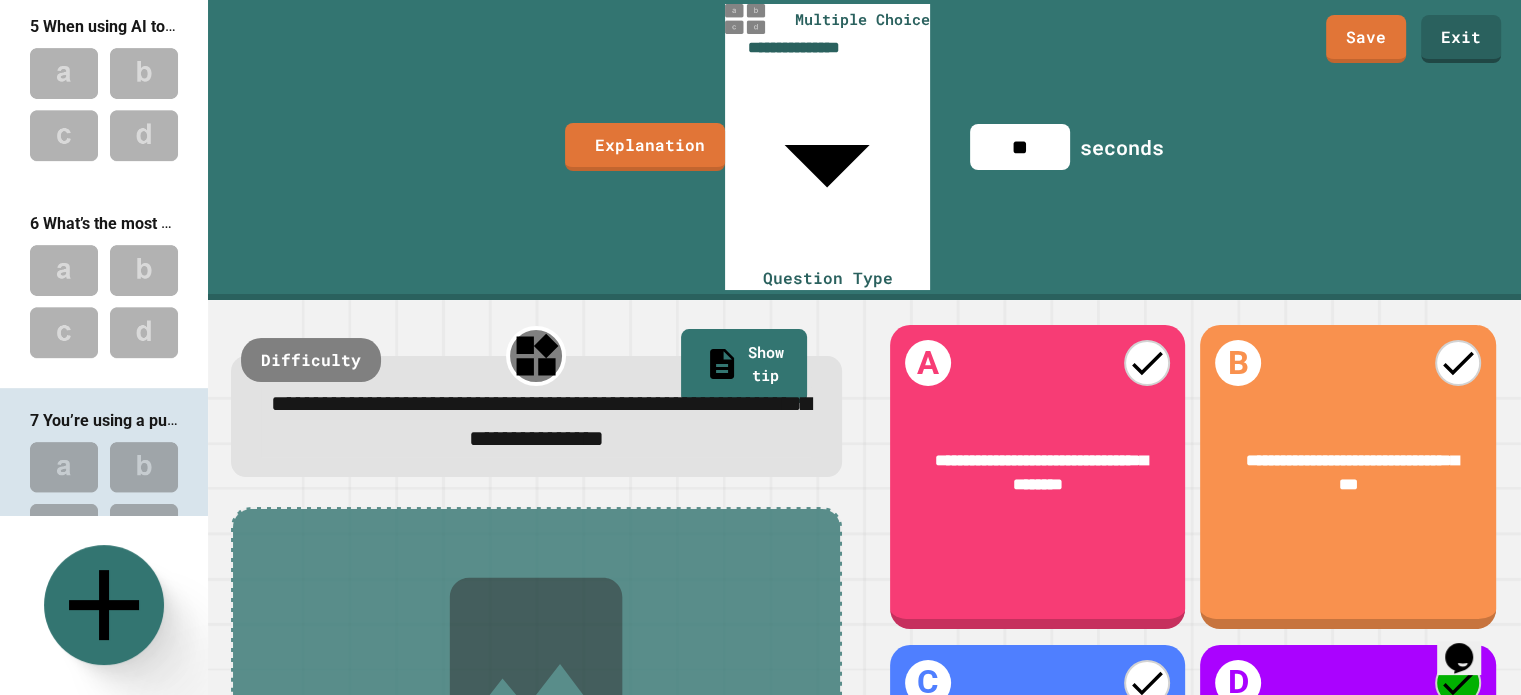 click 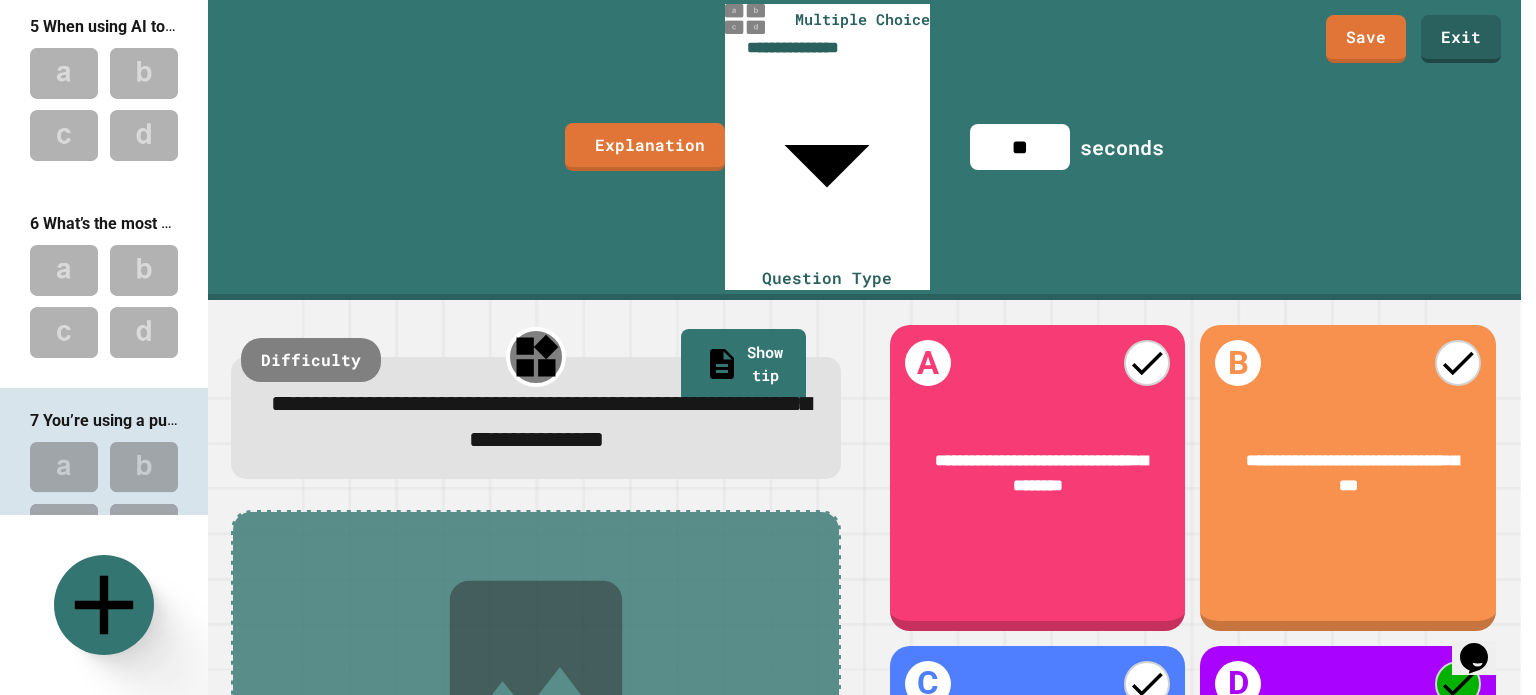 click on "Multiple Choice" at bounding box center (446, 928) 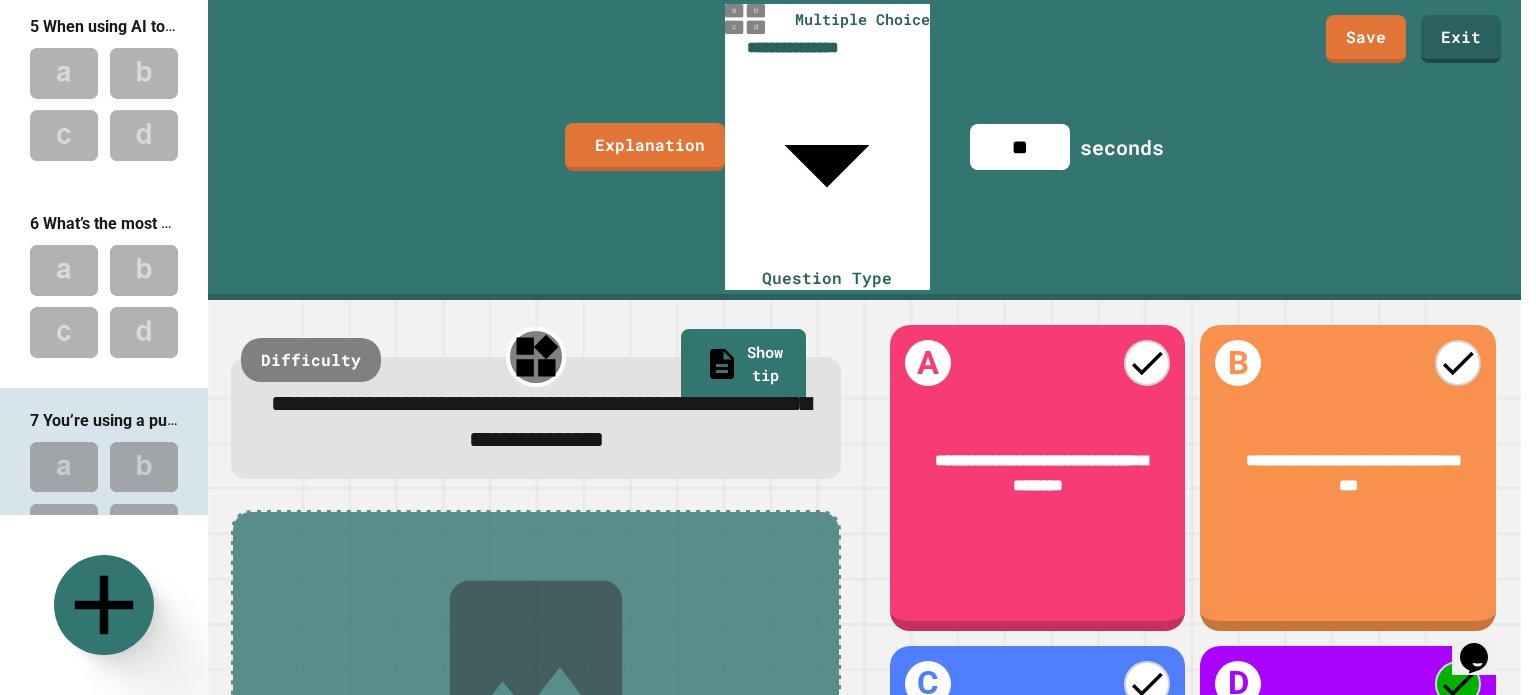 scroll, scrollTop: 980, scrollLeft: 0, axis: vertical 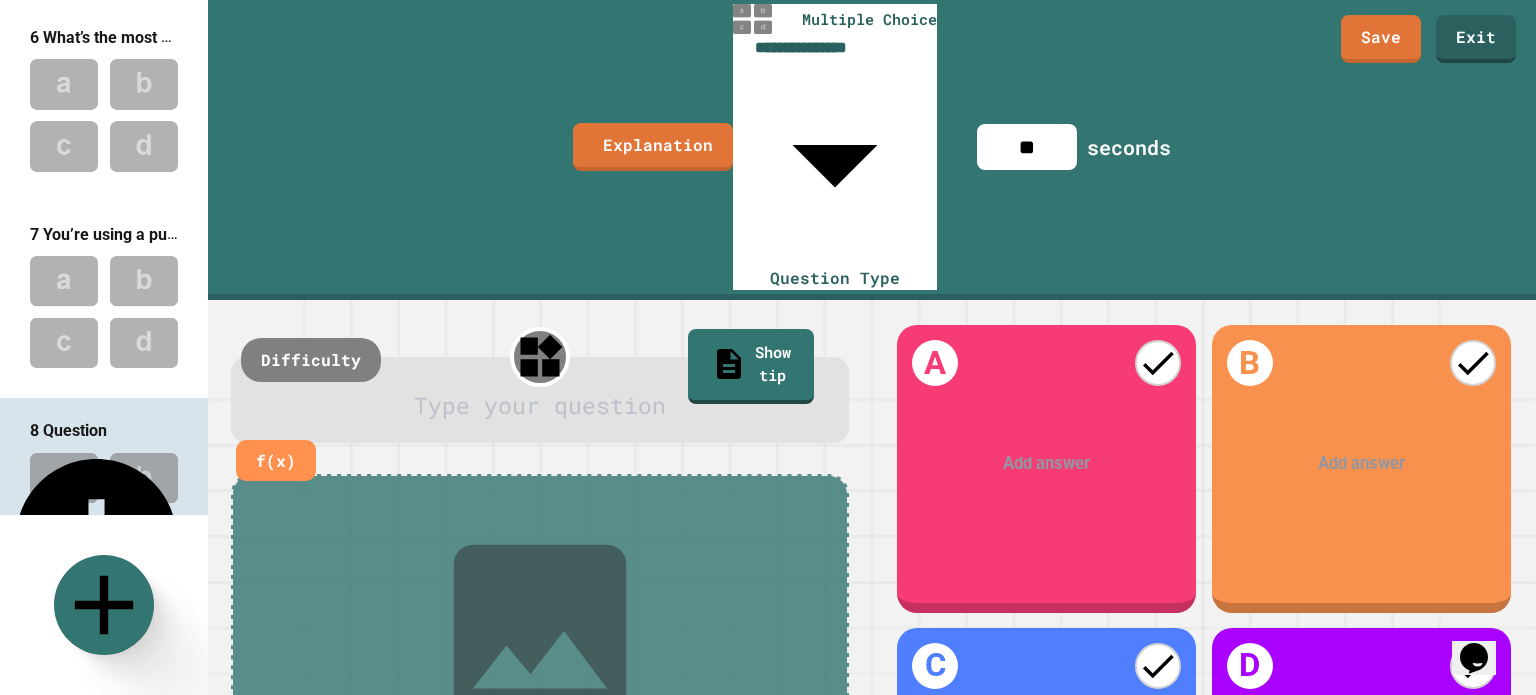 click at bounding box center [541, 405] 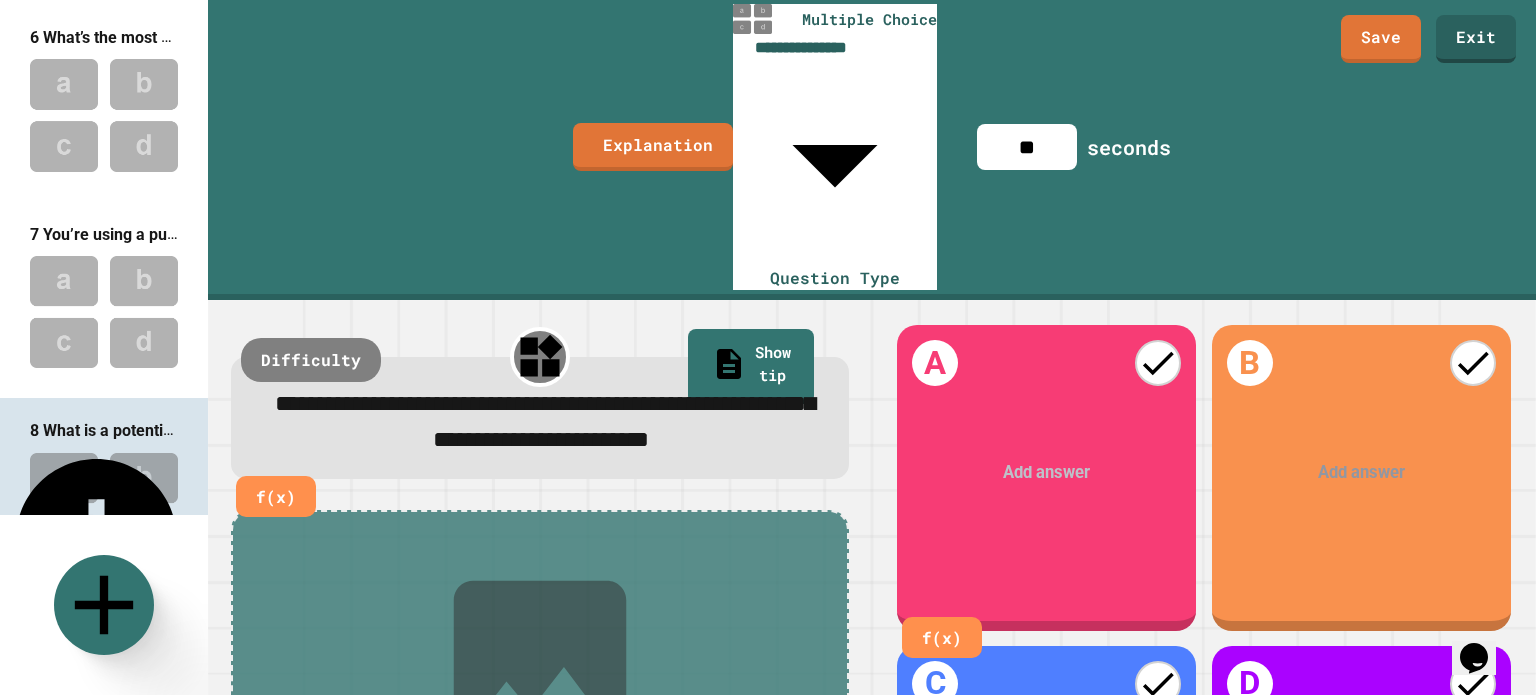 click at bounding box center [1048, 473] 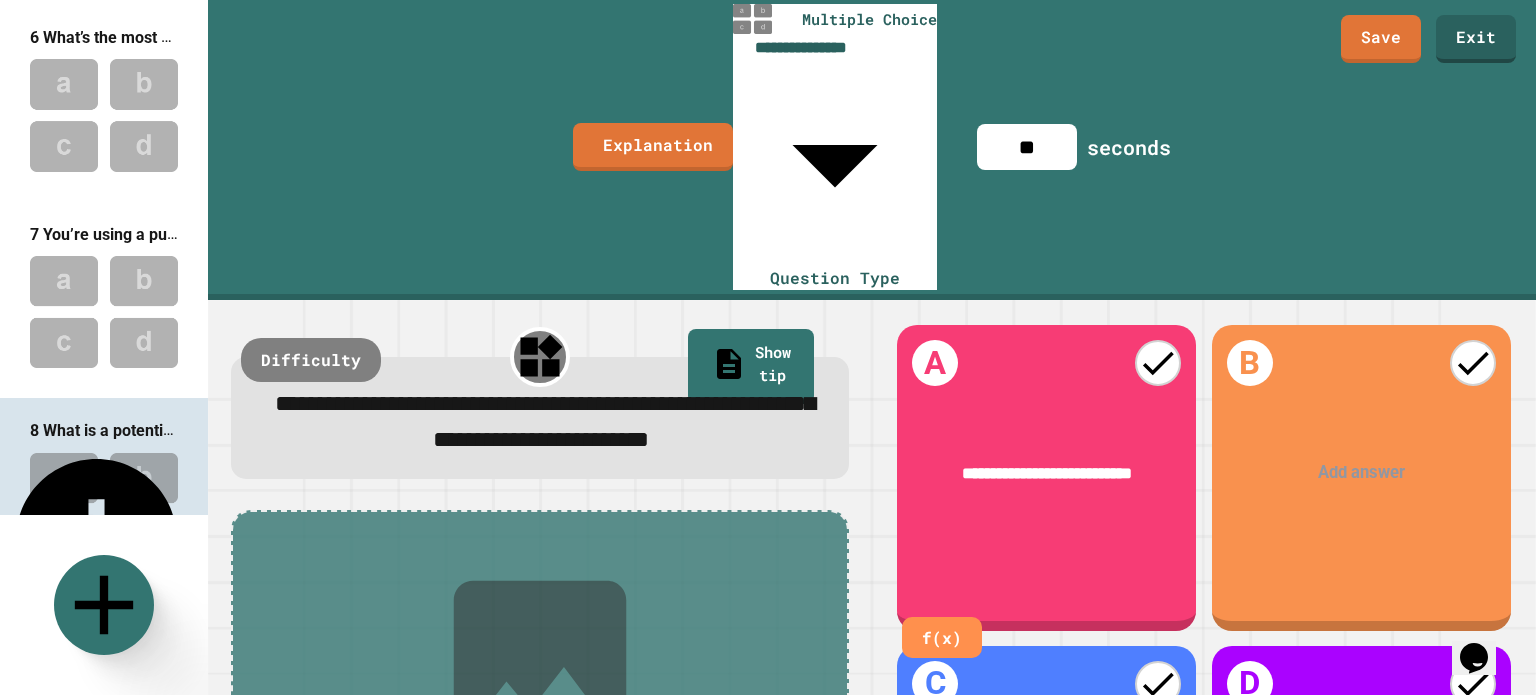 click at bounding box center [1362, 473] 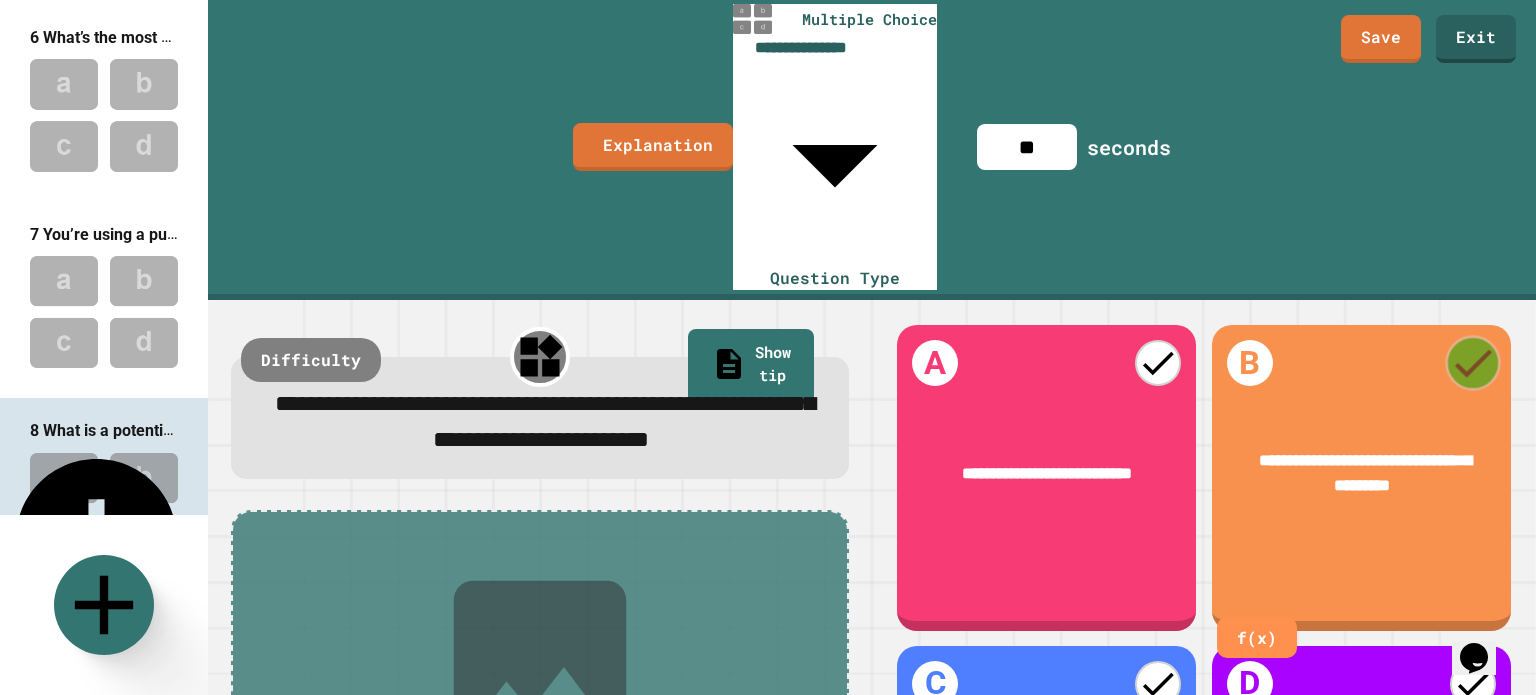 click 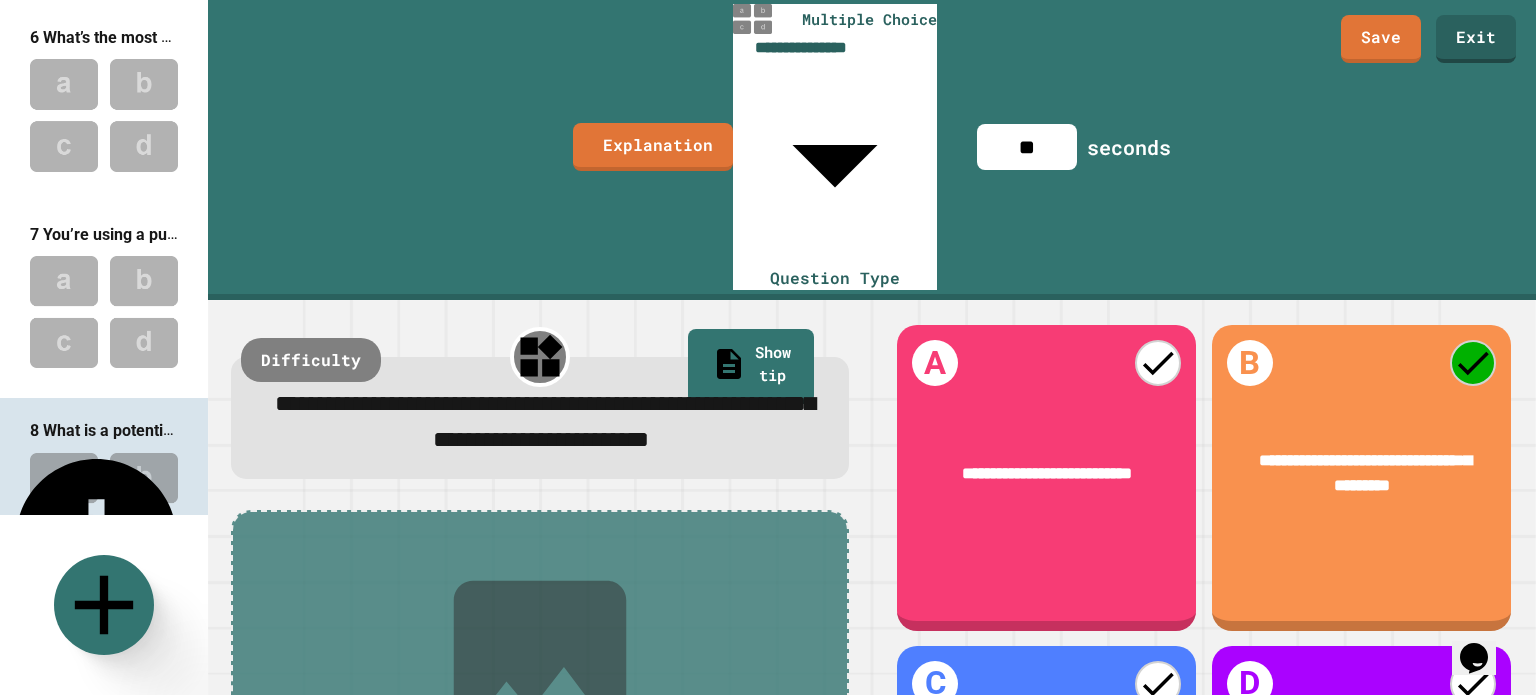 click at bounding box center [1048, 793] 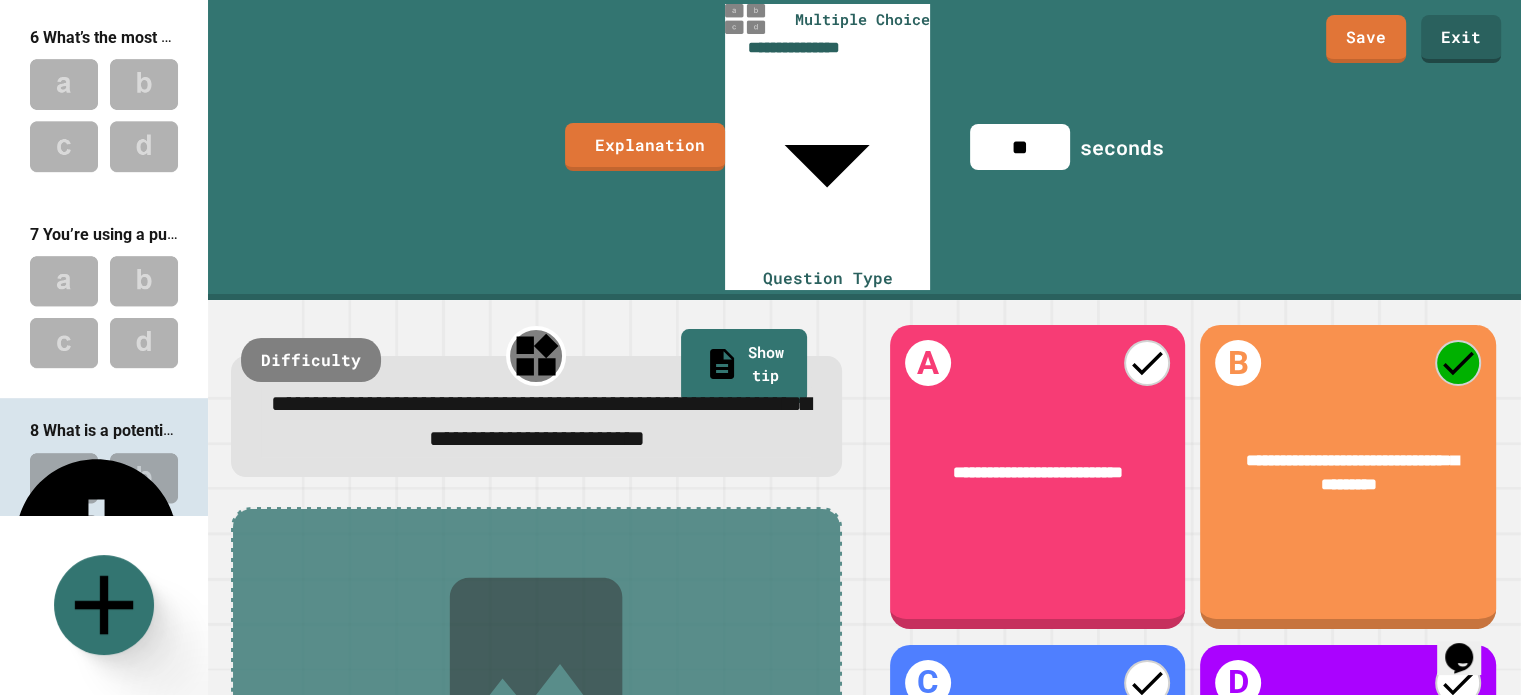 click on "Add answer" at bounding box center [1347, 792] 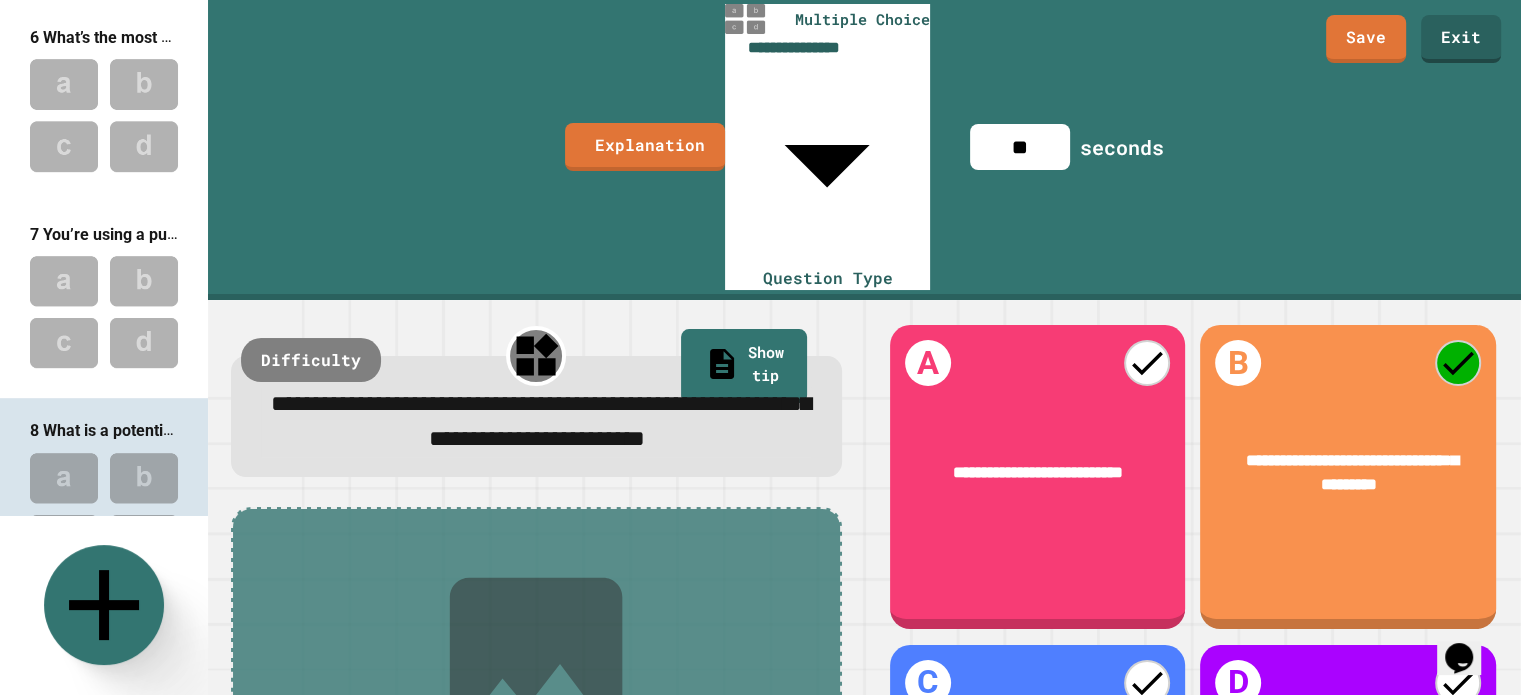 click 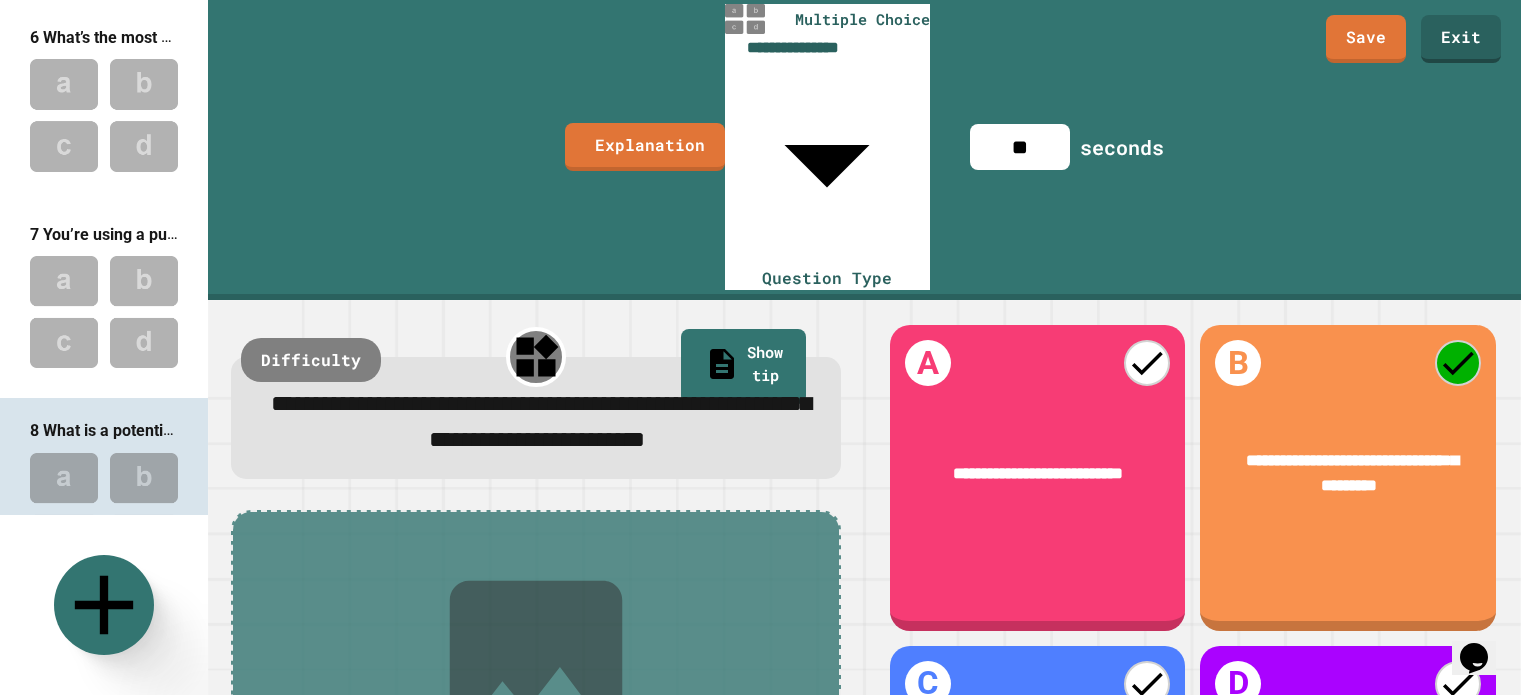 click on "Multiple Choice" at bounding box center [447, 927] 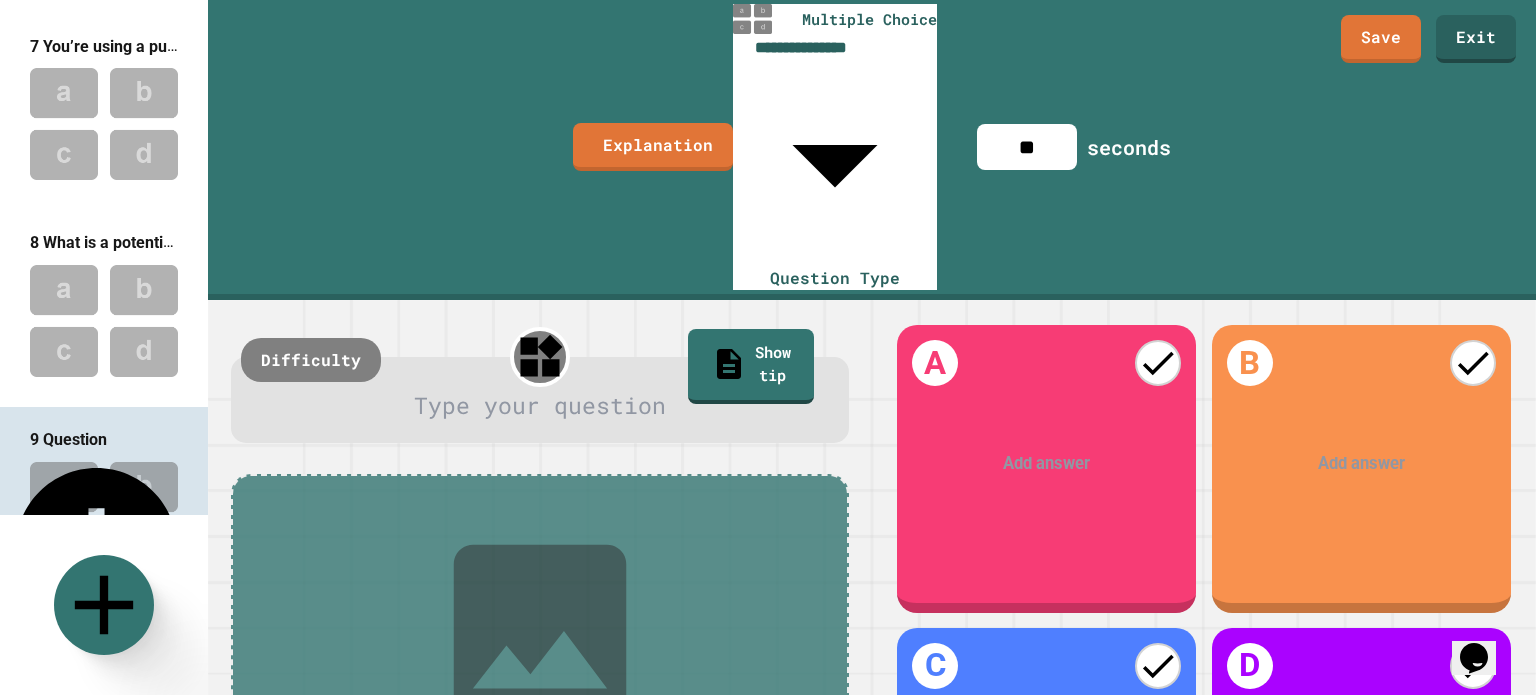 click at bounding box center (541, 405) 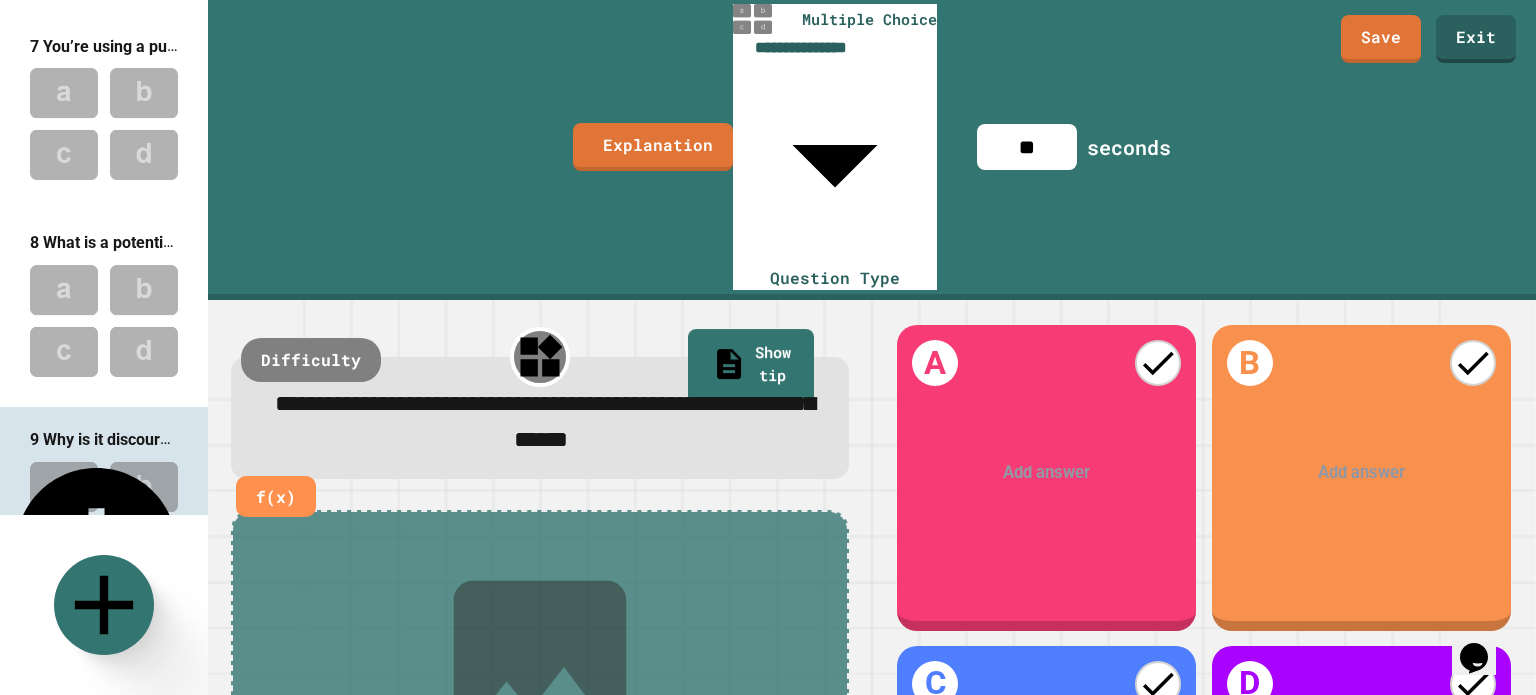 click on "Add answer" at bounding box center (1046, 472) 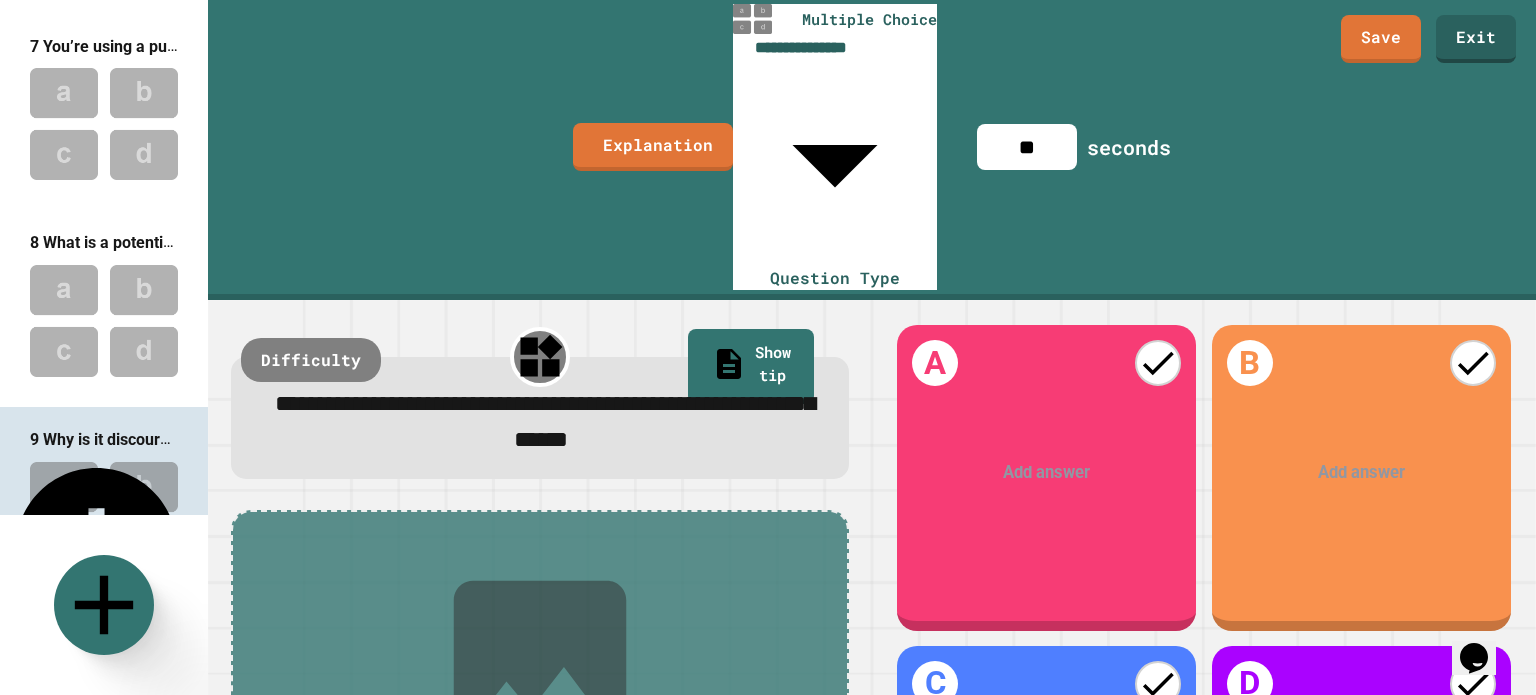 click at bounding box center [1048, 473] 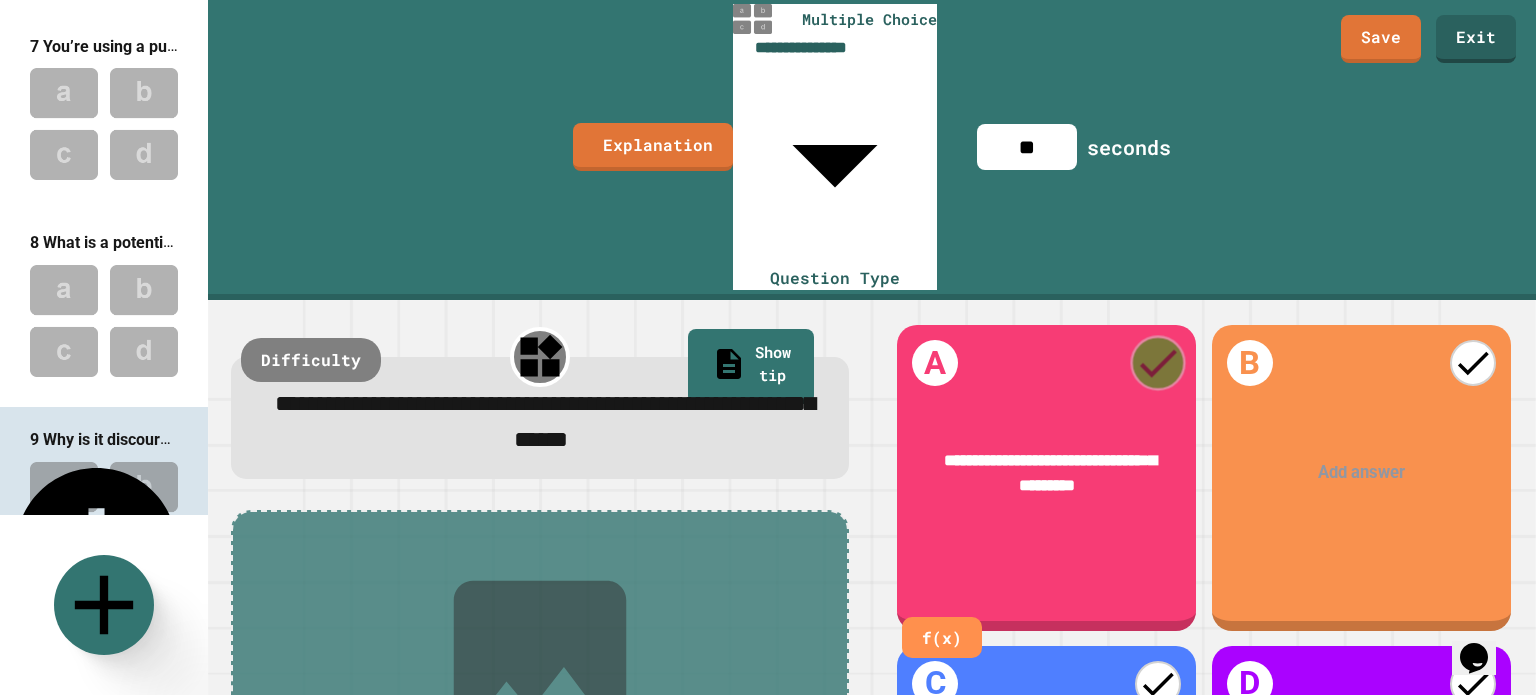click 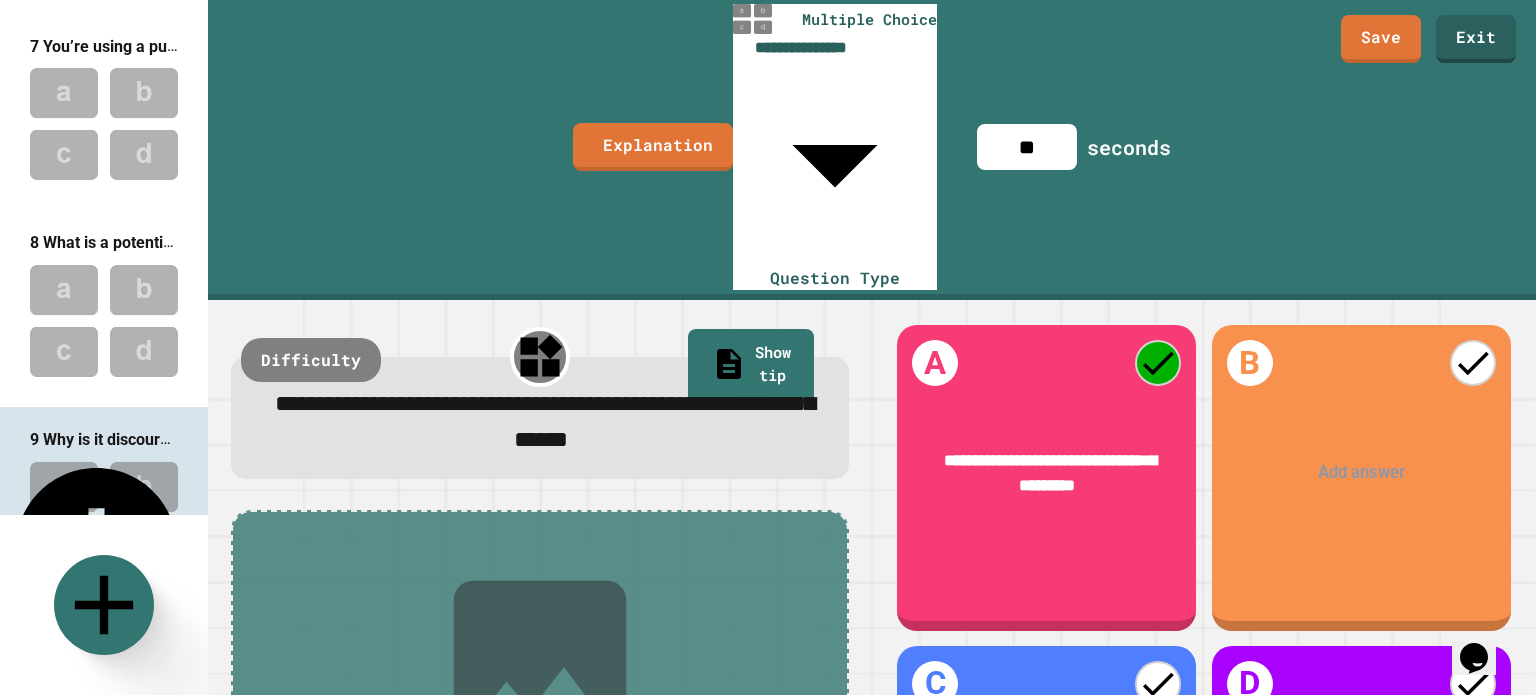 click on "Add answer" at bounding box center [1361, 472] 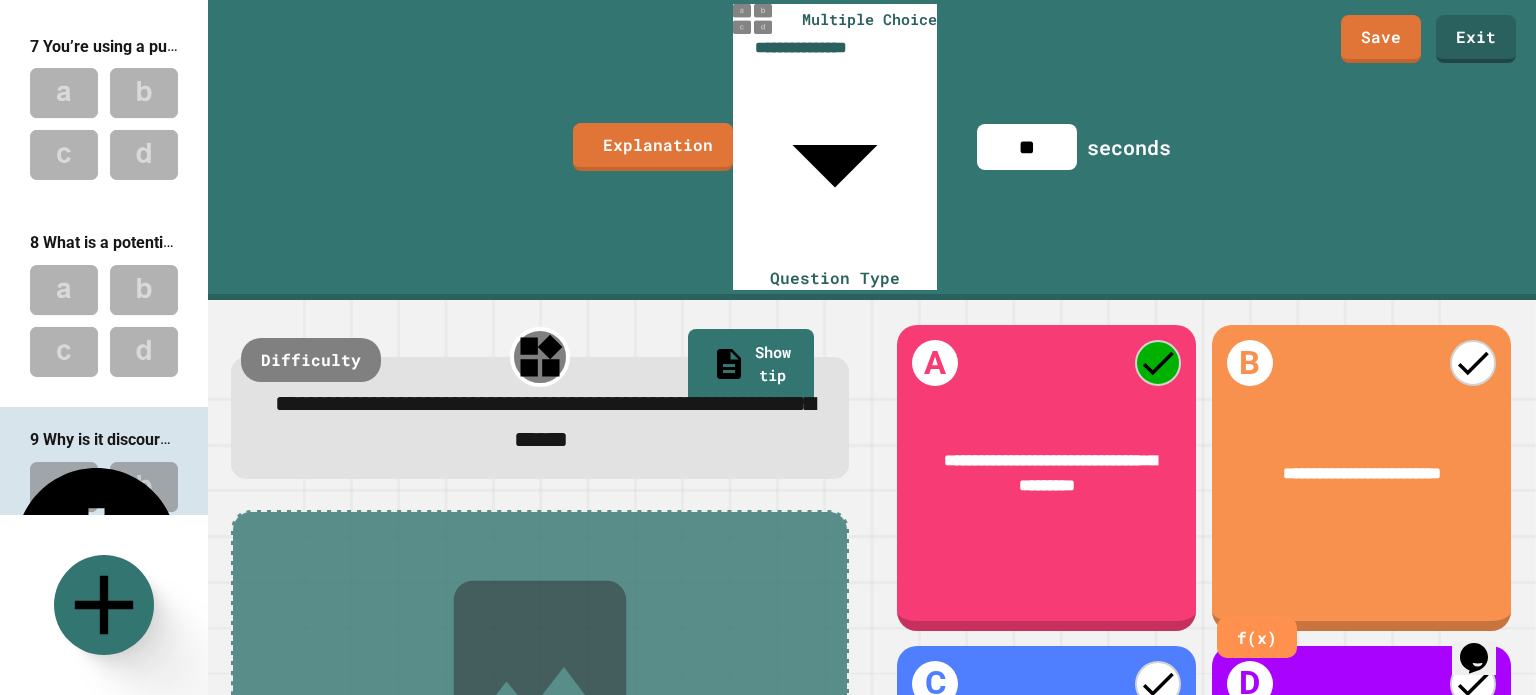 click on "Add answer" at bounding box center [1046, 793] 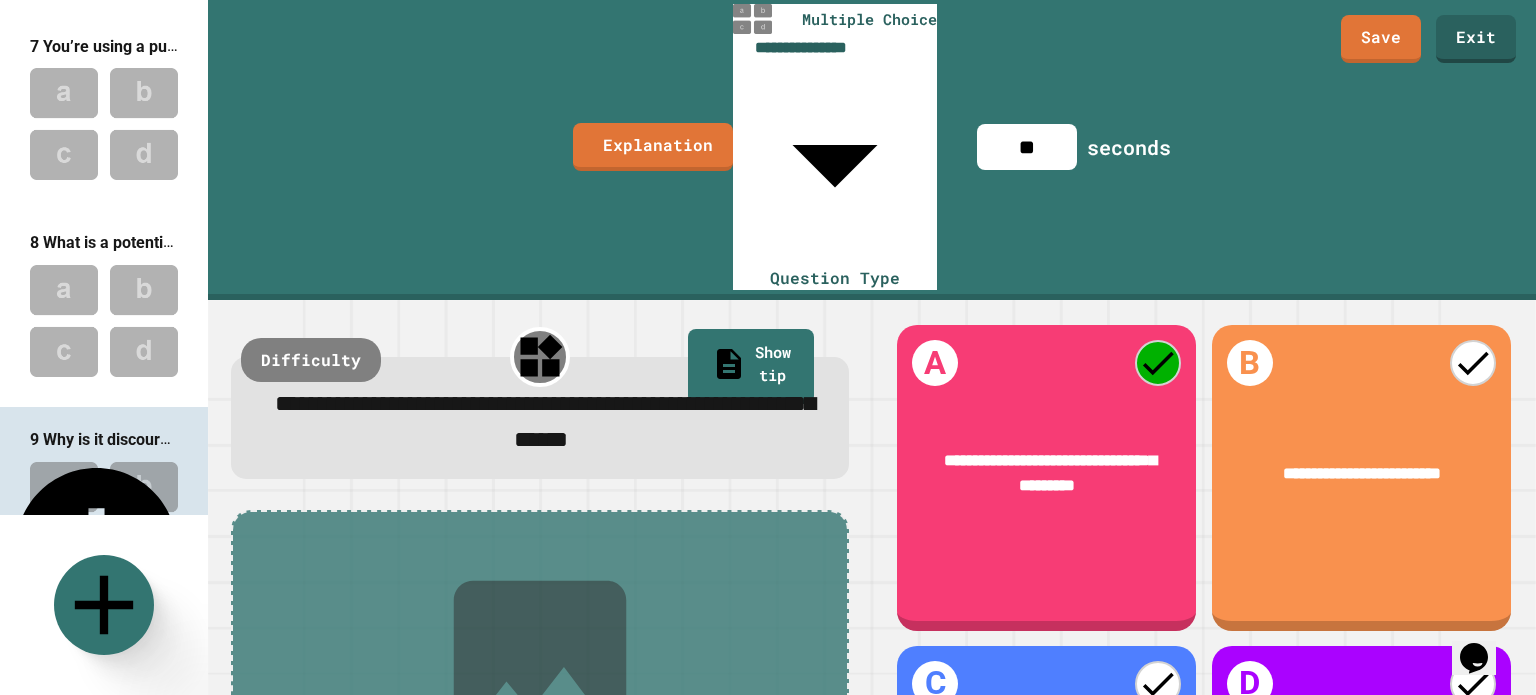 click at bounding box center (1047, 793) 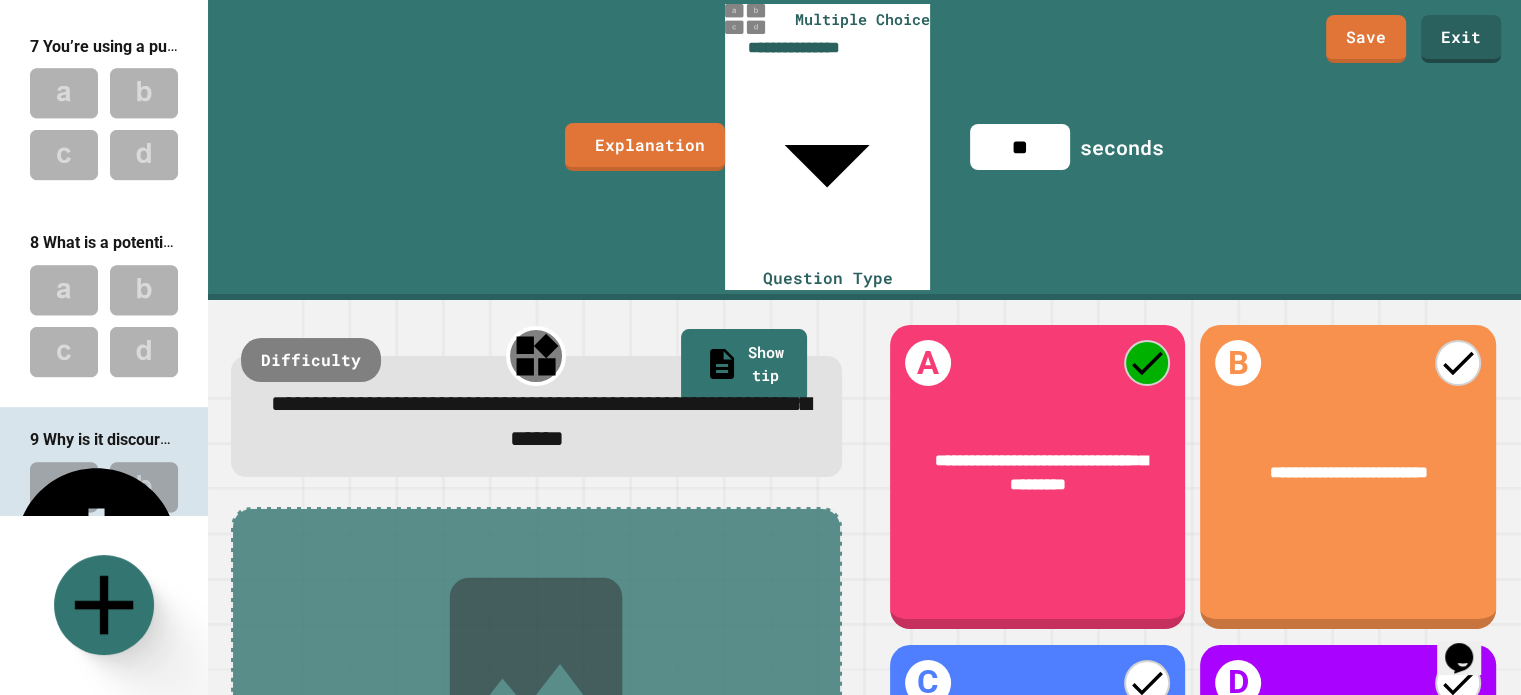 click on "Add answer" at bounding box center [1347, 792] 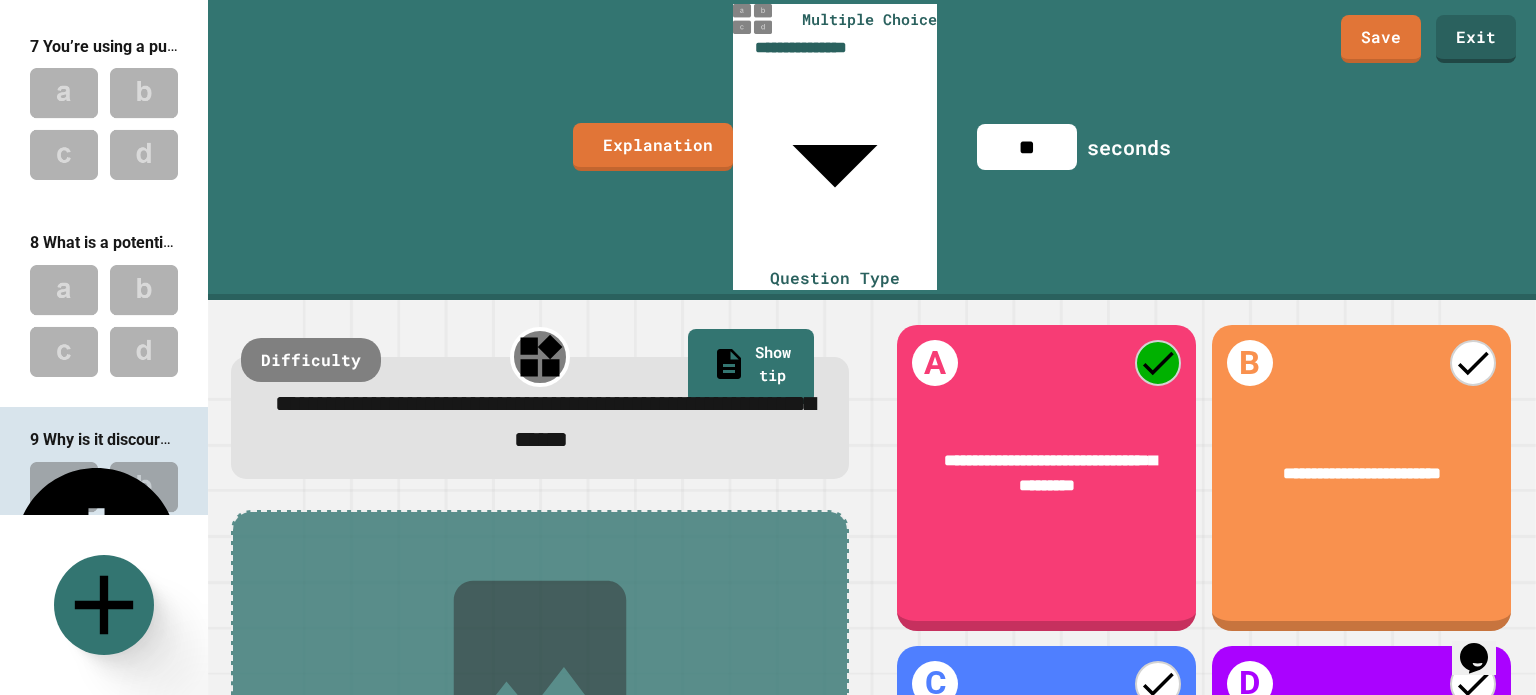 click at bounding box center (1361, 793) 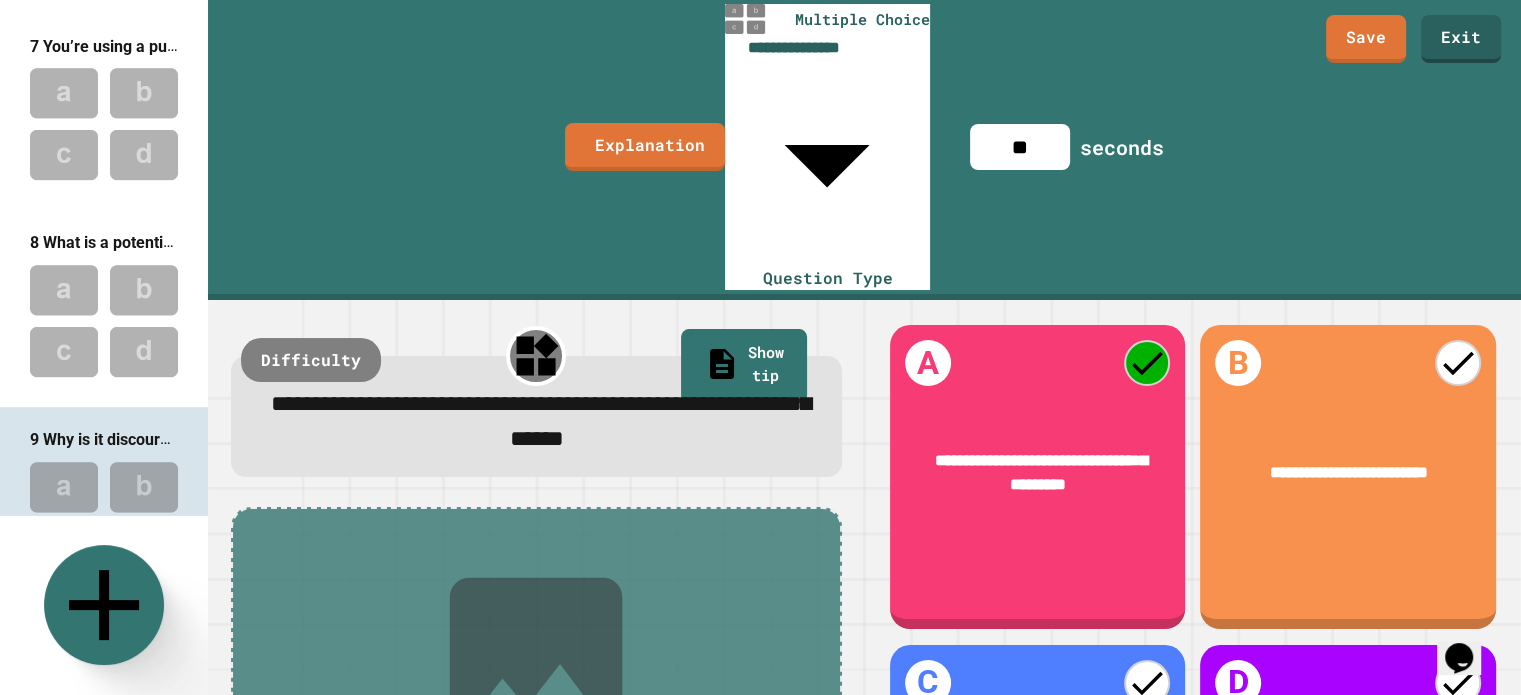 click 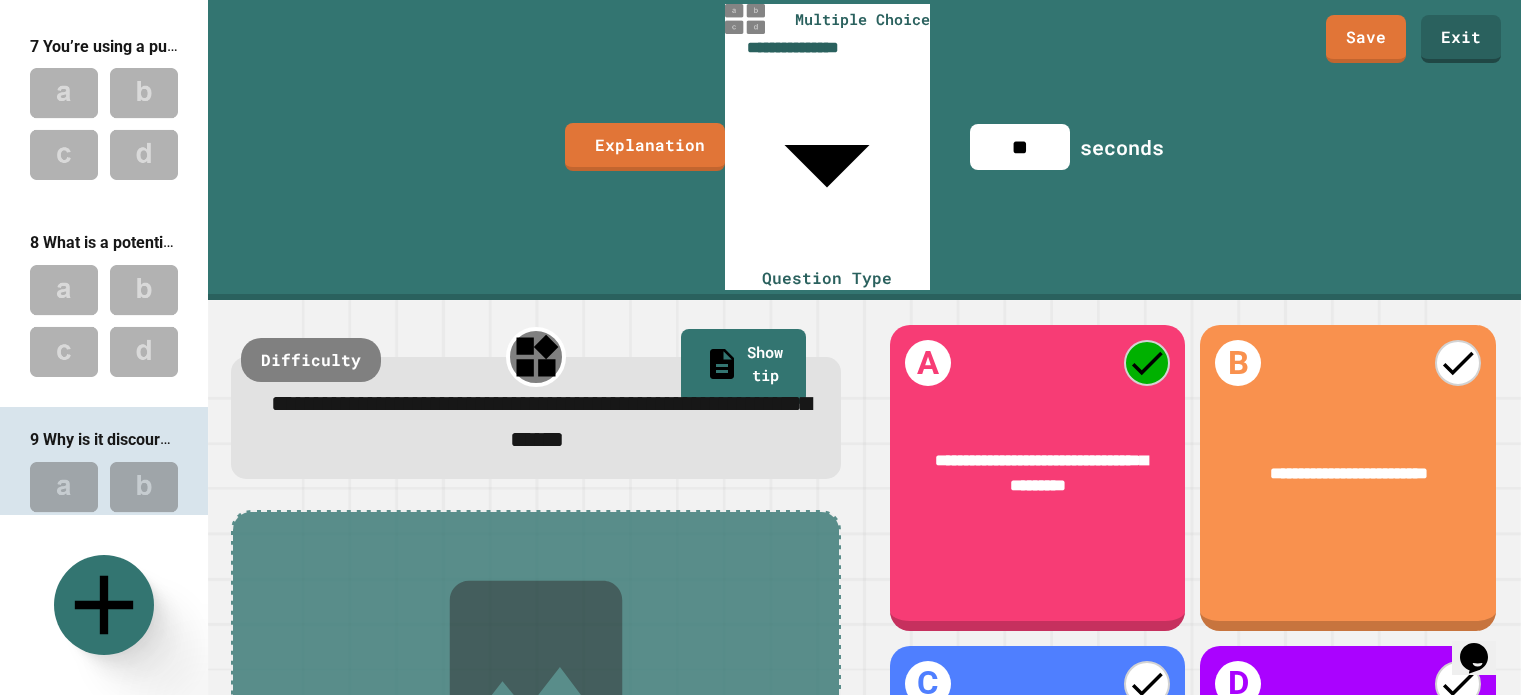 click on "Multiple Choice" at bounding box center (446, 927) 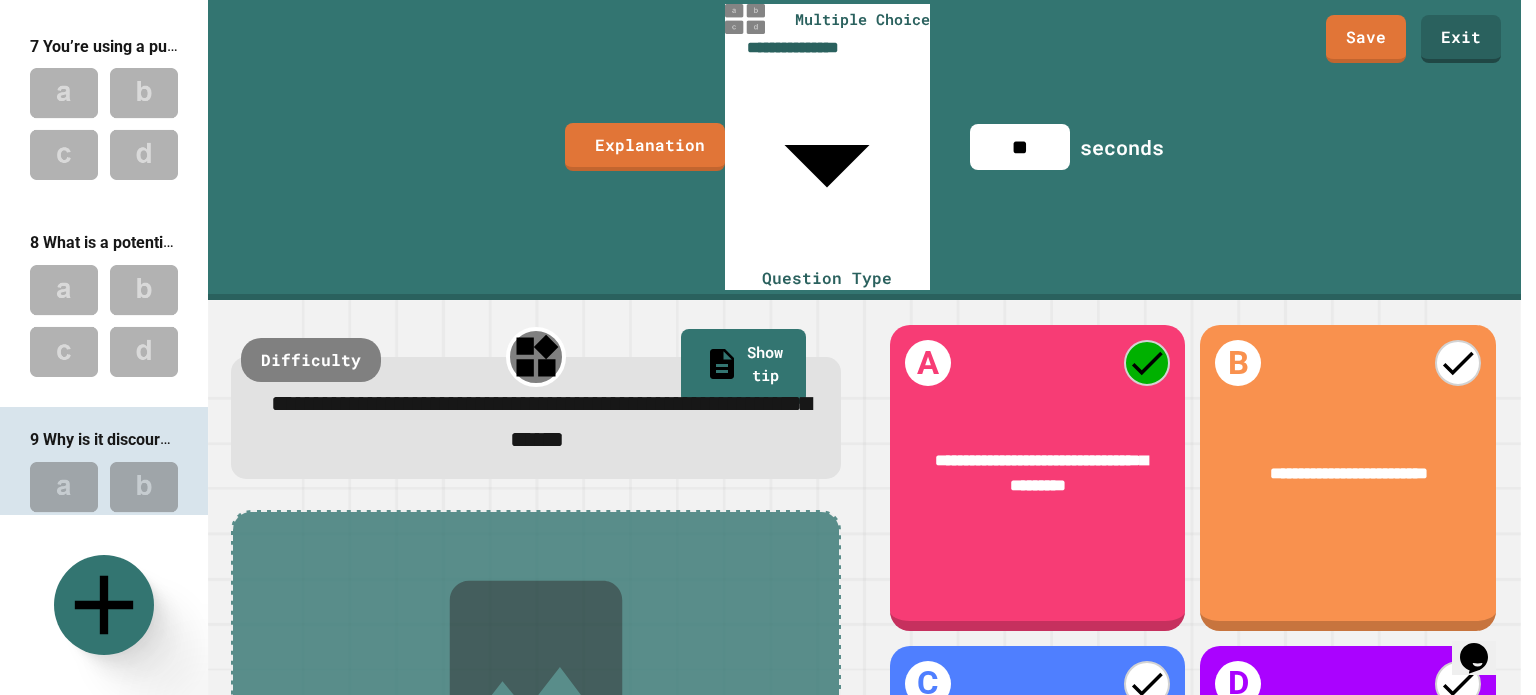 scroll, scrollTop: 1355, scrollLeft: 0, axis: vertical 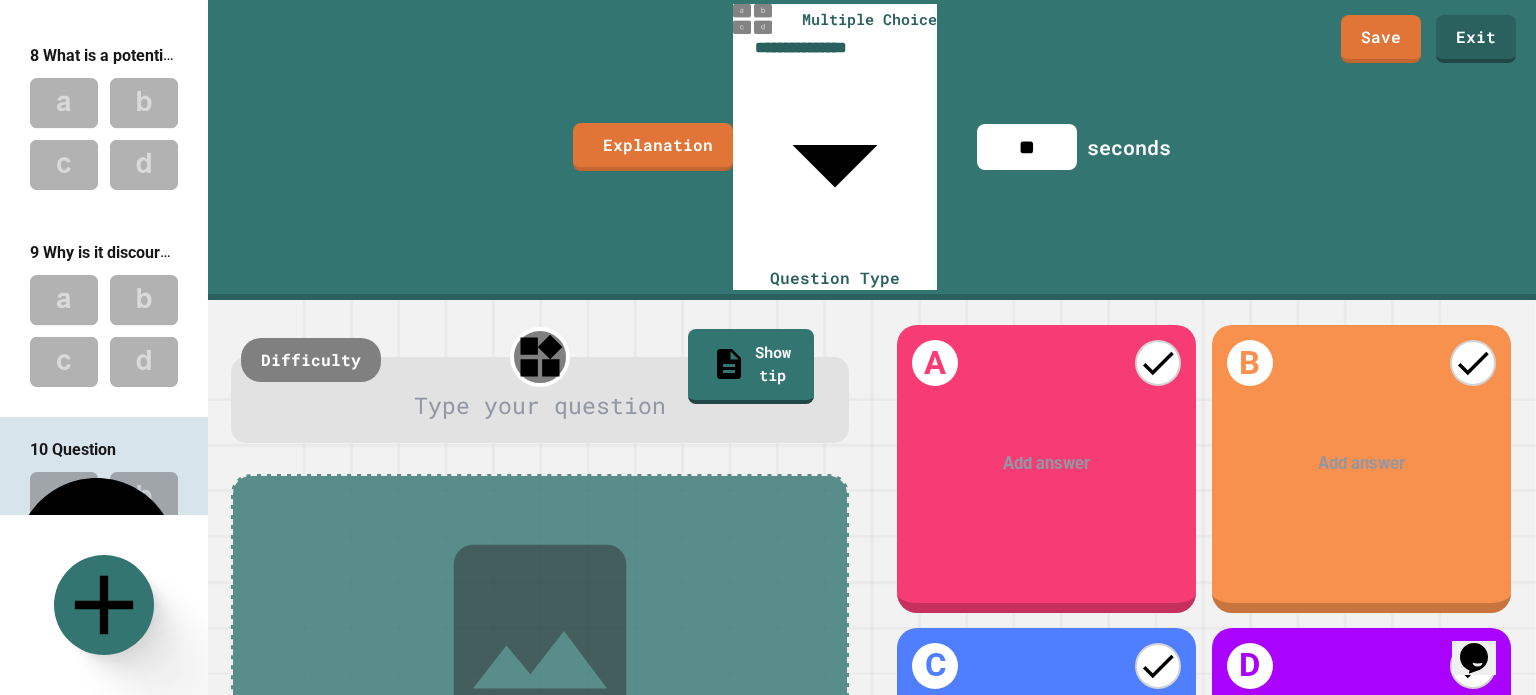 click on "Type your question" at bounding box center [540, 400] 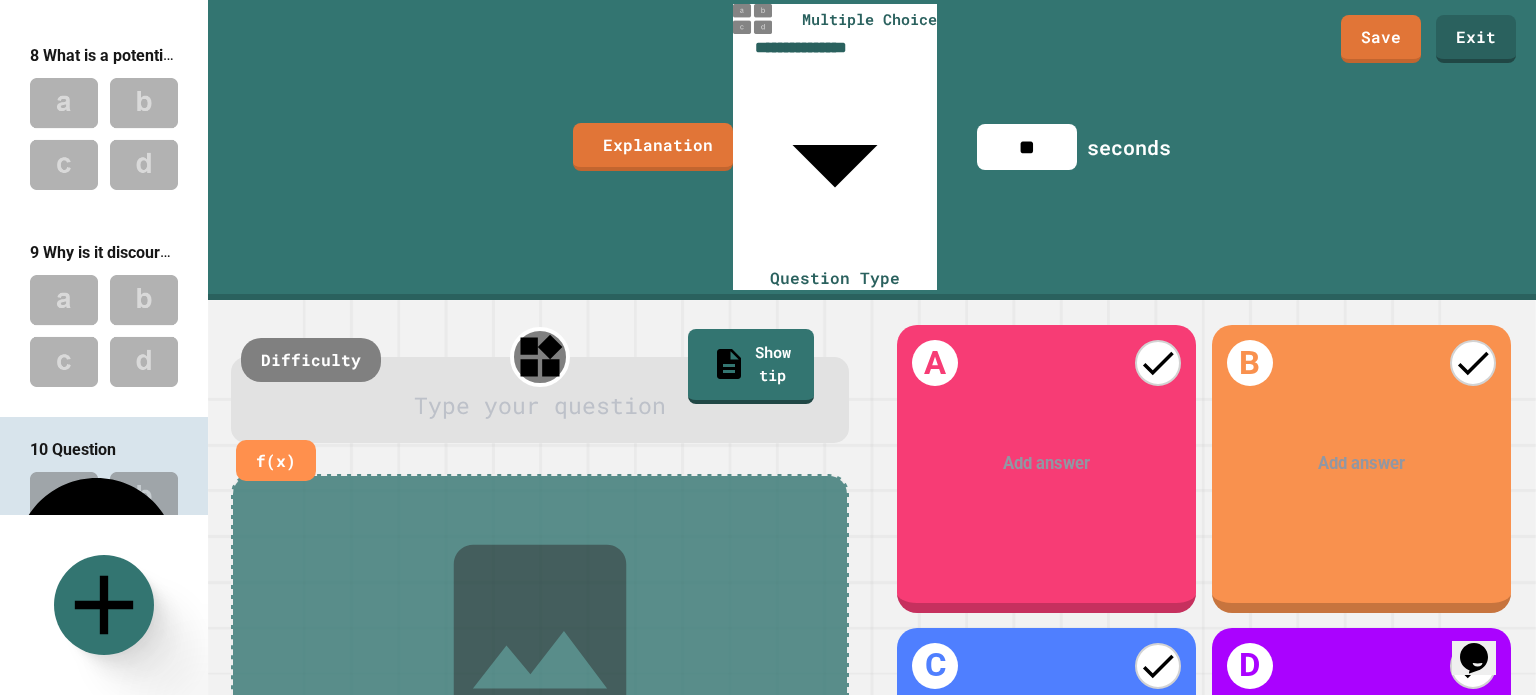 click at bounding box center (541, 405) 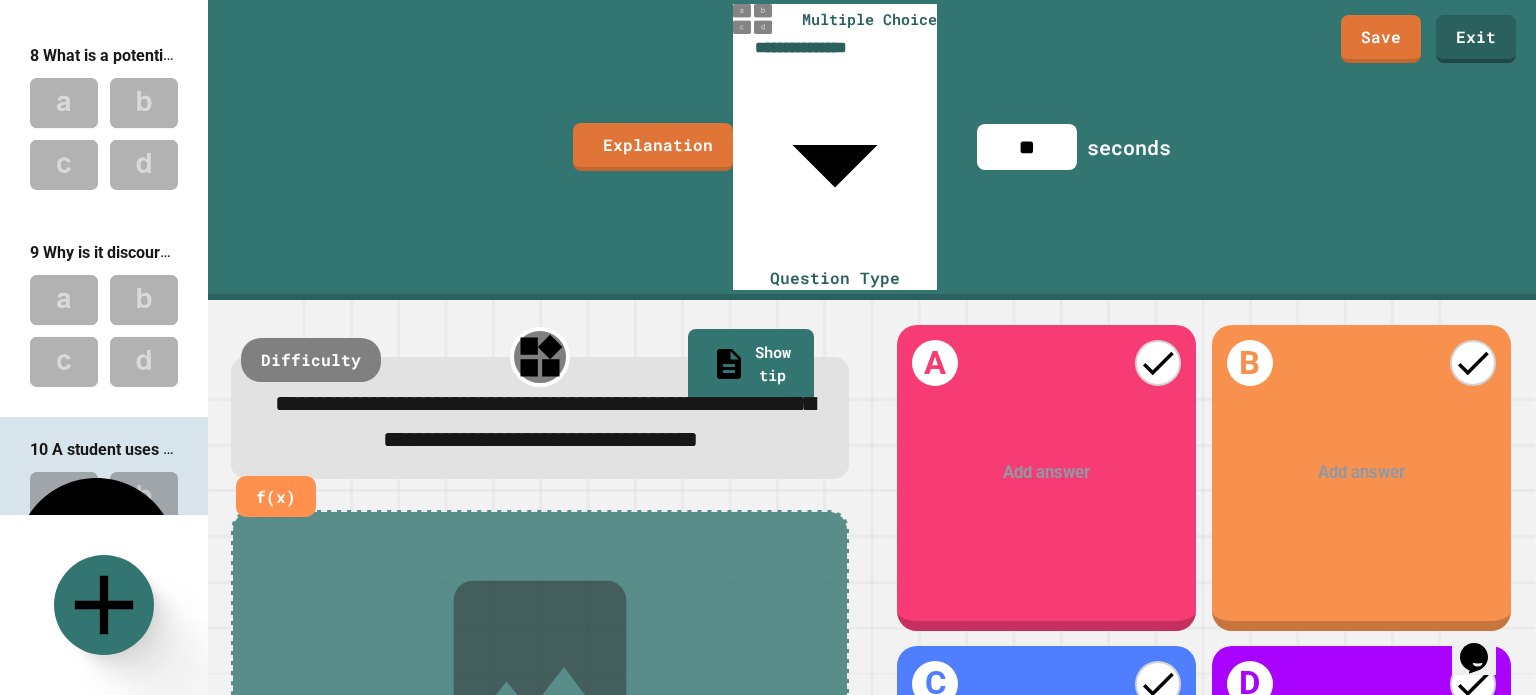 click at bounding box center (1048, 473) 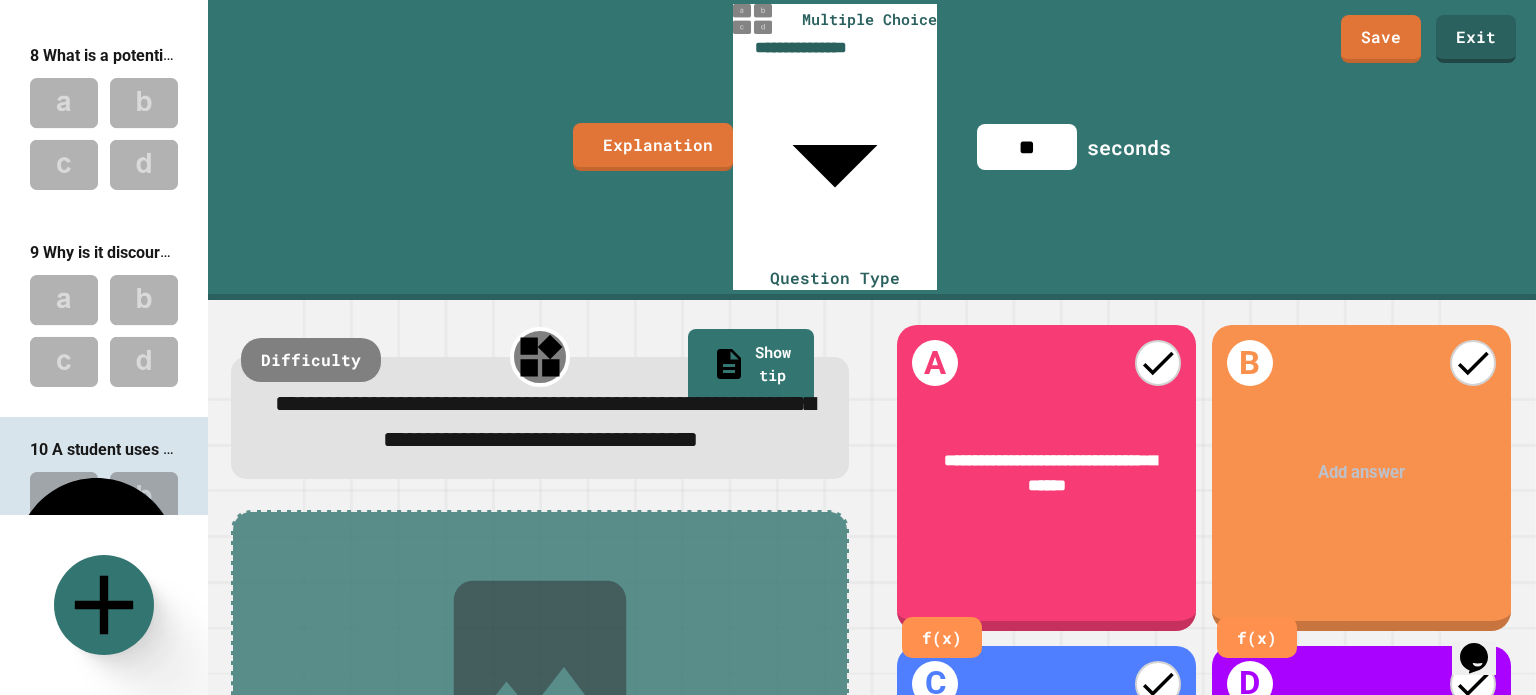 click at bounding box center [1362, 473] 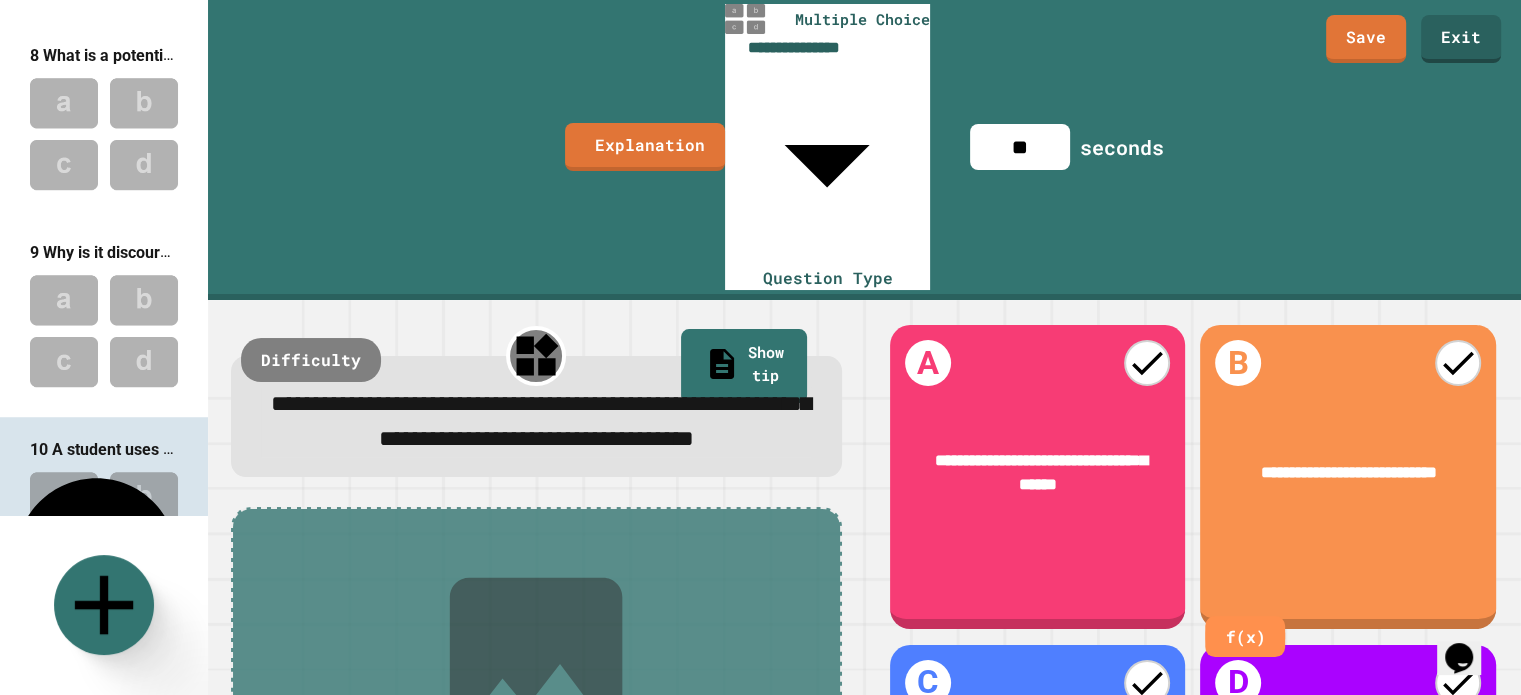 click at bounding box center [1348, 791] 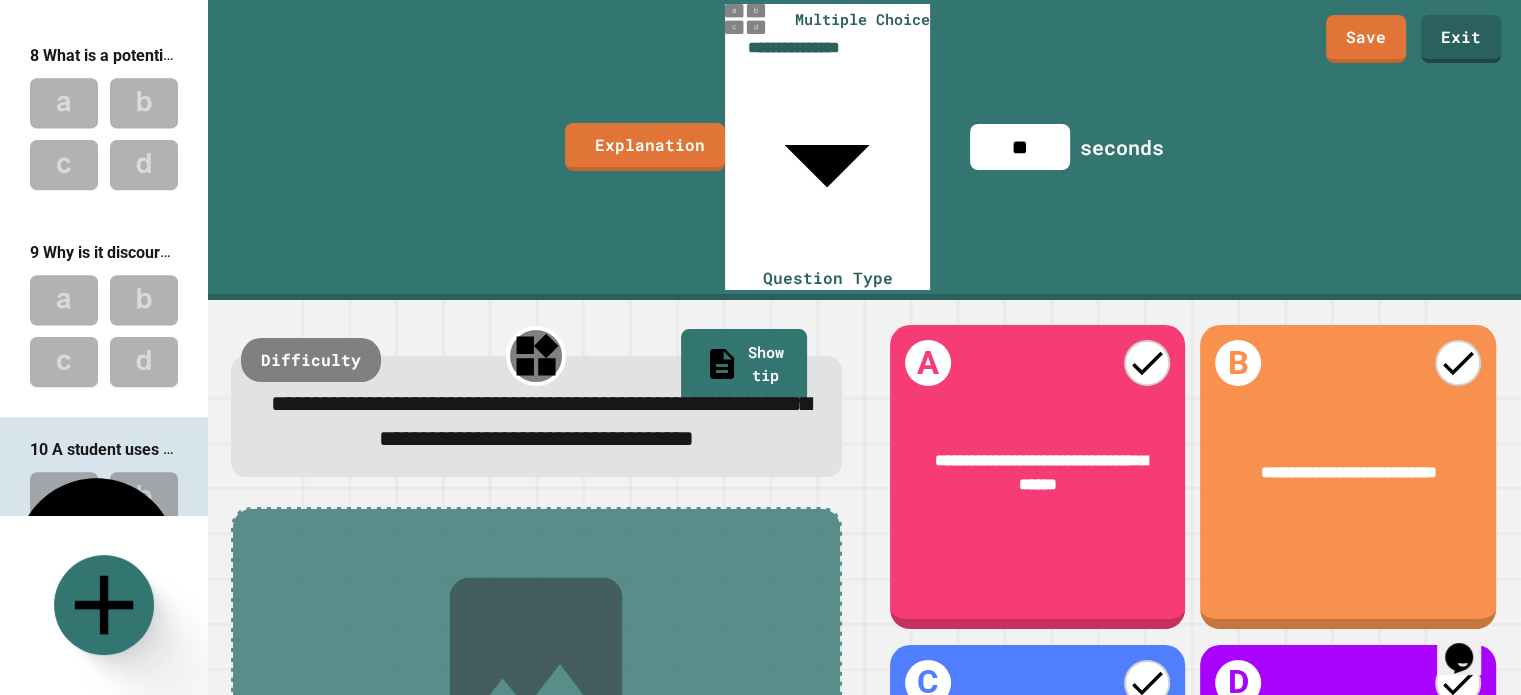 click at bounding box center (1037, 791) 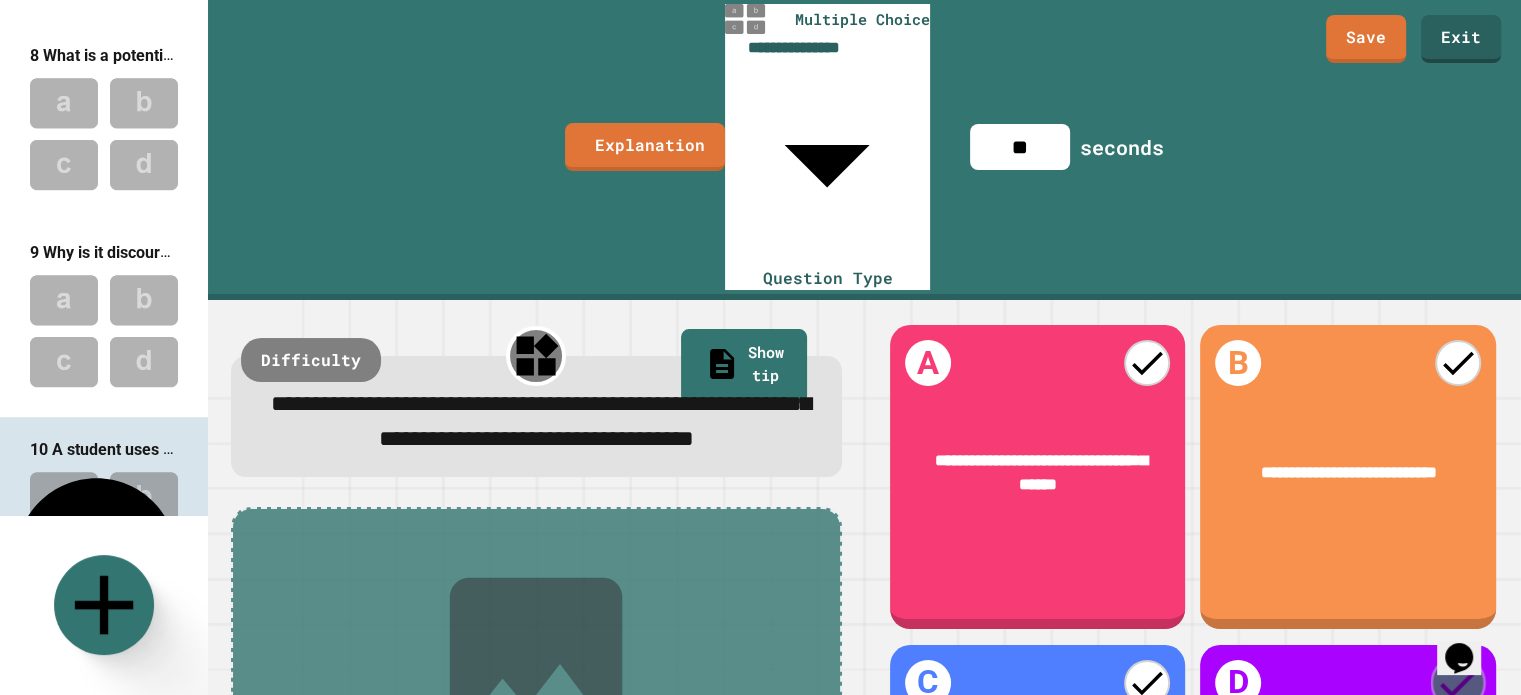click 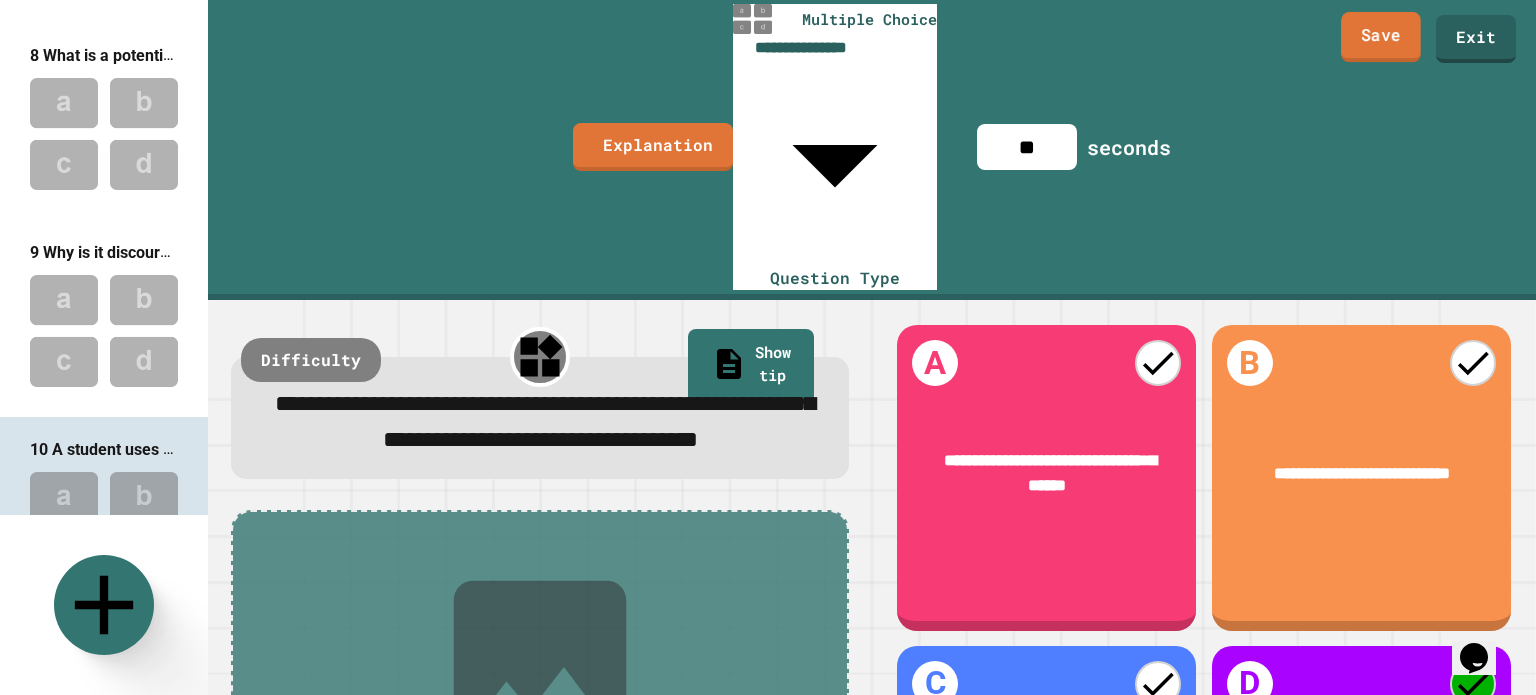click on "Save" at bounding box center [1381, 37] 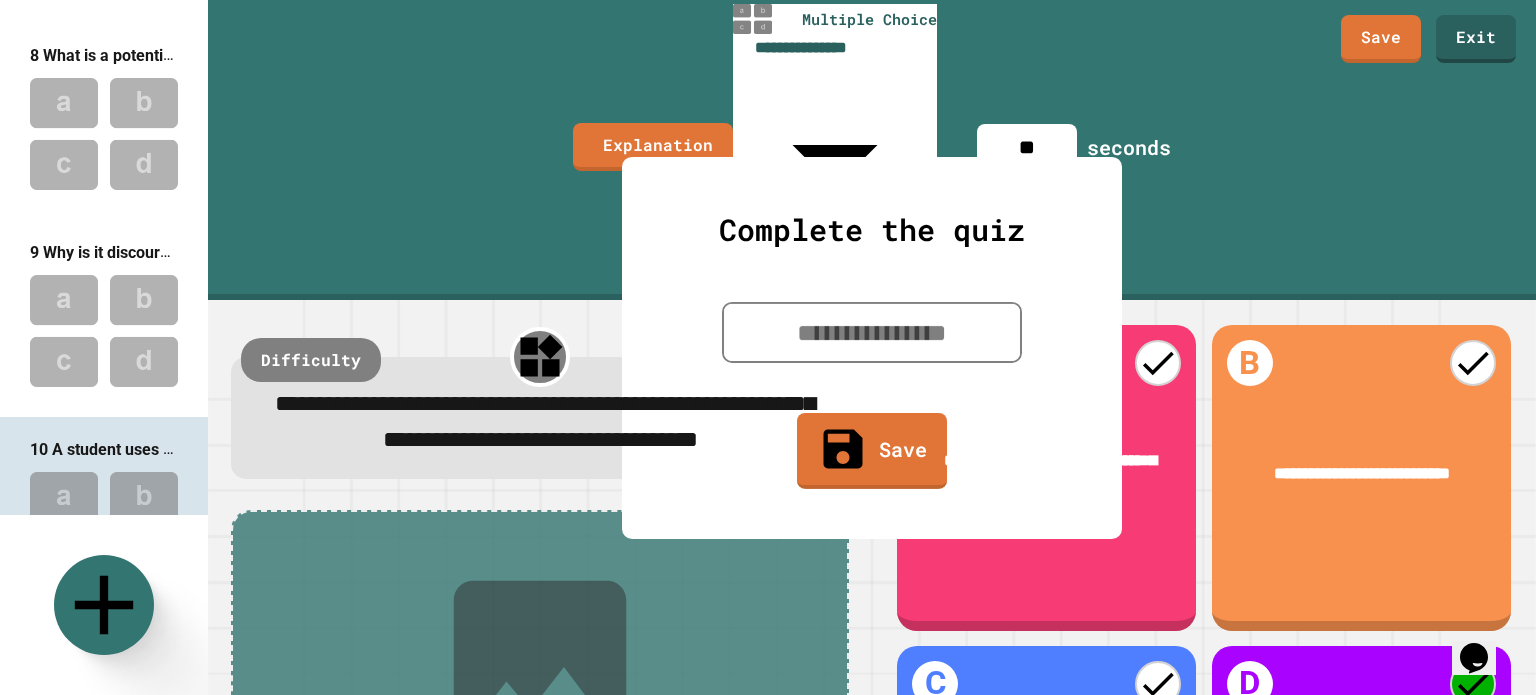 click at bounding box center (872, 331) 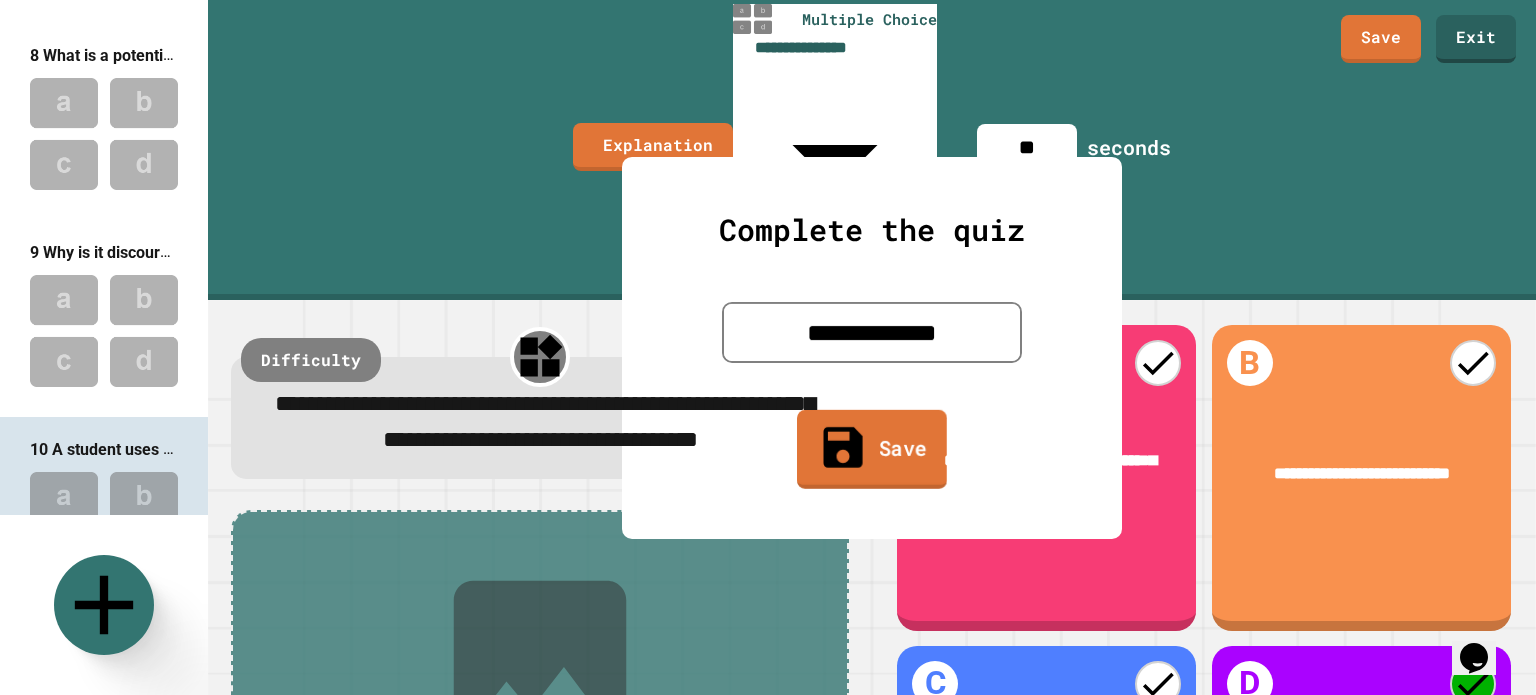 type on "**********" 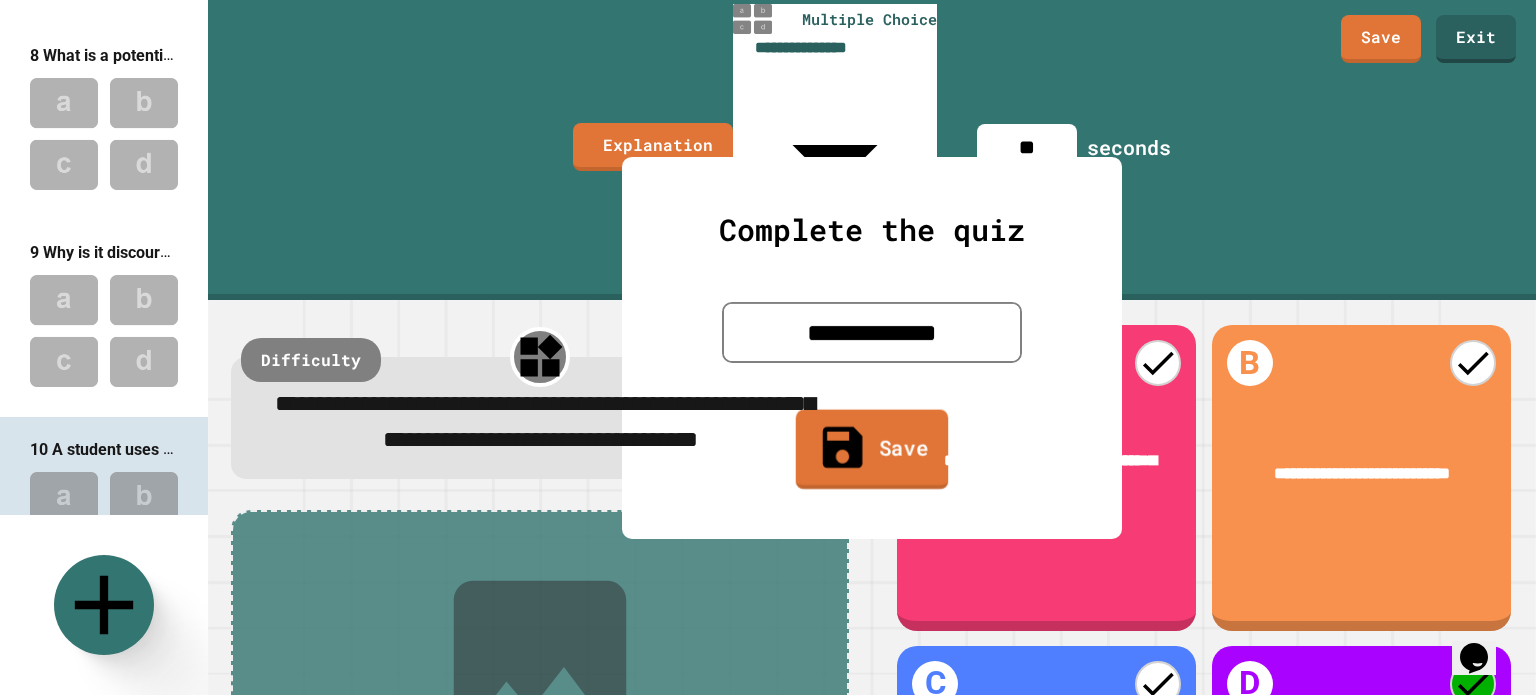 click on "Save" at bounding box center [872, 449] 